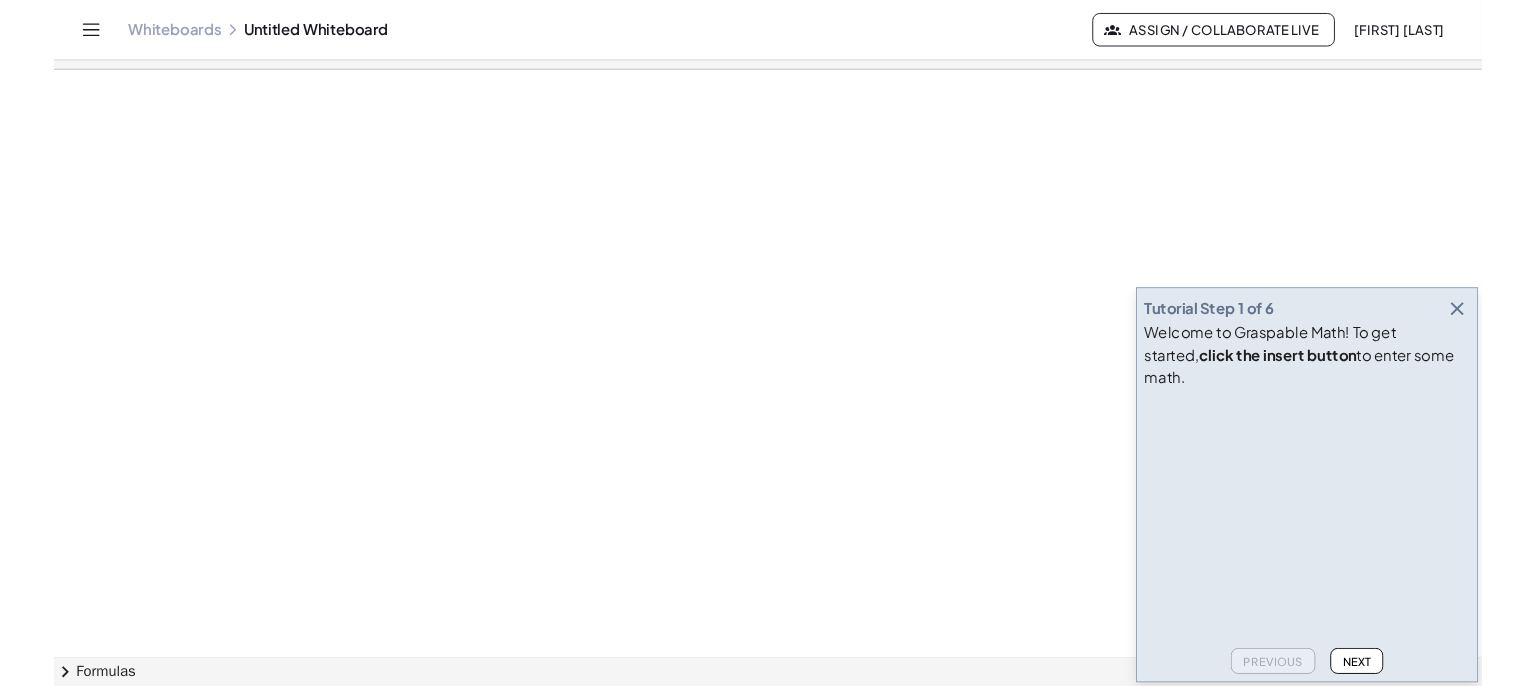scroll, scrollTop: 0, scrollLeft: 0, axis: both 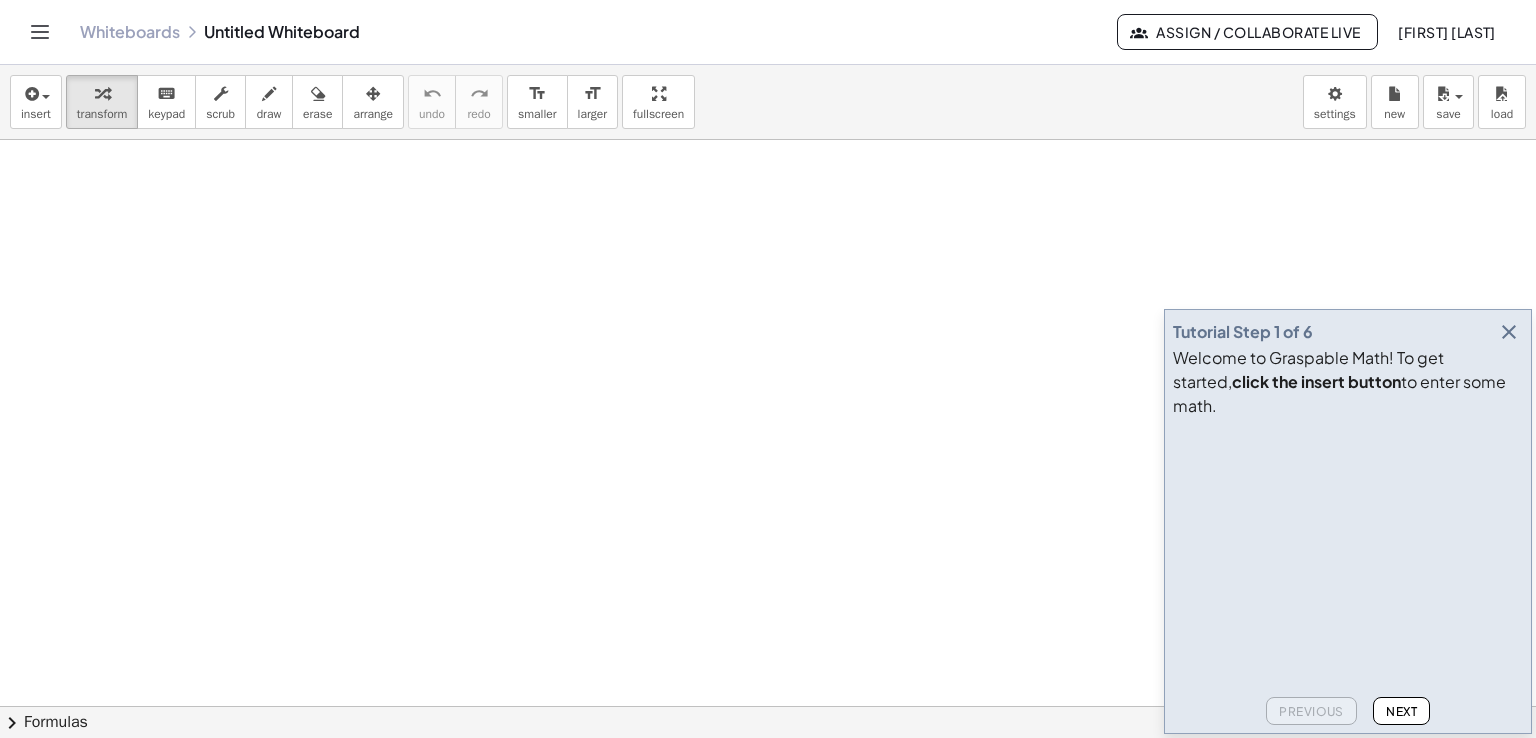 drag, startPoint x: 463, startPoint y: 231, endPoint x: 543, endPoint y: 302, distance: 106.96261 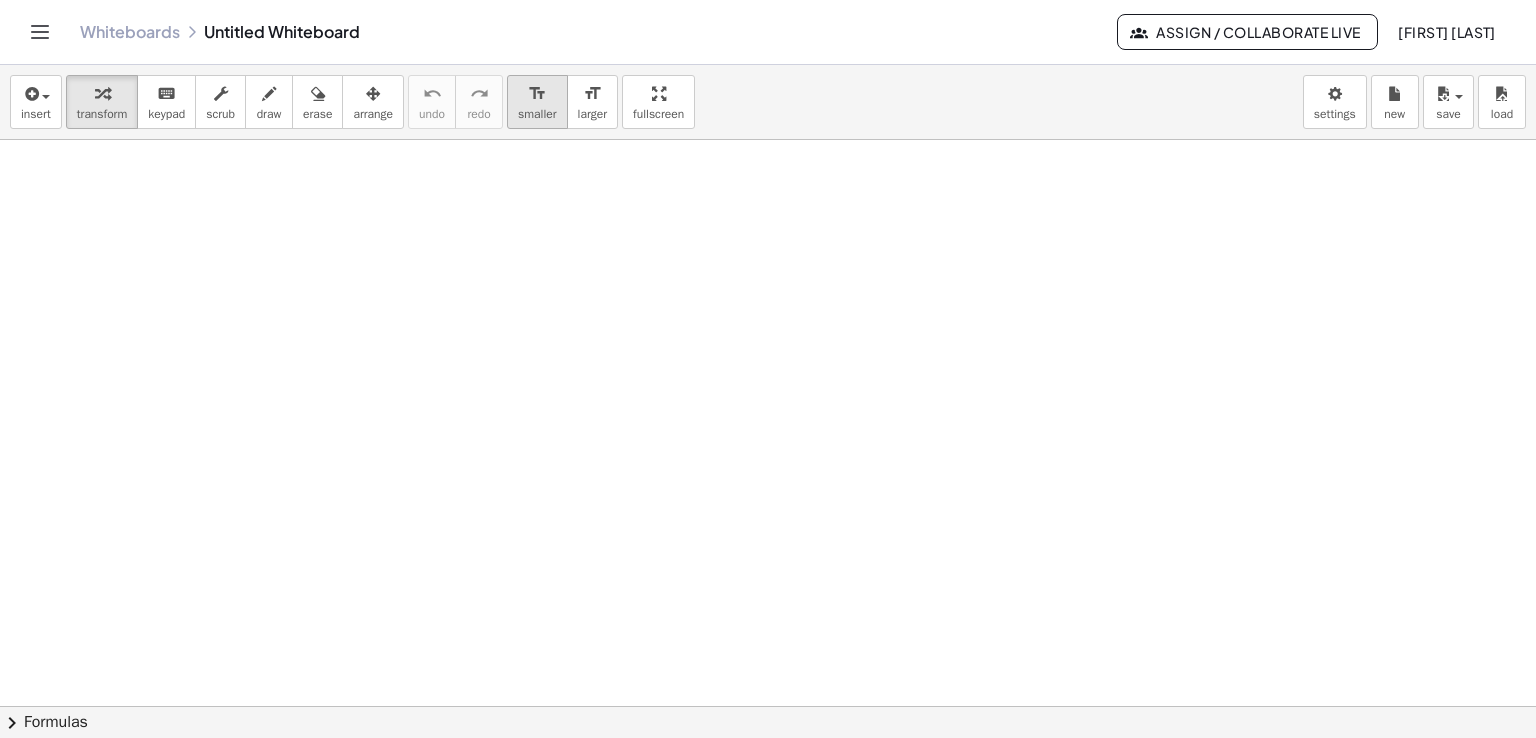 drag, startPoint x: 493, startPoint y: 312, endPoint x: 519, endPoint y: 85, distance: 228.48413 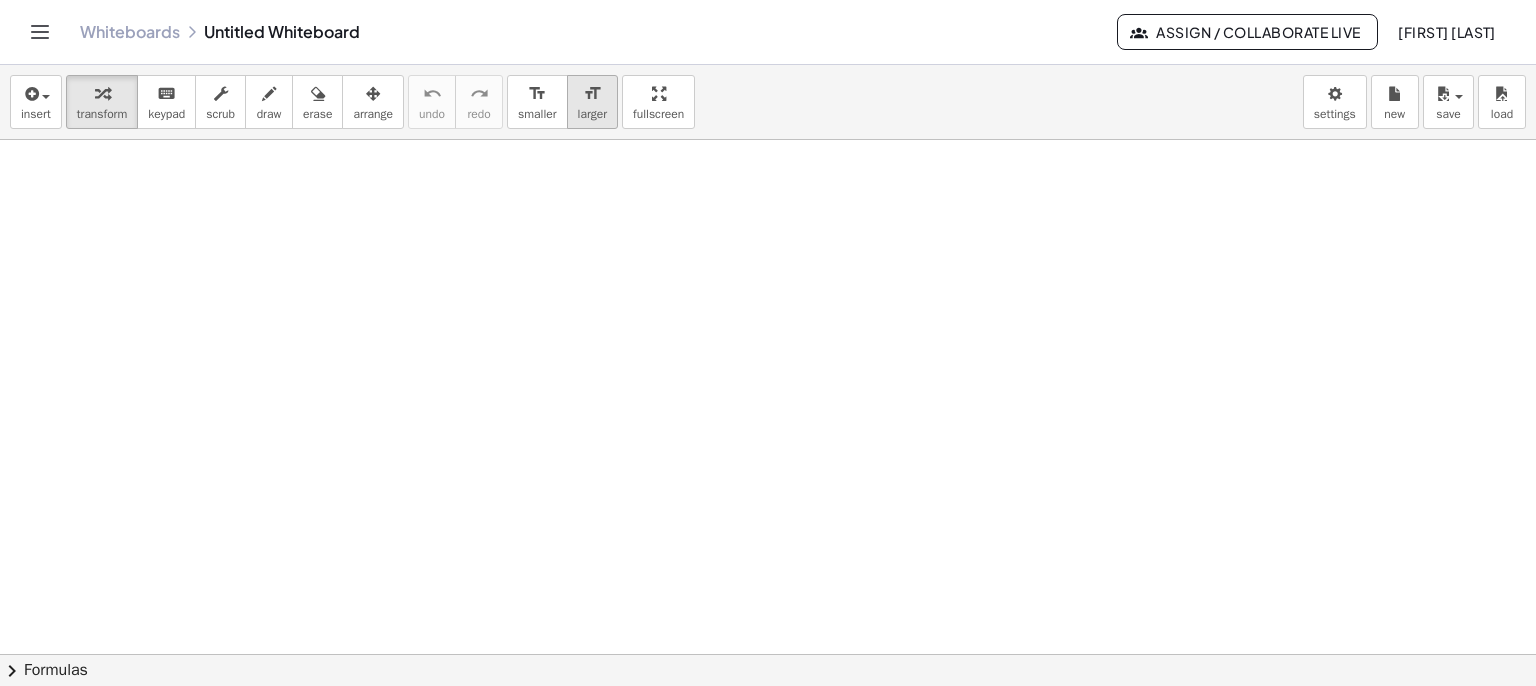 click on "format_size" at bounding box center [592, 94] 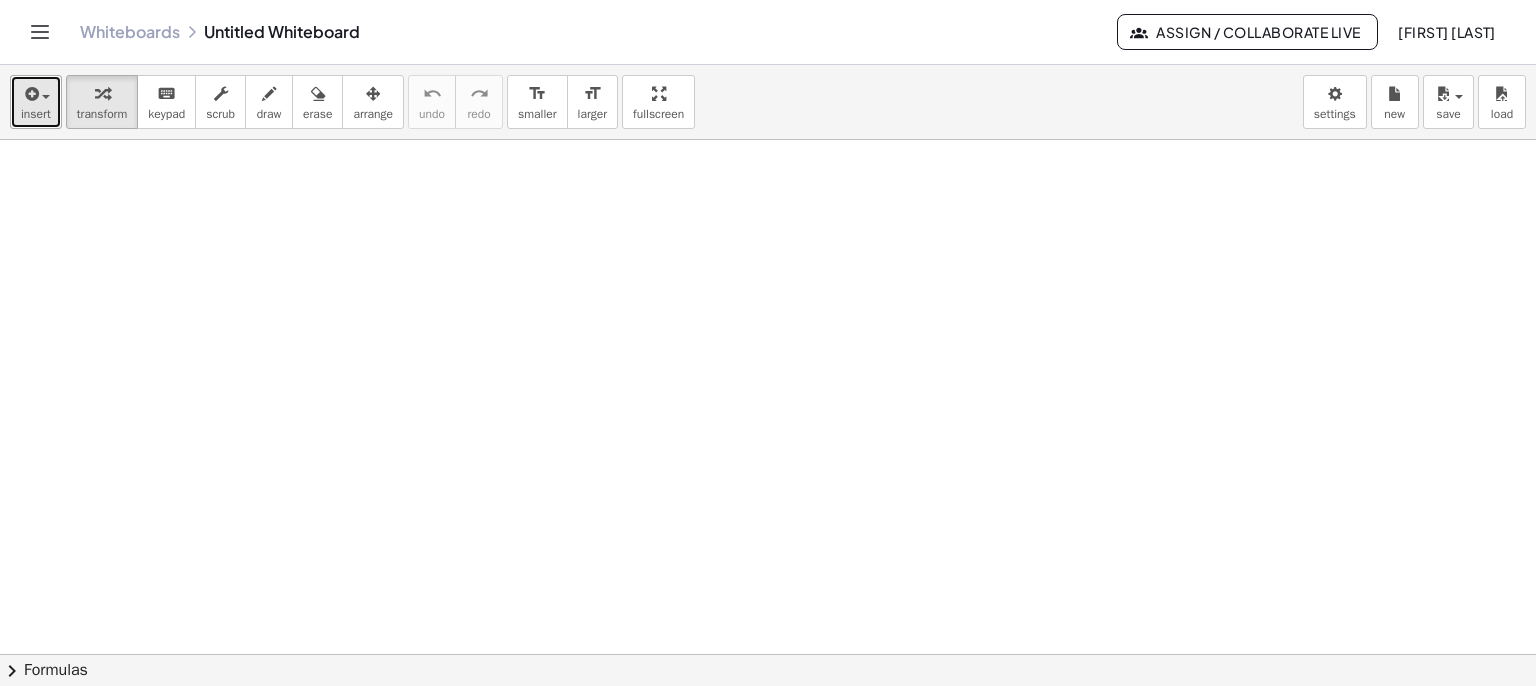 click at bounding box center (30, 94) 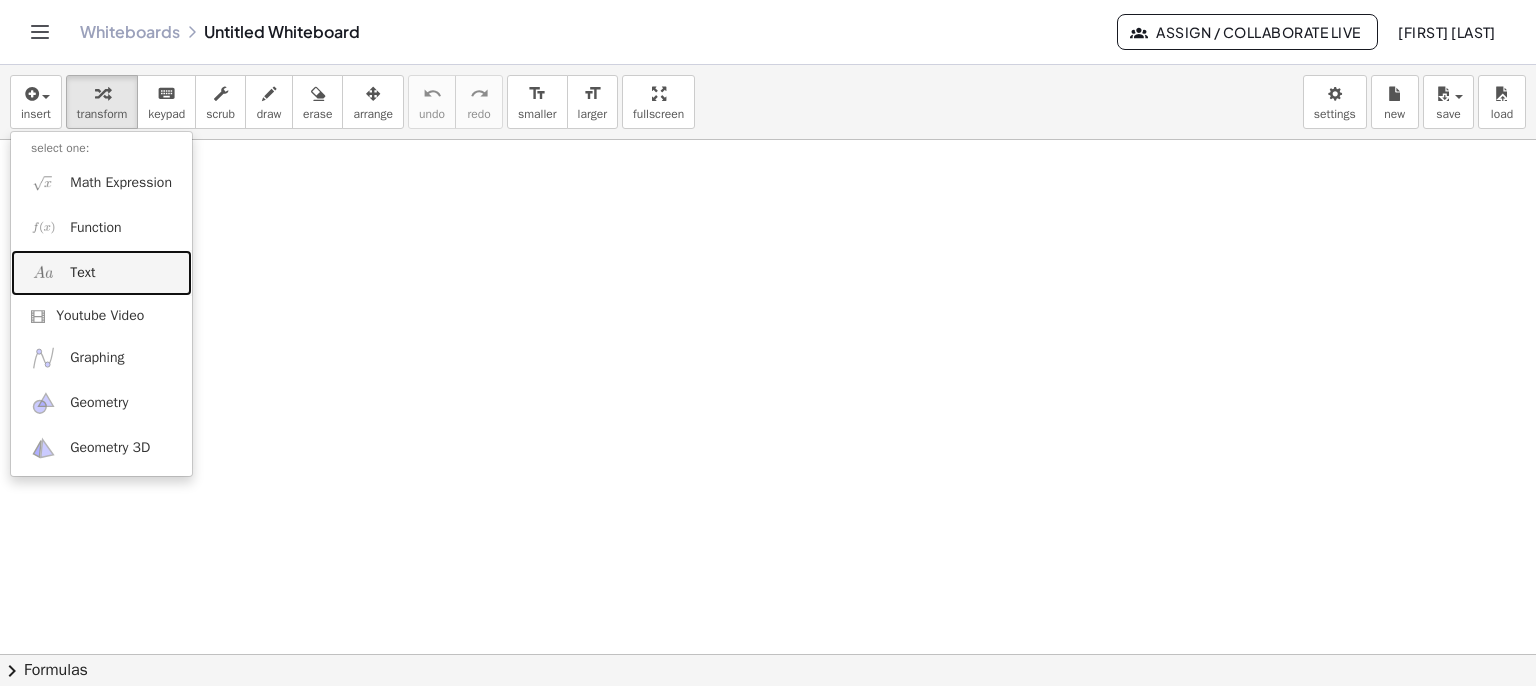 click on "Text" at bounding box center [101, 272] 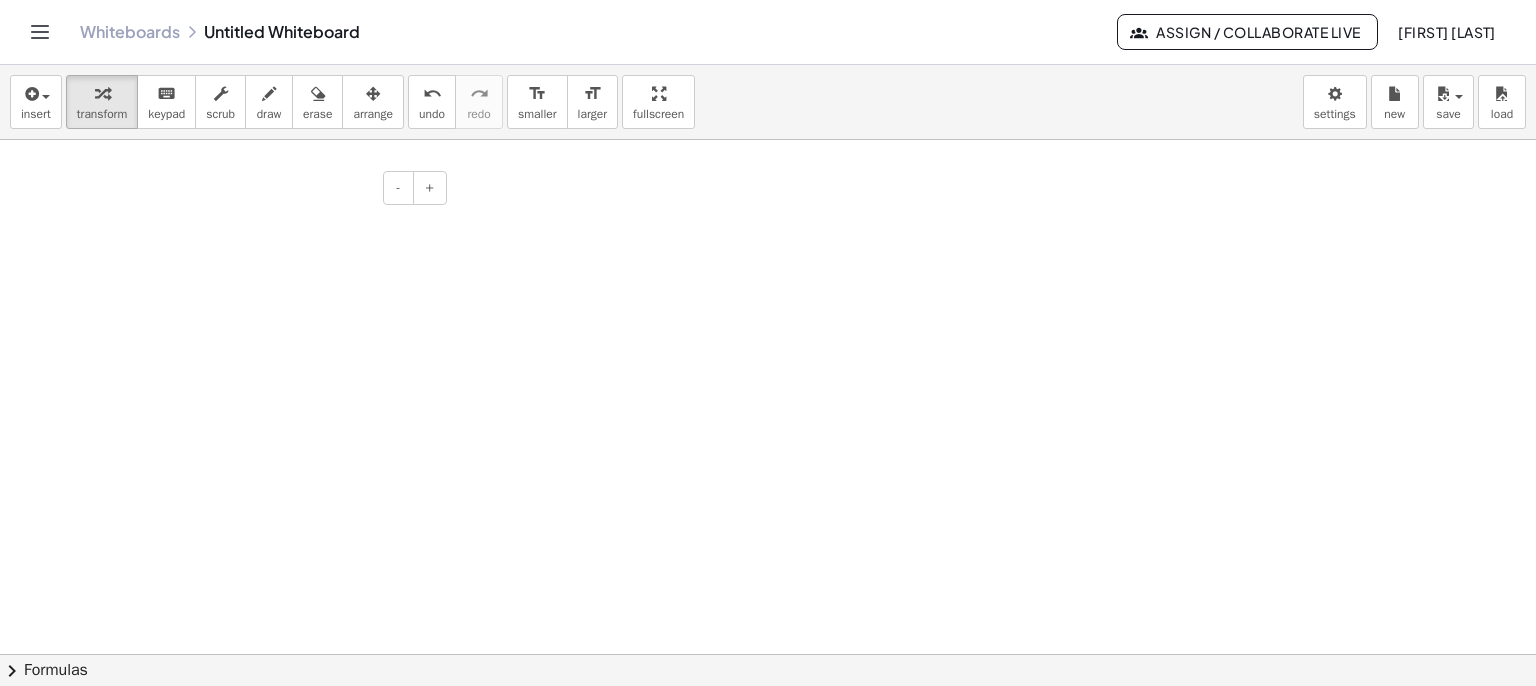 type 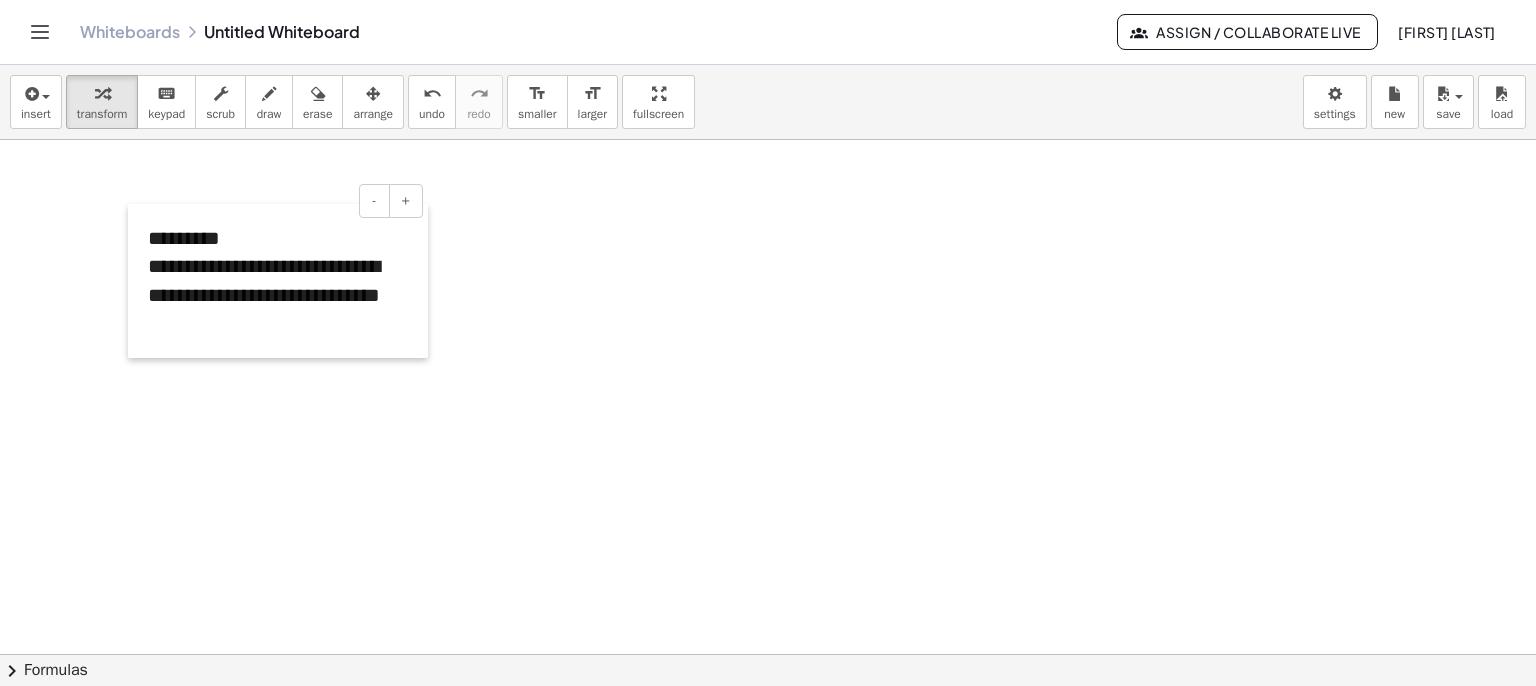 drag, startPoint x: 169, startPoint y: 230, endPoint x: 141, endPoint y: 245, distance: 31.764761 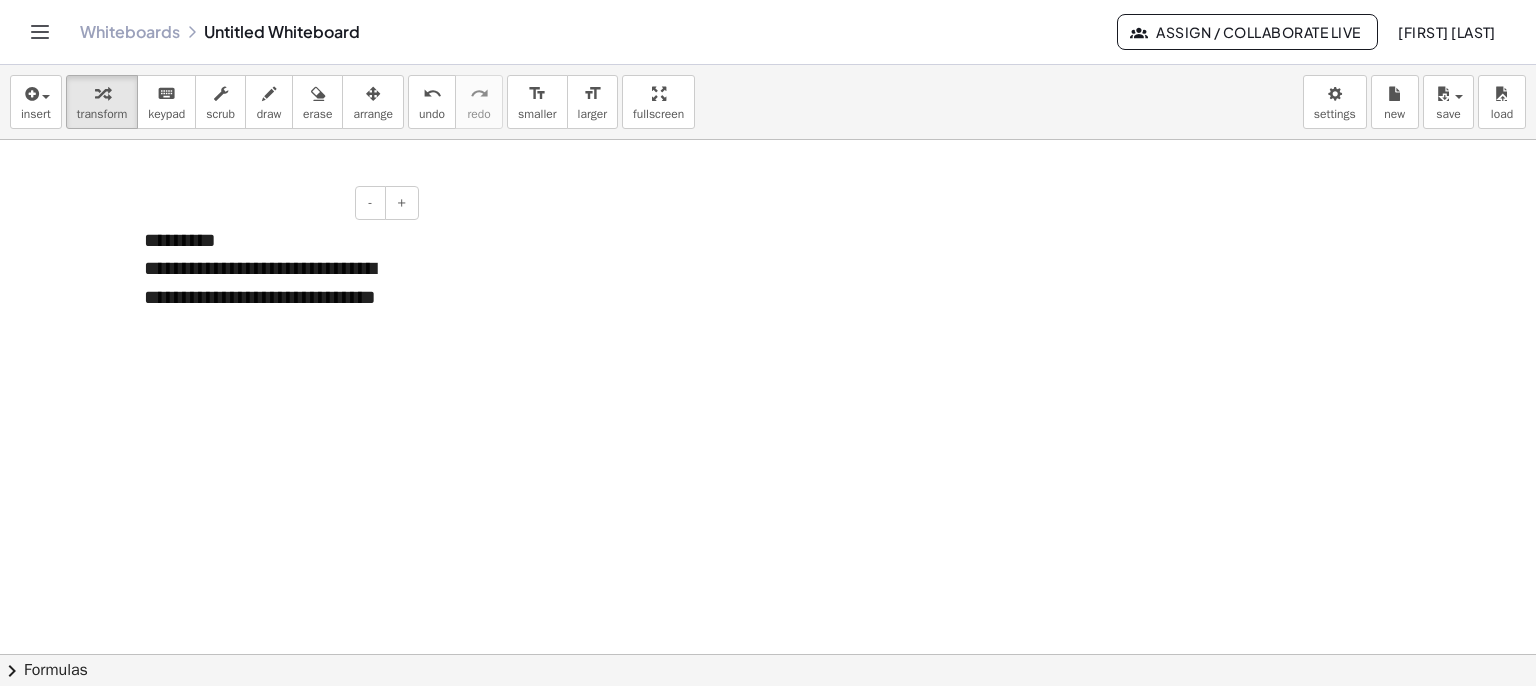click on "**********" at bounding box center [274, 297] 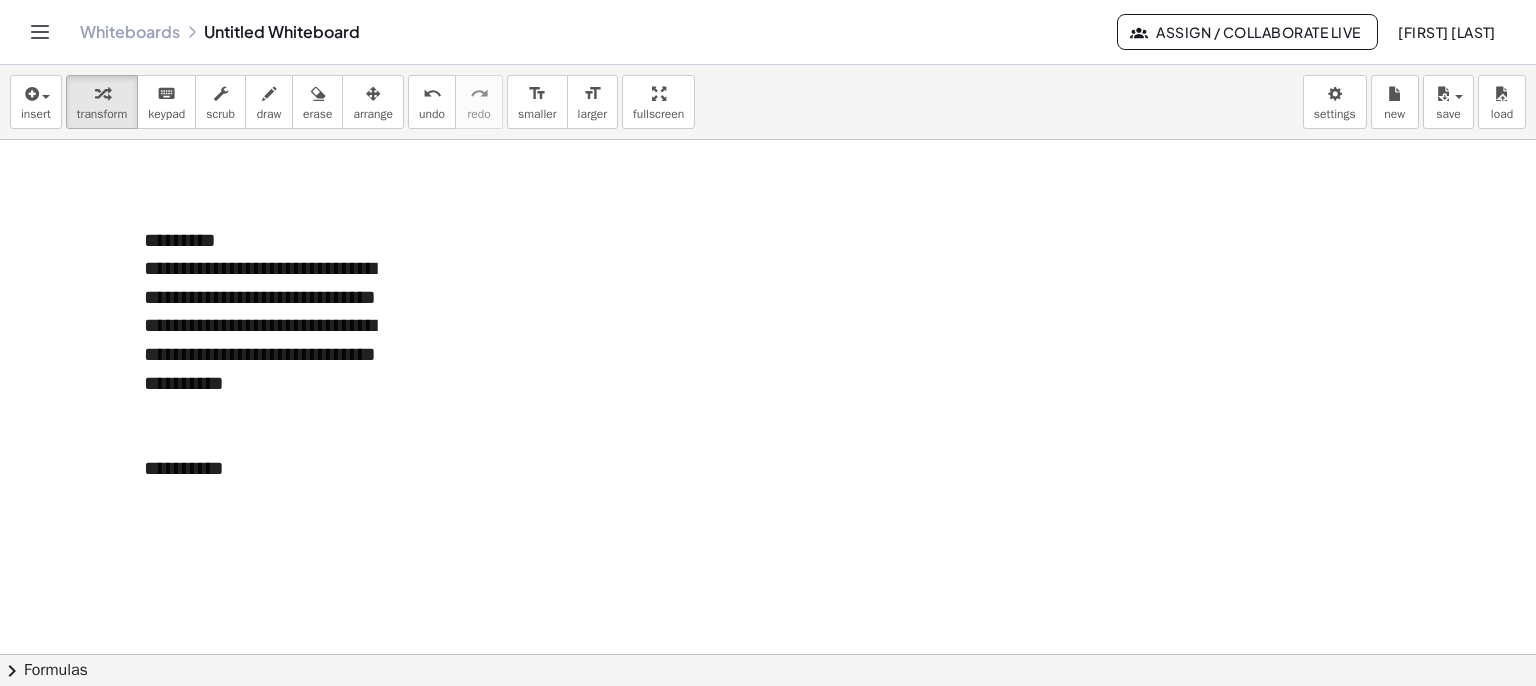 click at bounding box center (768, 771) 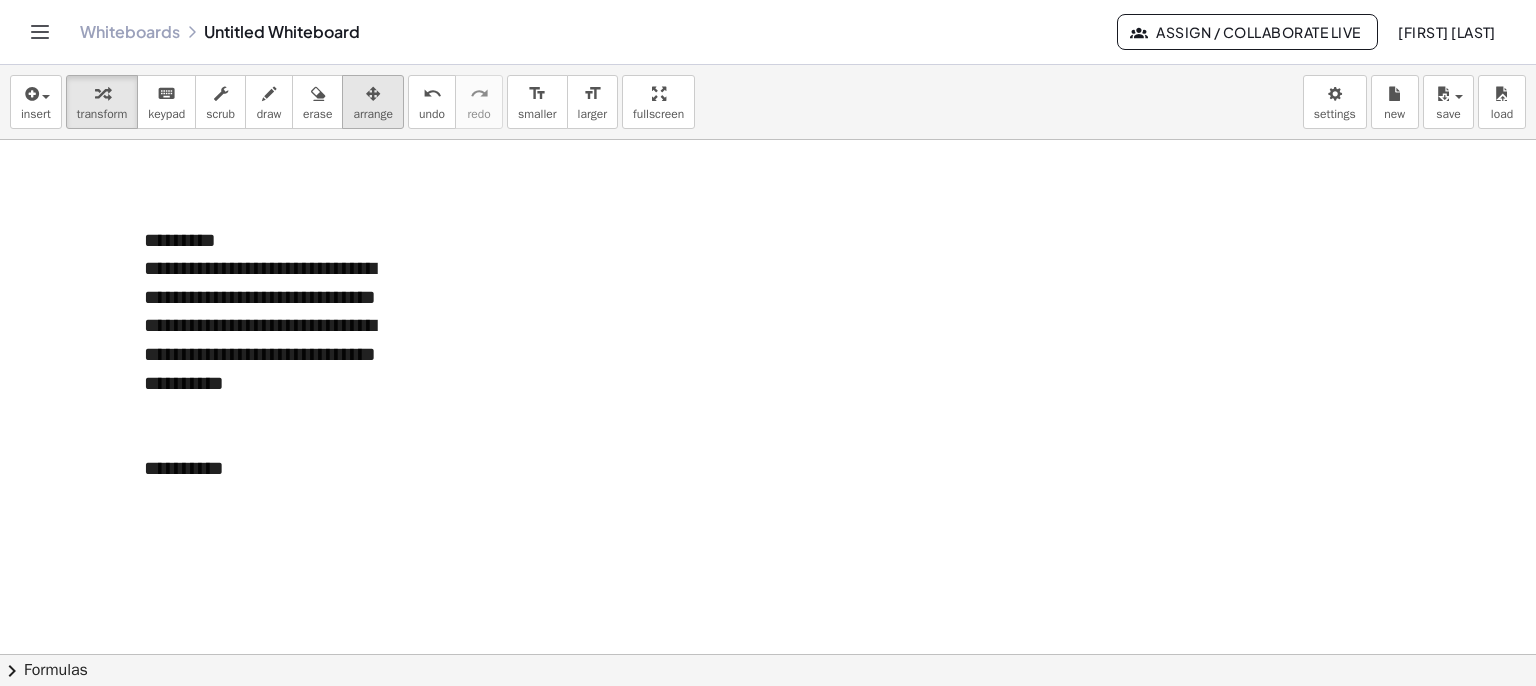 click on "arrange" at bounding box center (373, 114) 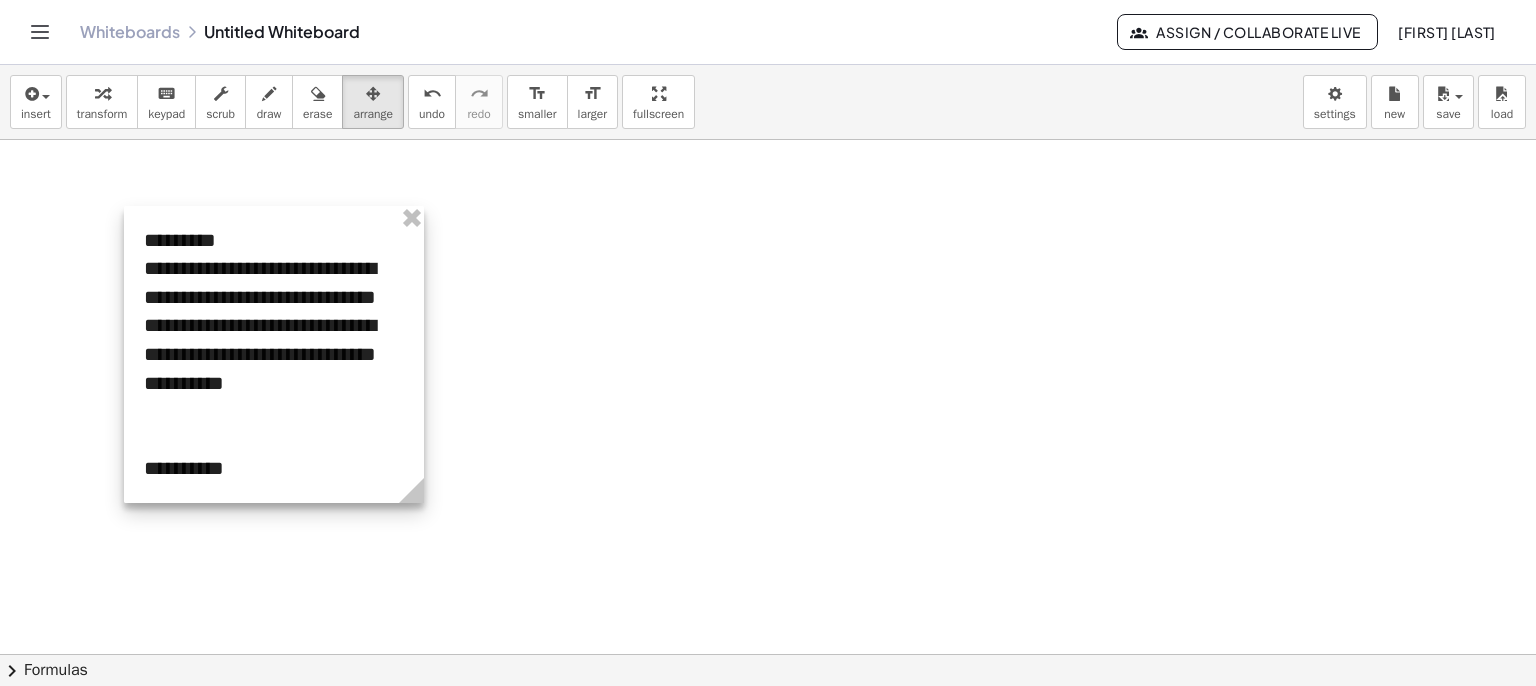 click at bounding box center [274, 354] 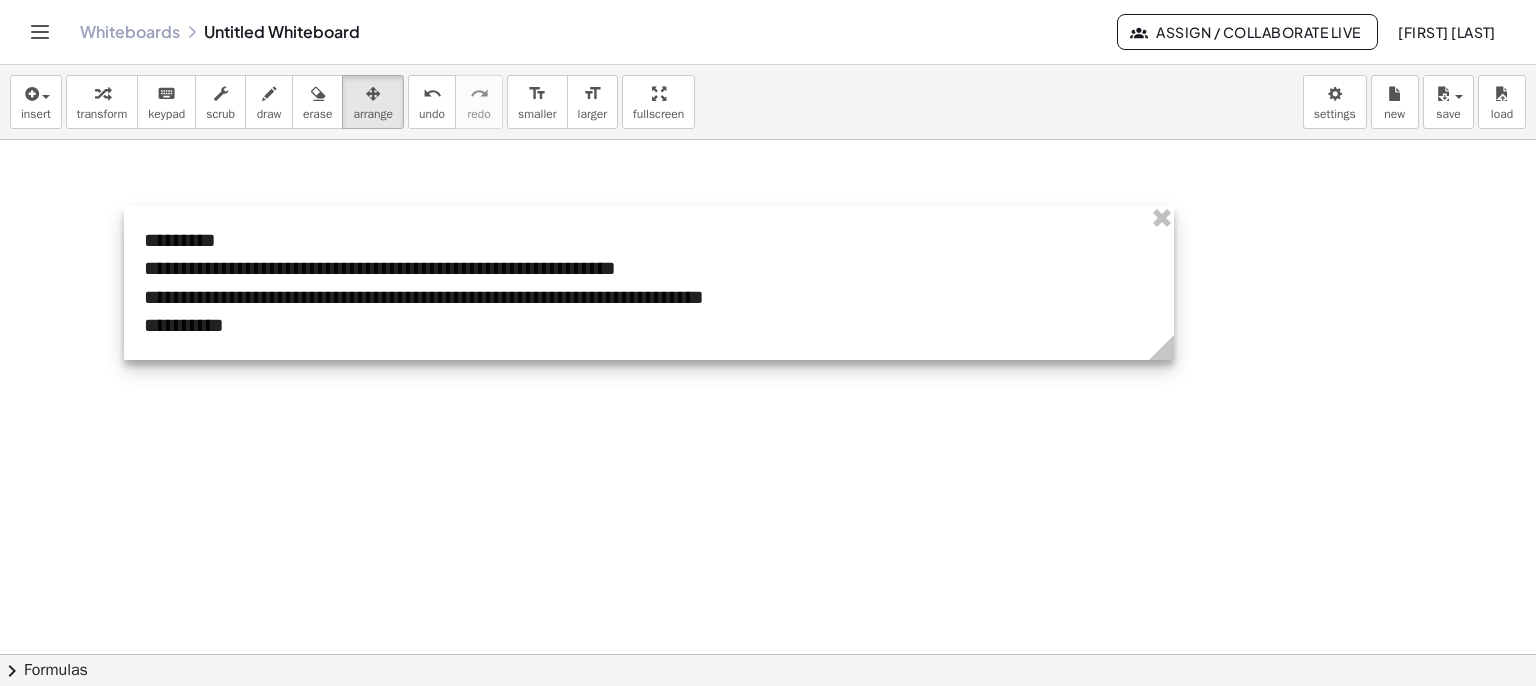 drag, startPoint x: 422, startPoint y: 501, endPoint x: 1172, endPoint y: 526, distance: 750.41656 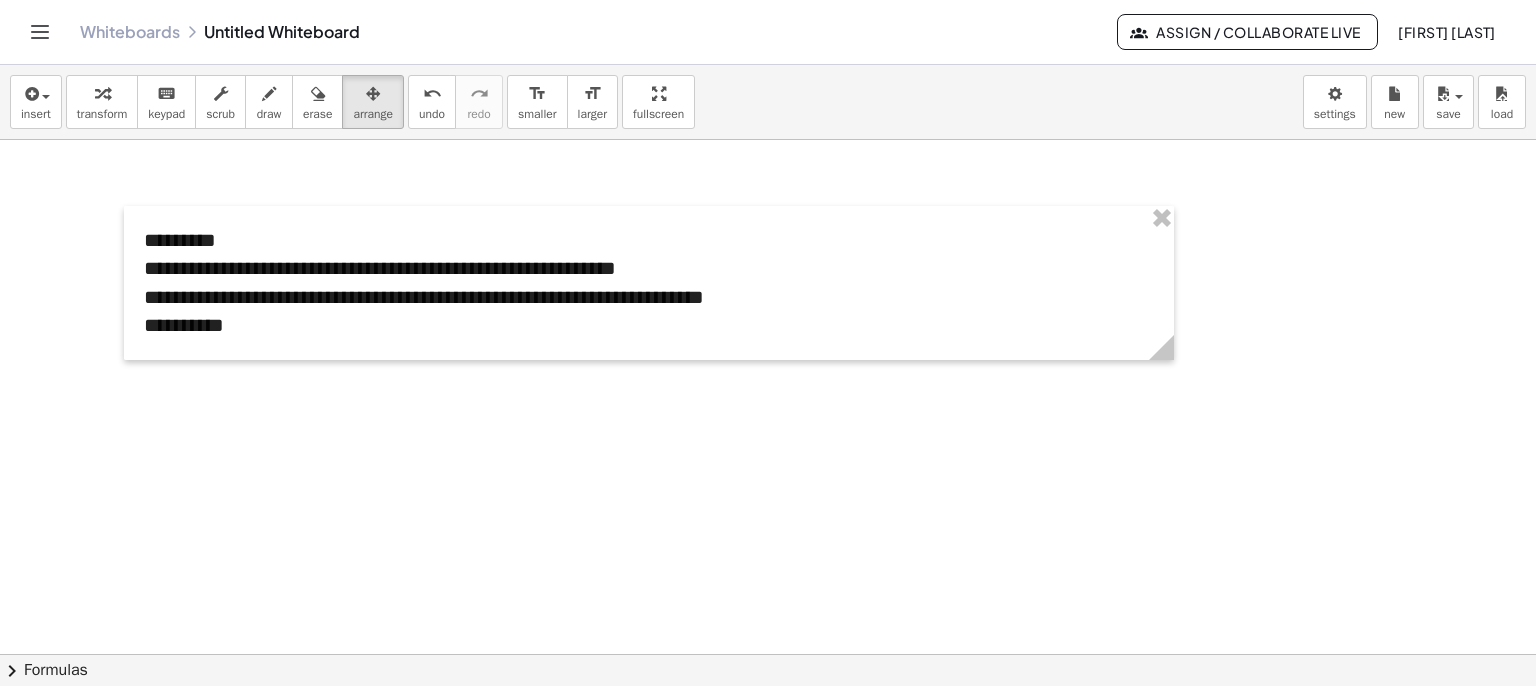 click at bounding box center (768, 771) 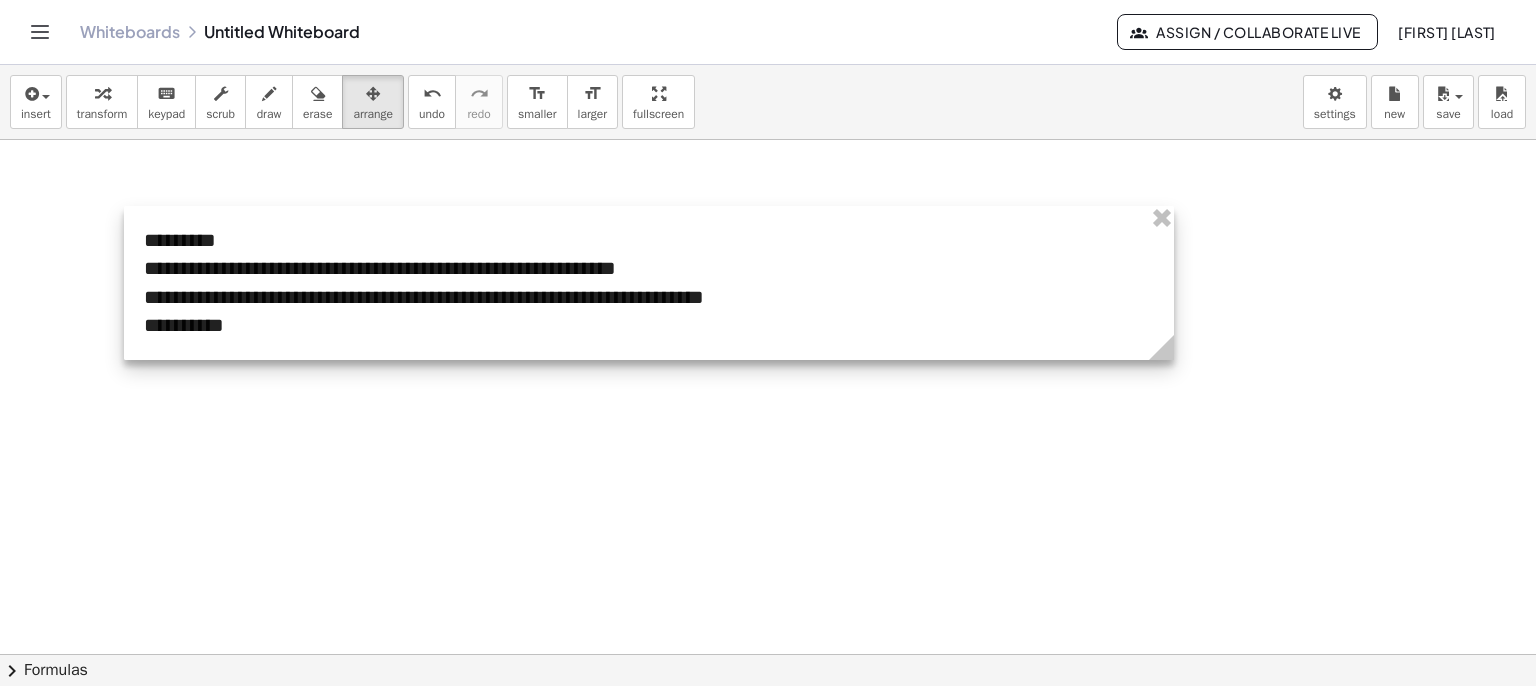 click at bounding box center (649, 283) 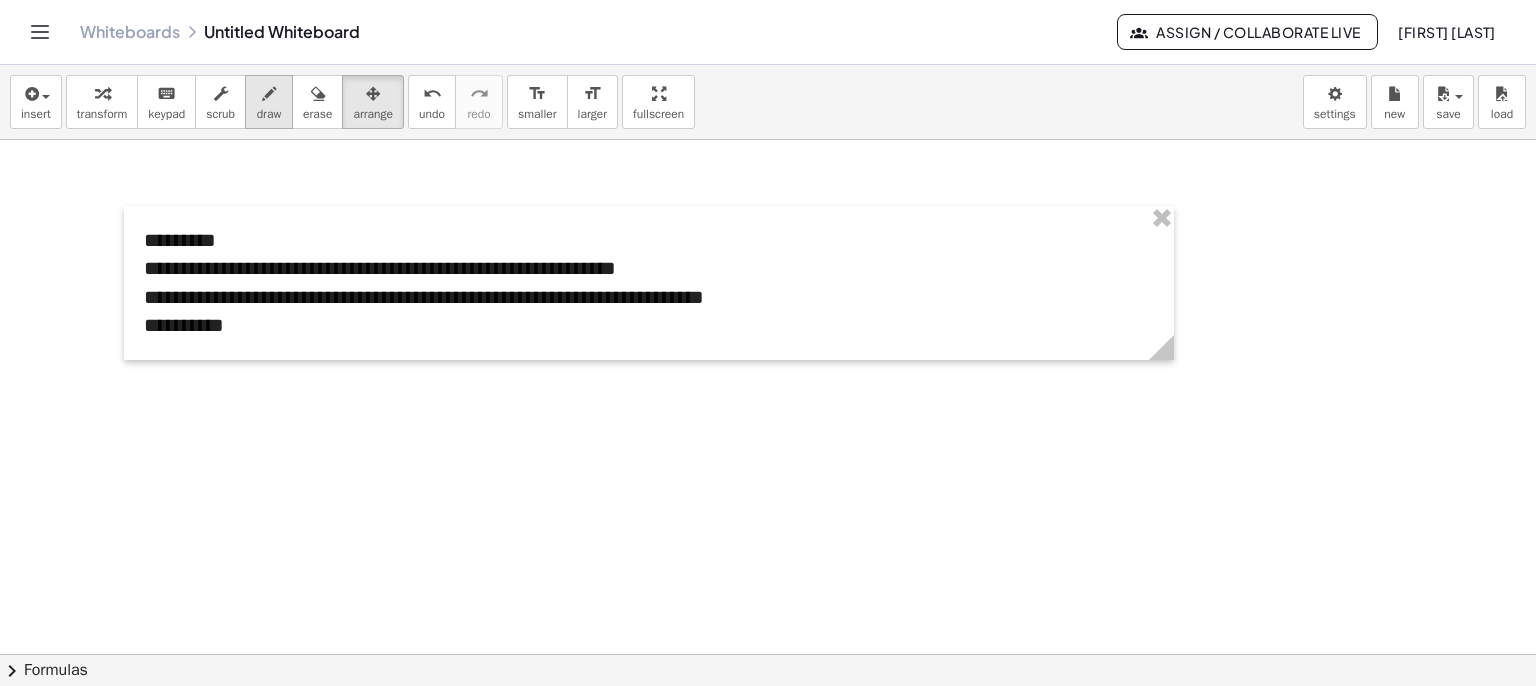 click at bounding box center [269, 93] 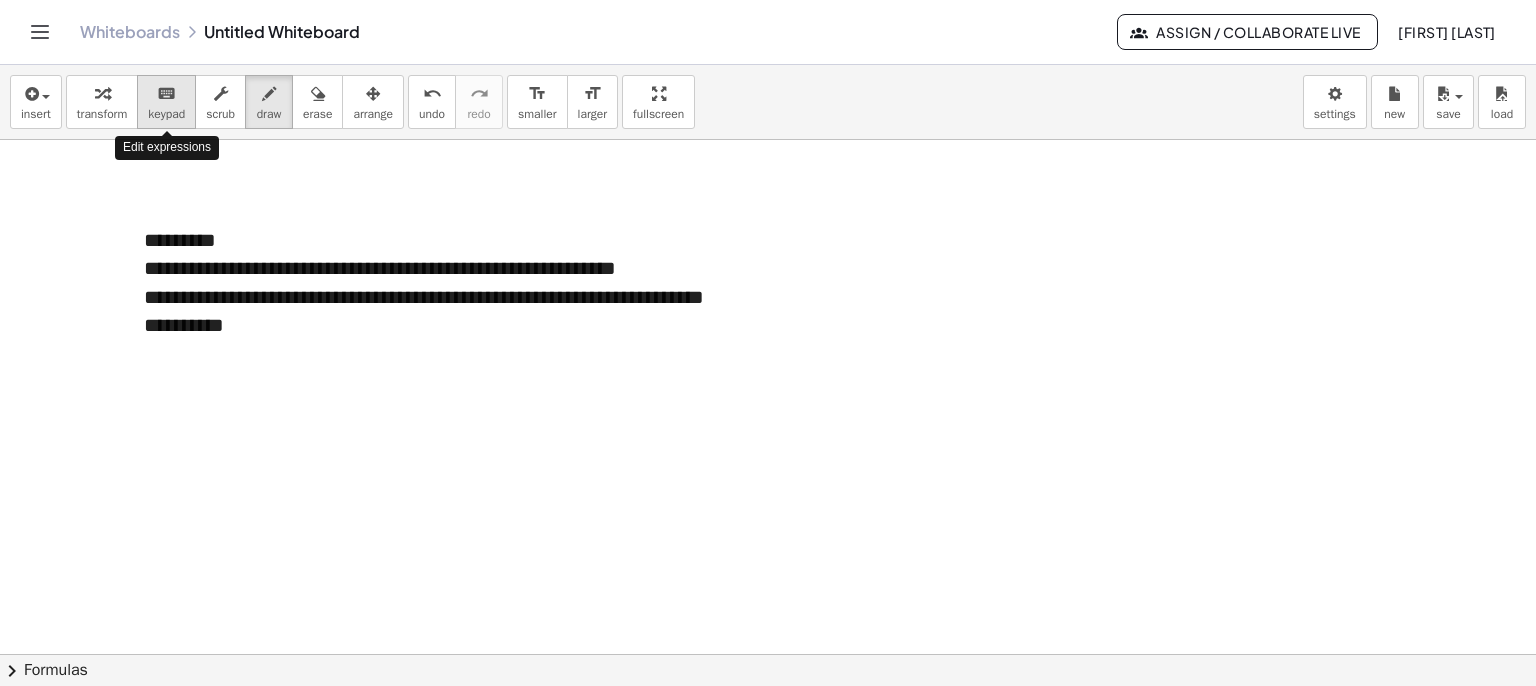 click on "keyboard keypad" at bounding box center (166, 102) 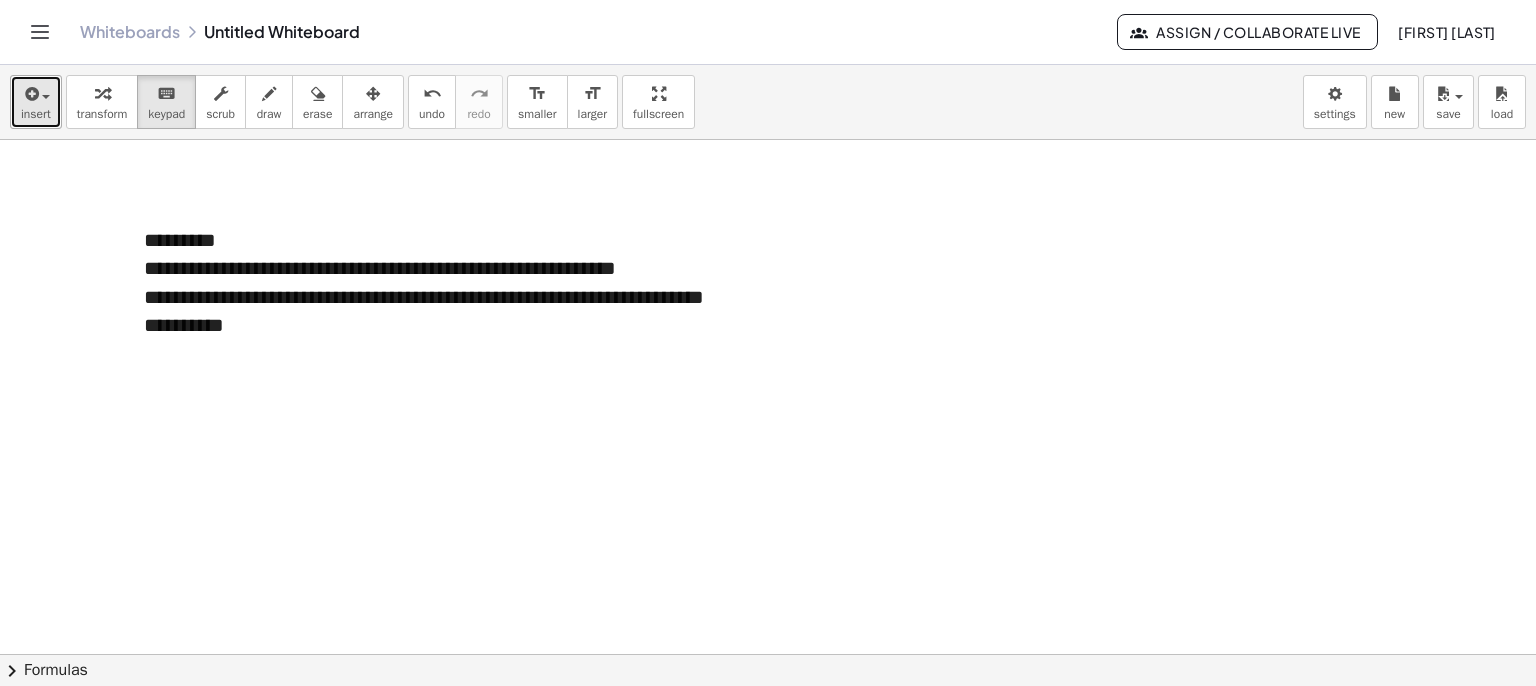 click on "insert" at bounding box center (36, 114) 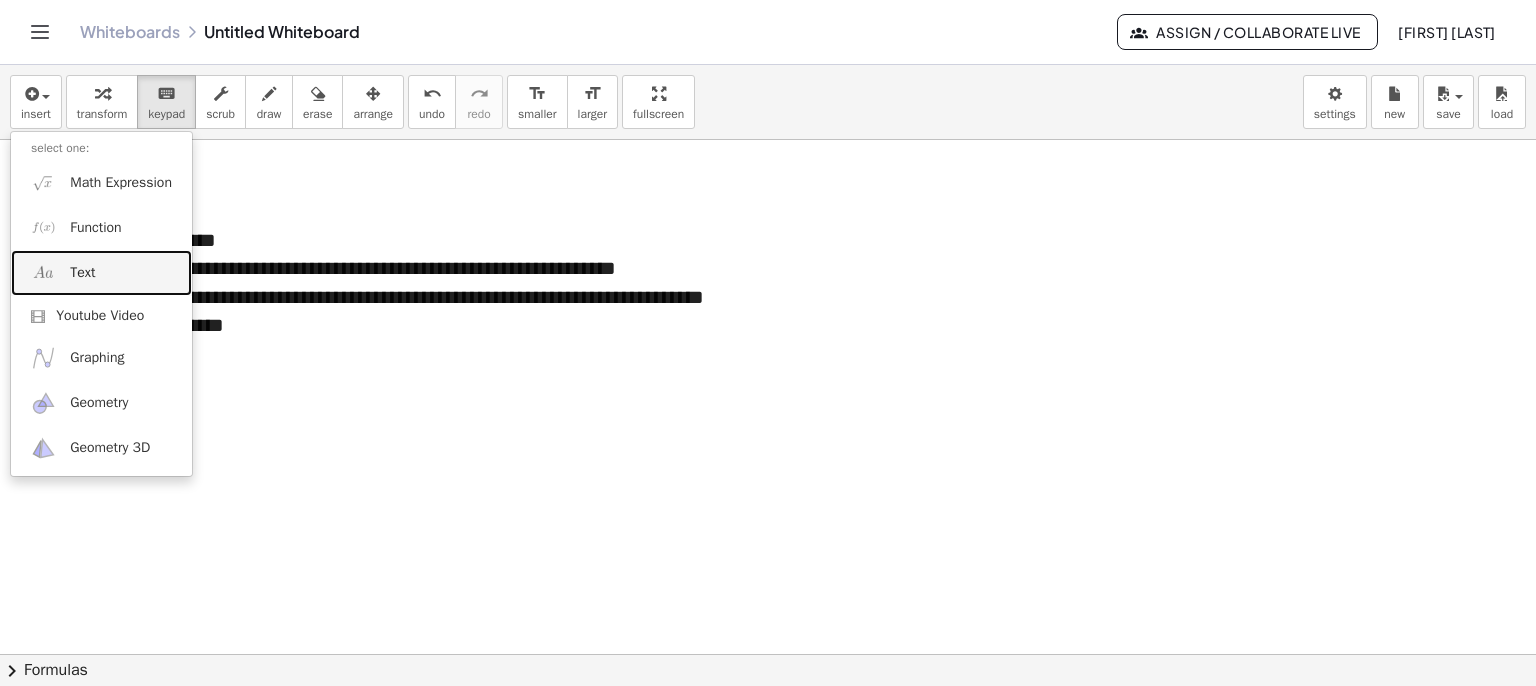 click on "Text" at bounding box center (82, 273) 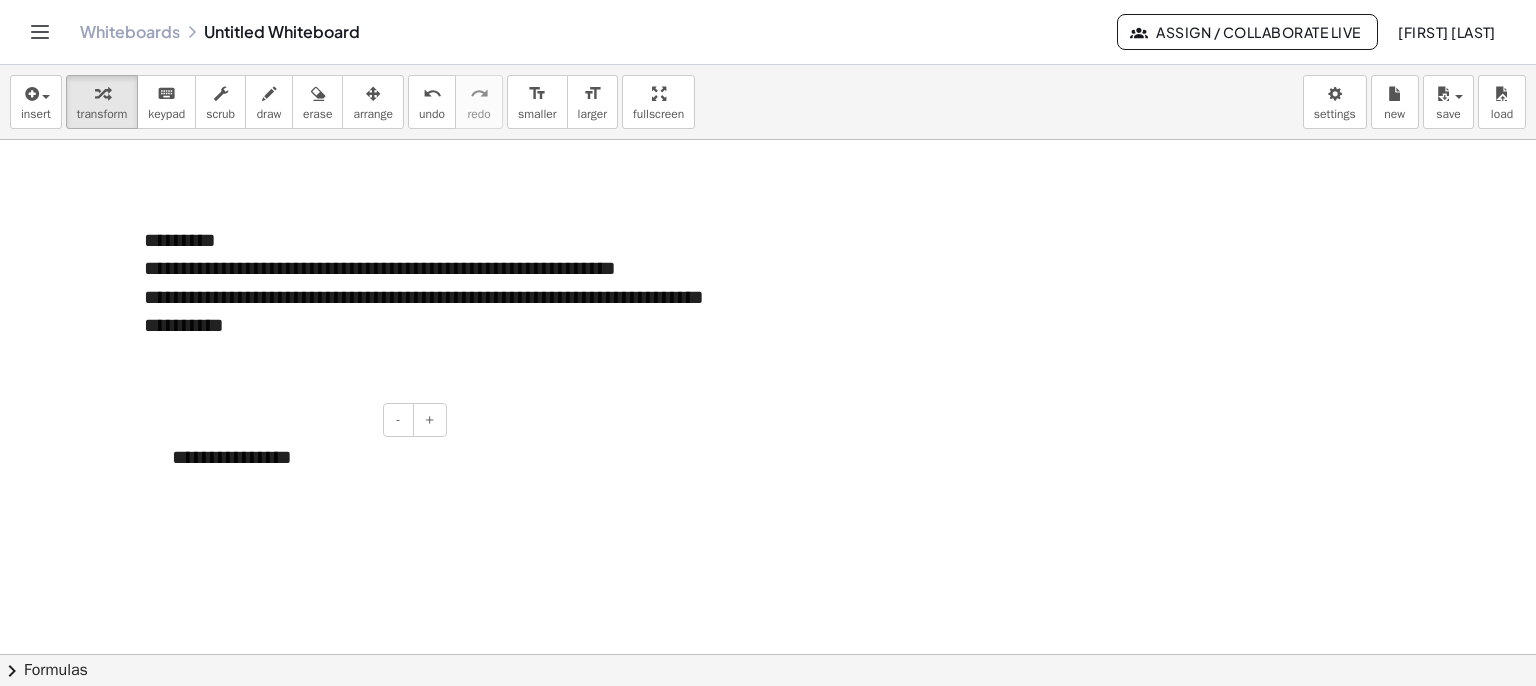 type 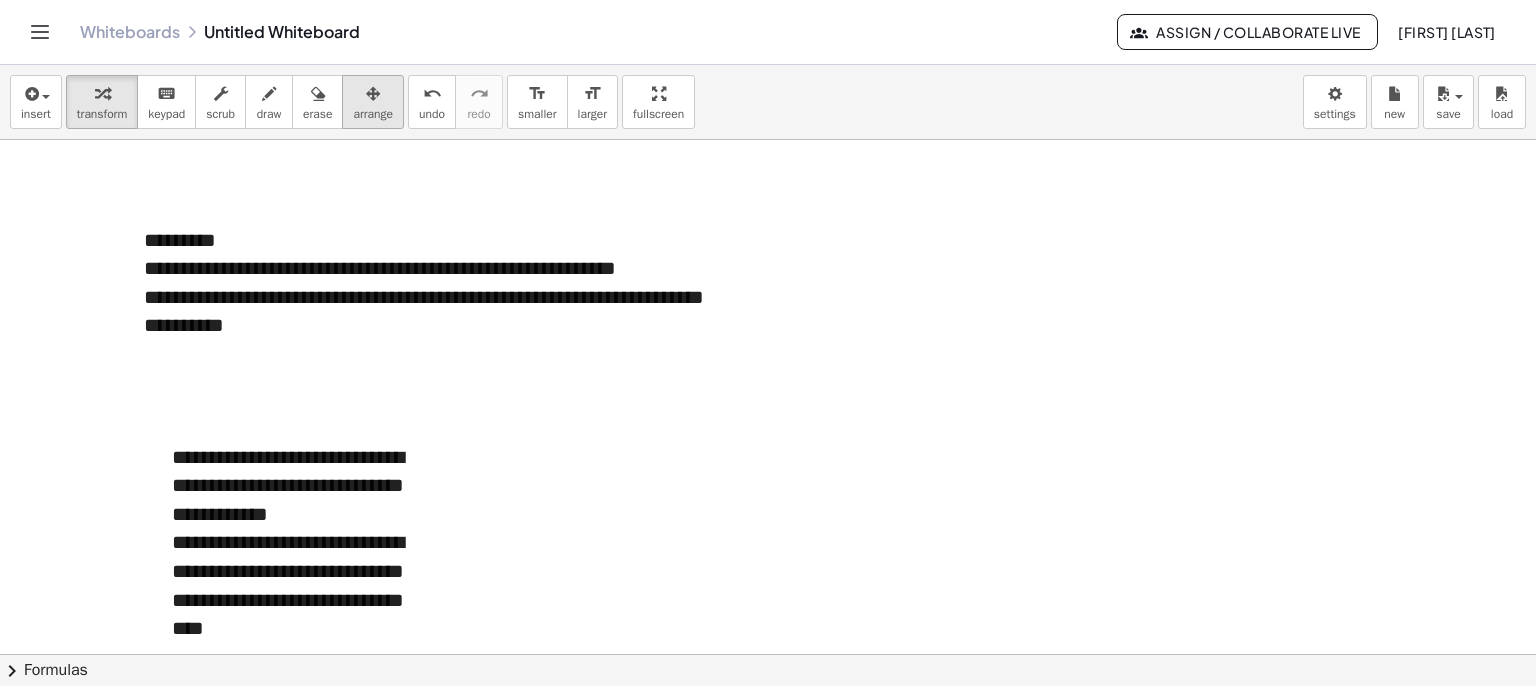 click at bounding box center [373, 94] 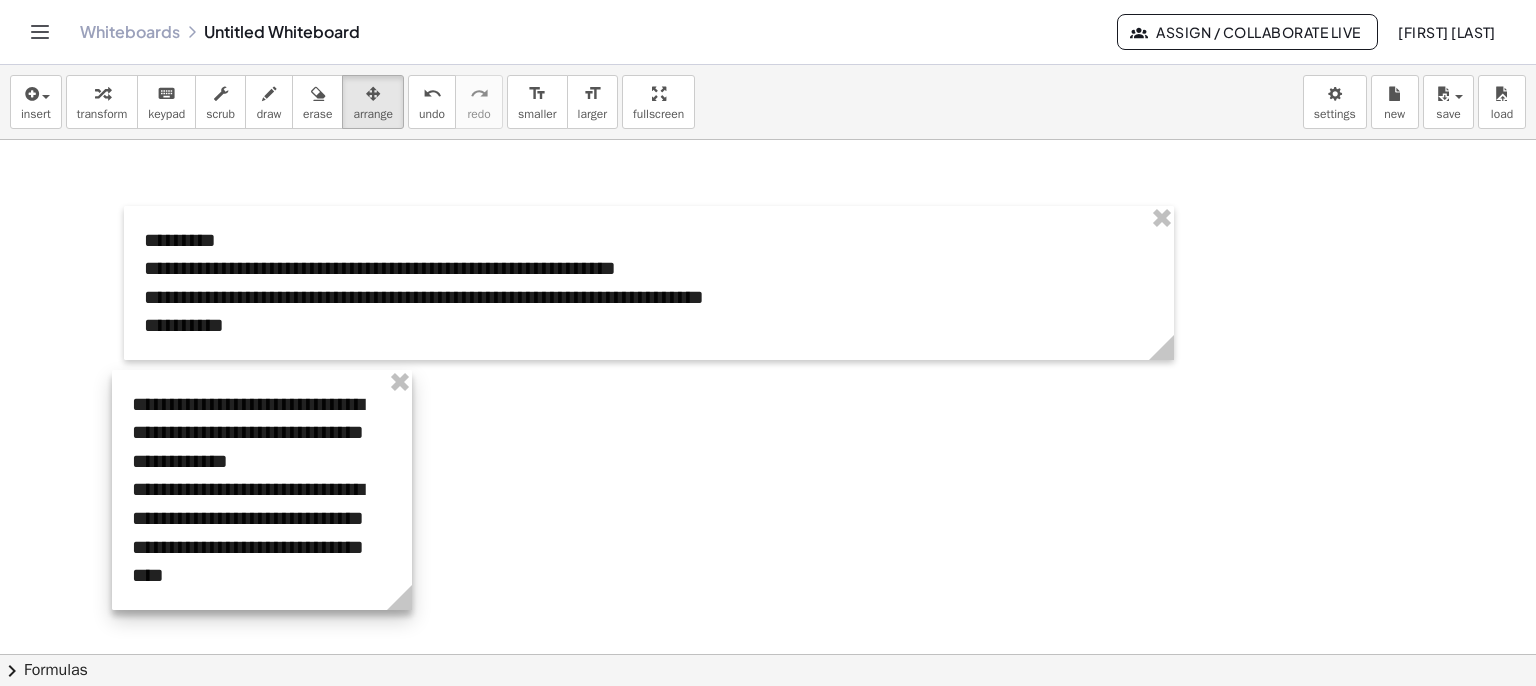 drag, startPoint x: 236, startPoint y: 559, endPoint x: 196, endPoint y: 506, distance: 66.4003 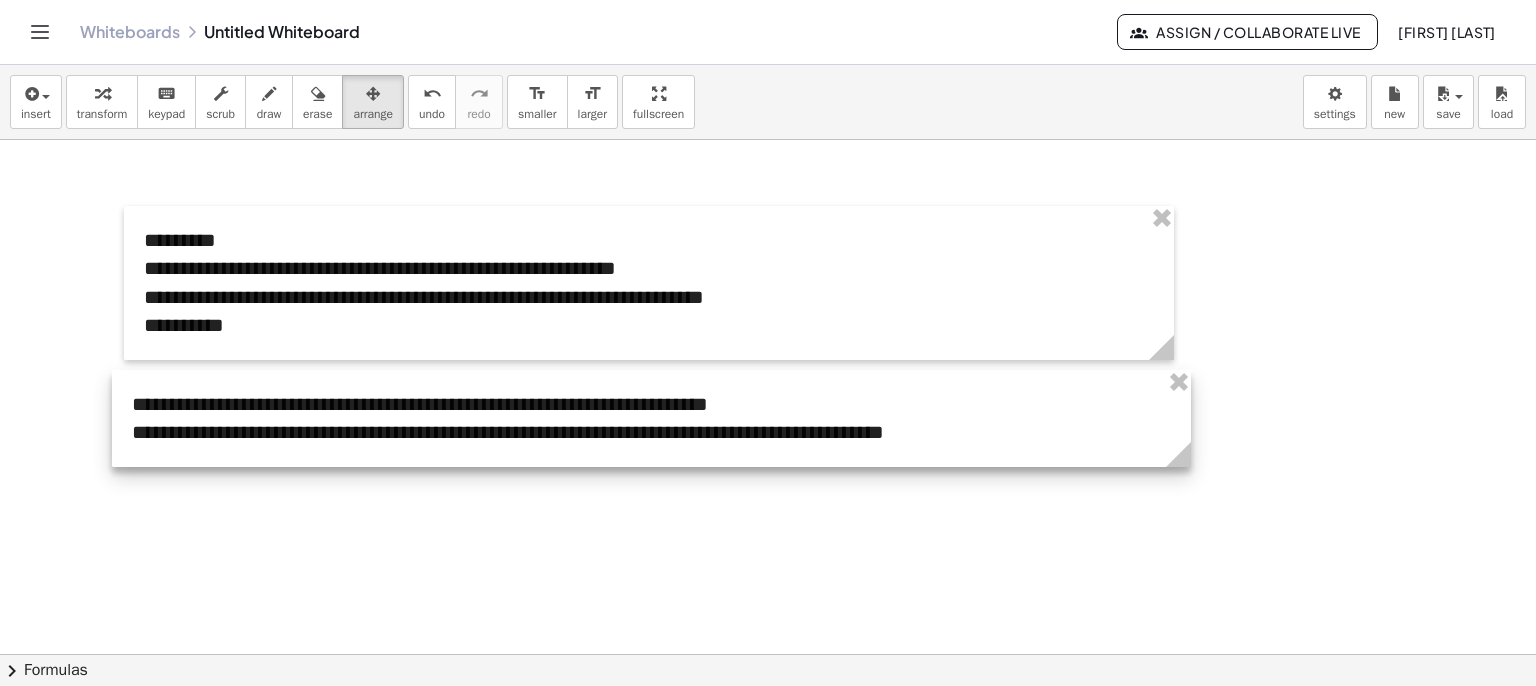 drag, startPoint x: 410, startPoint y: 609, endPoint x: 1189, endPoint y: 645, distance: 779.8314 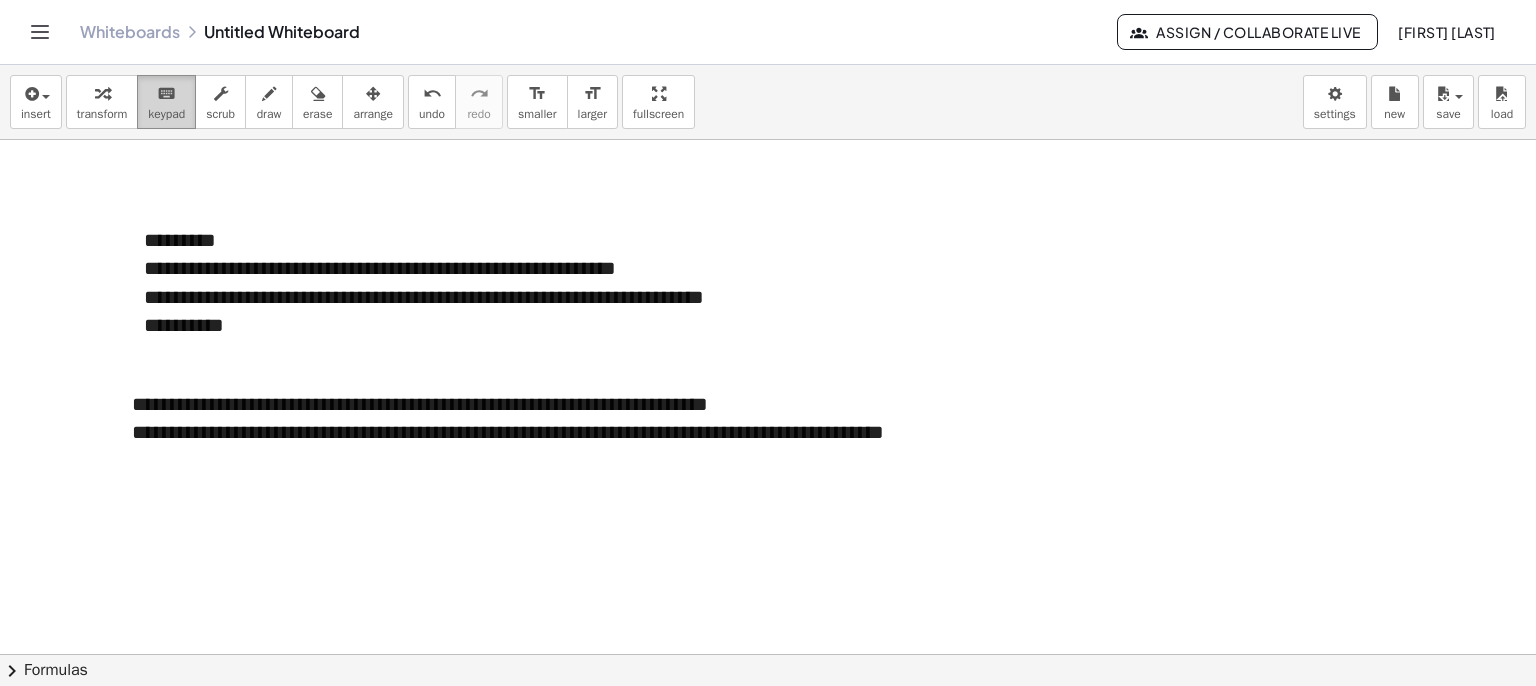 click on "keypad" at bounding box center (166, 114) 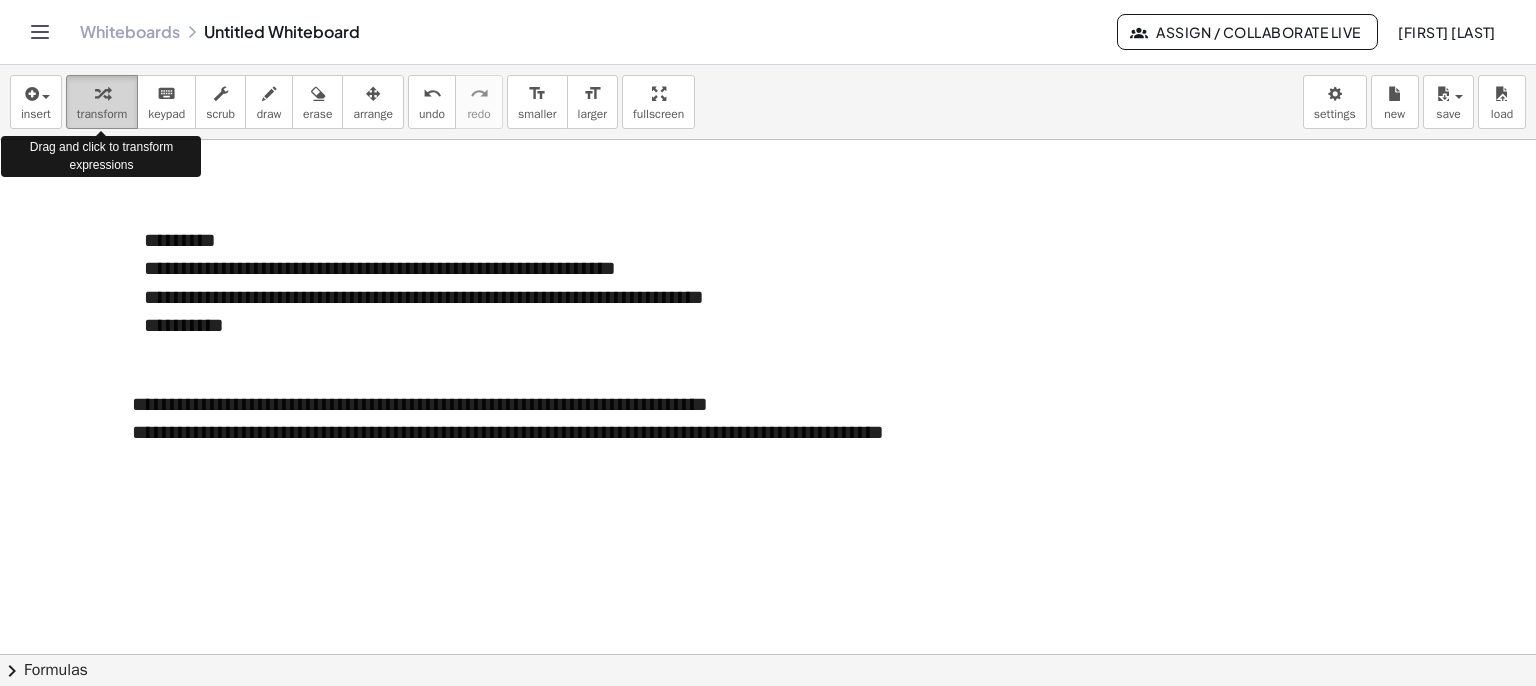 click at bounding box center [102, 94] 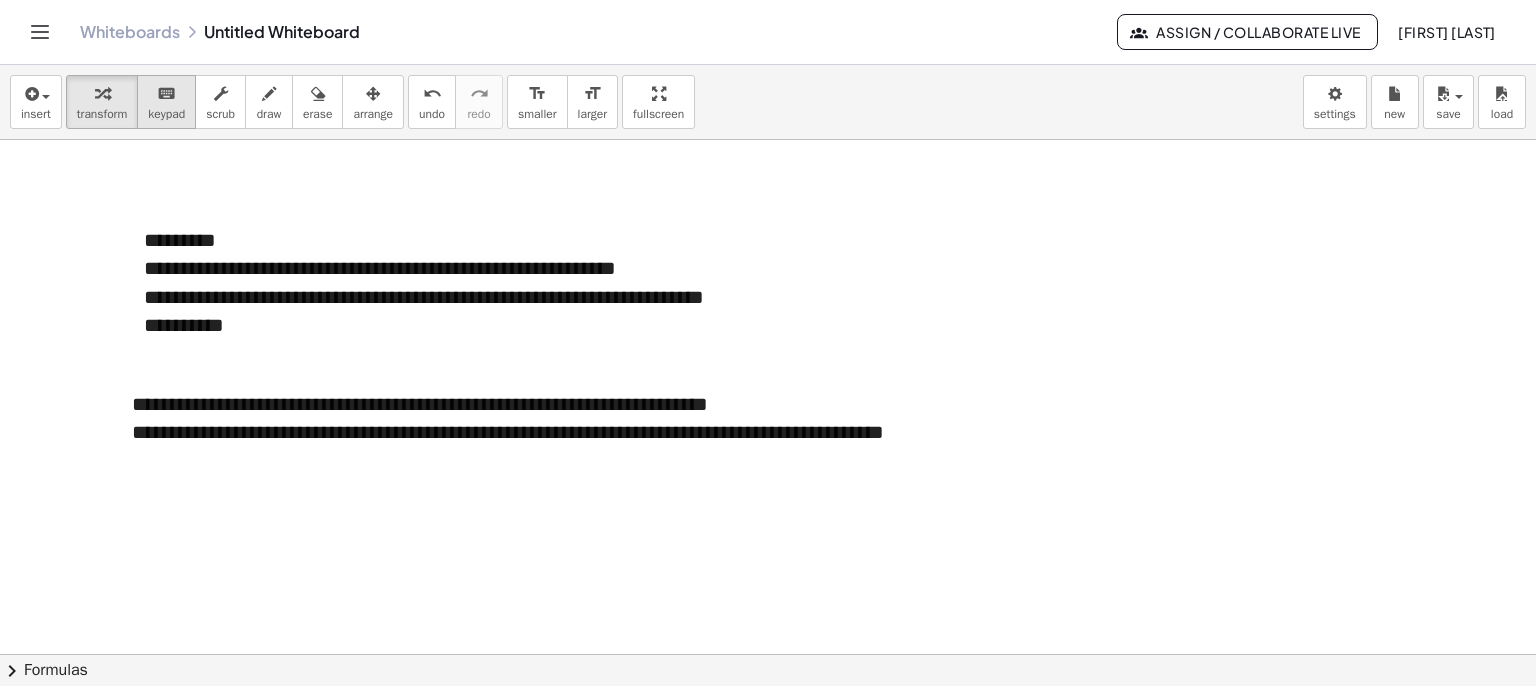 click on "keyboard" at bounding box center (166, 94) 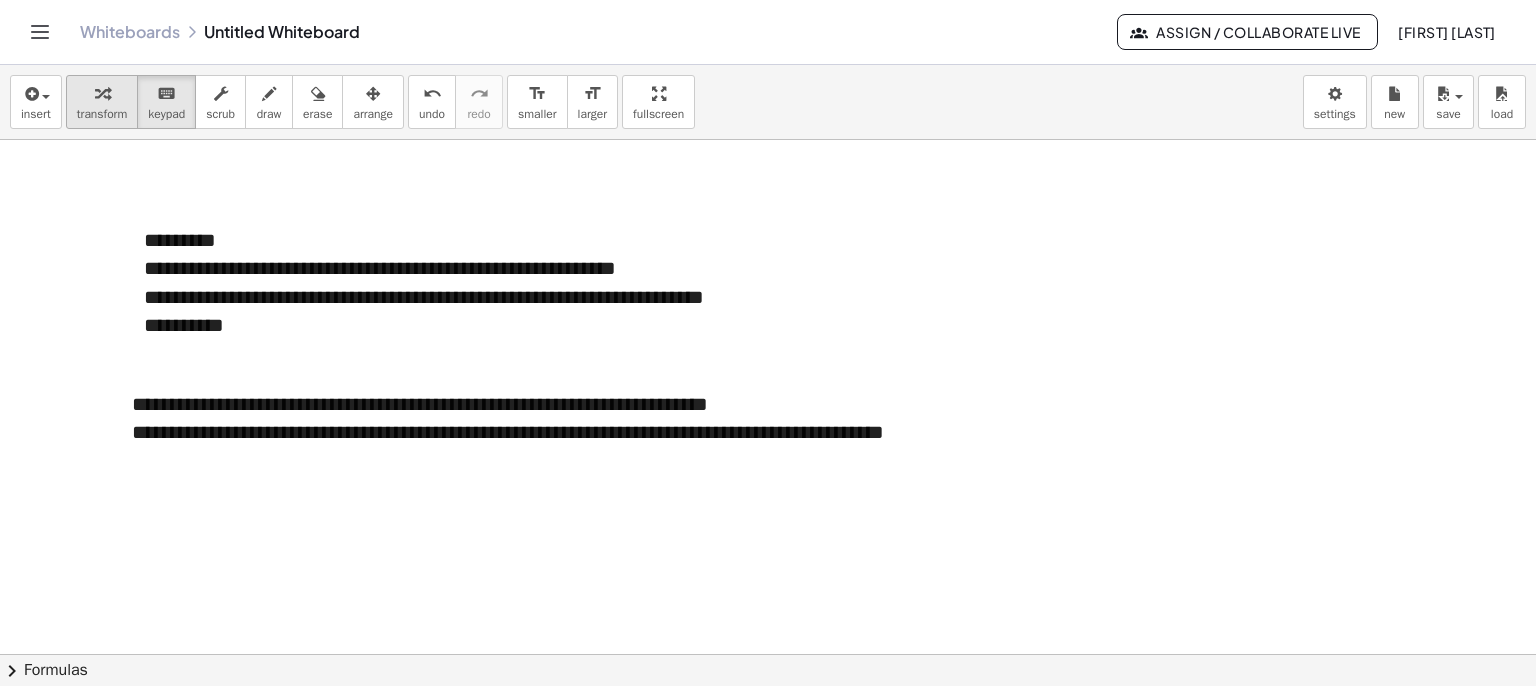click at bounding box center (102, 93) 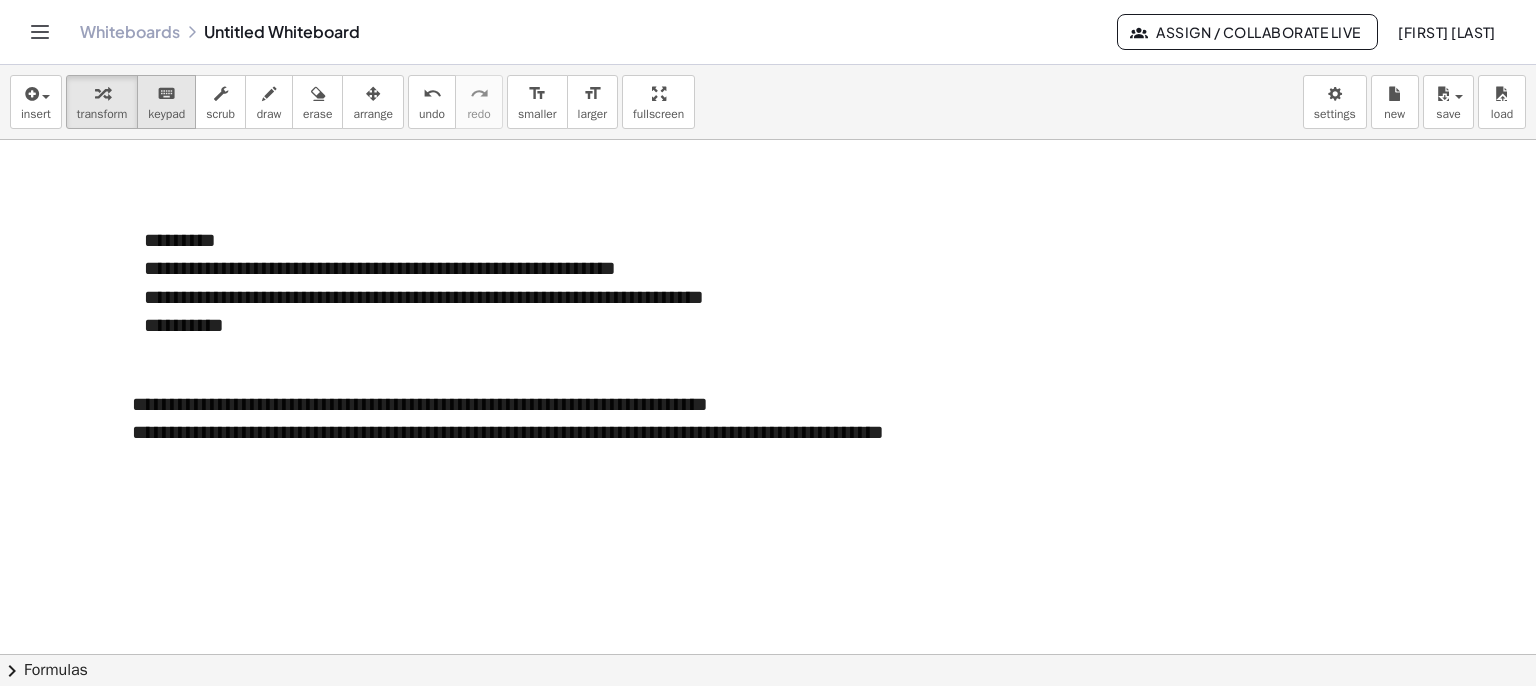 click on "keyboard" at bounding box center (166, 93) 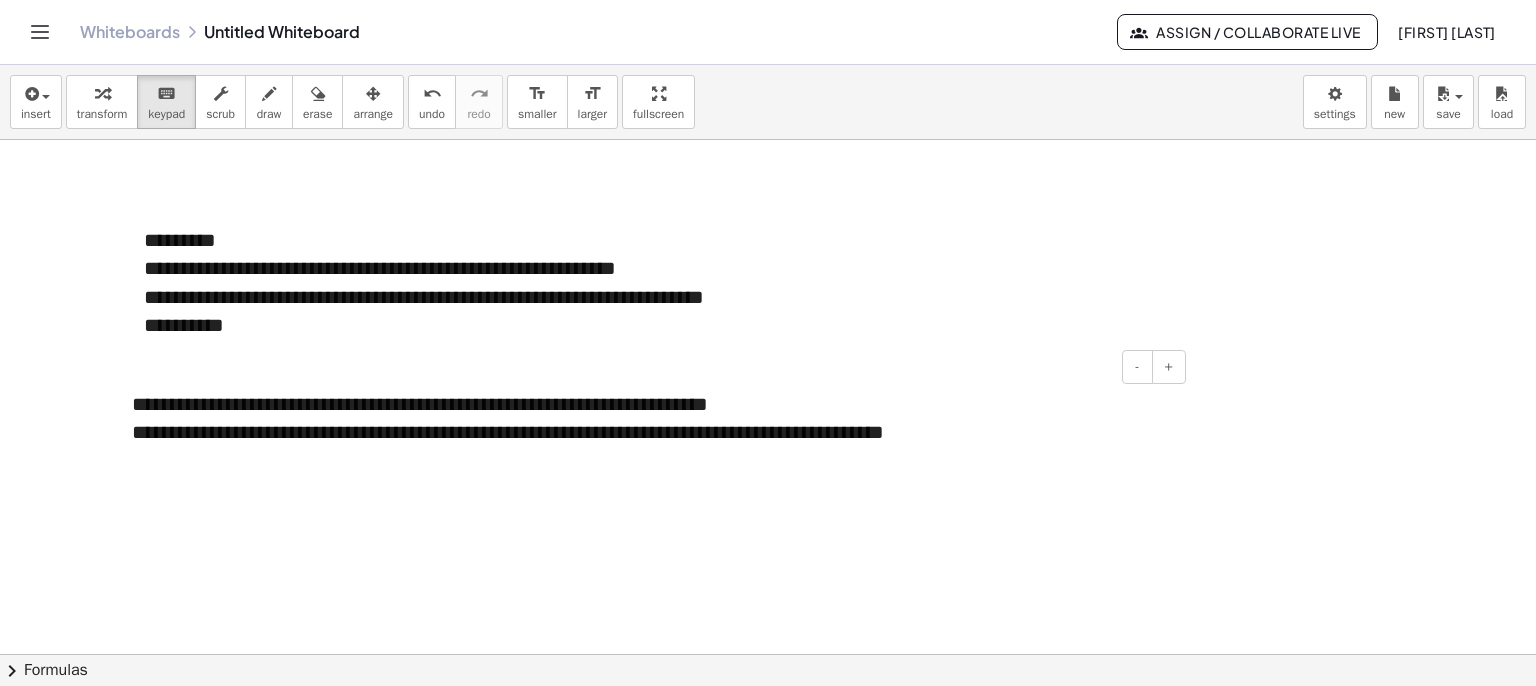 click on "**********" at bounding box center [651, 418] 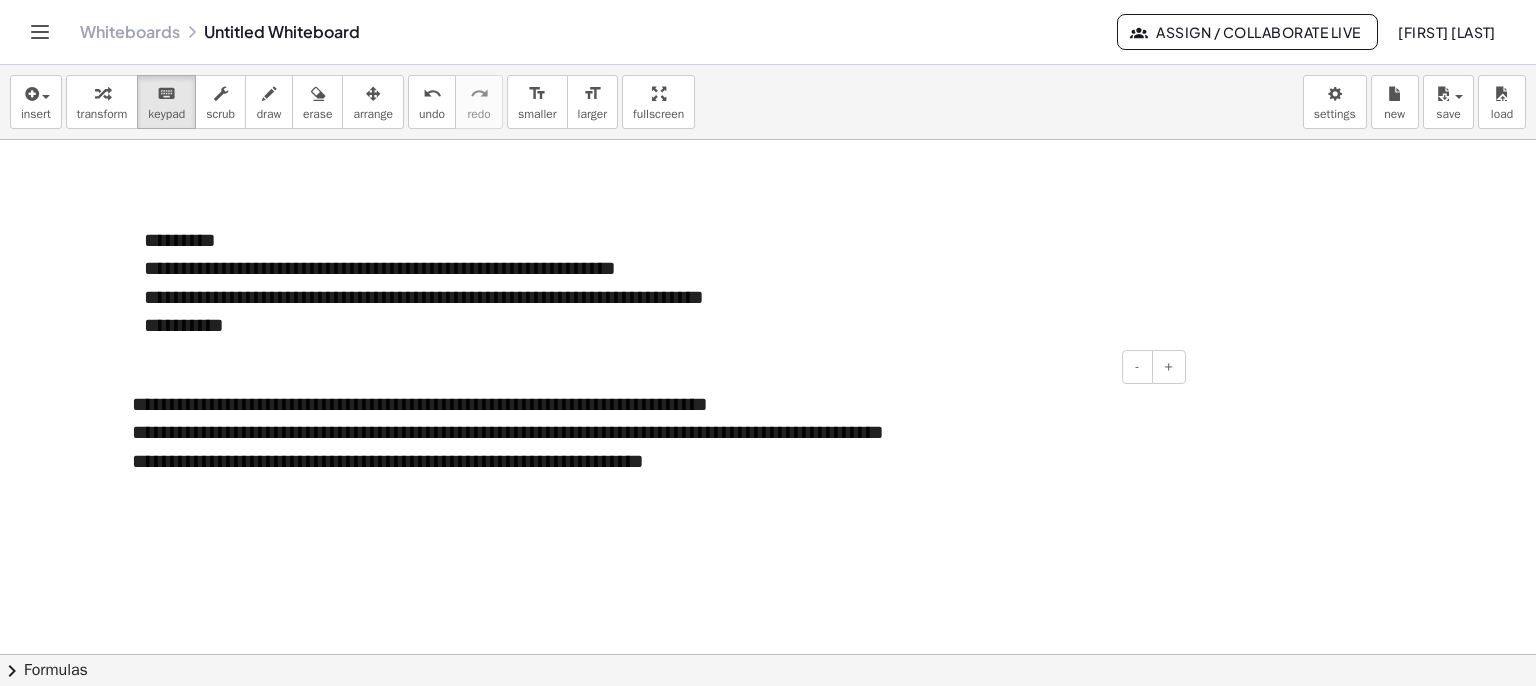 click on "**********" at bounding box center [651, 461] 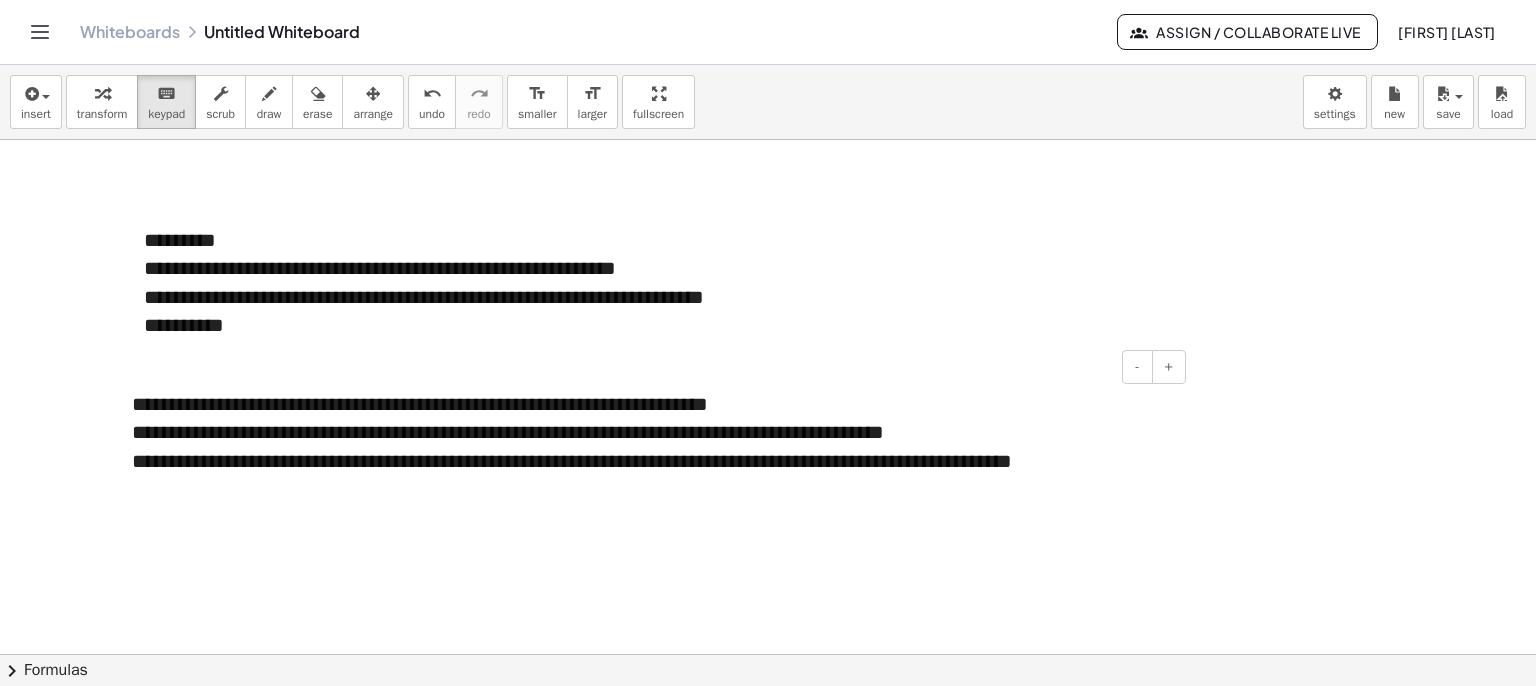 click on "**********" at bounding box center [651, 461] 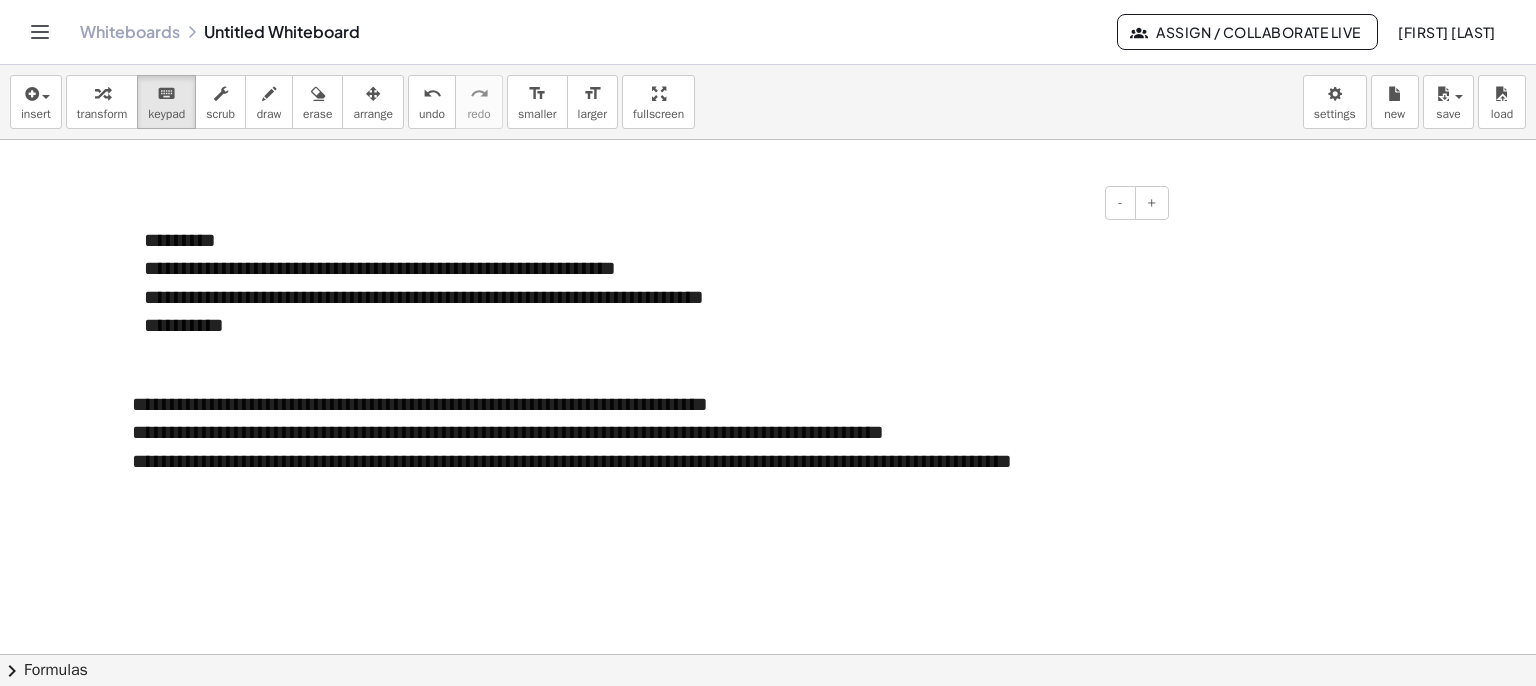 click on "**********" at bounding box center [649, 283] 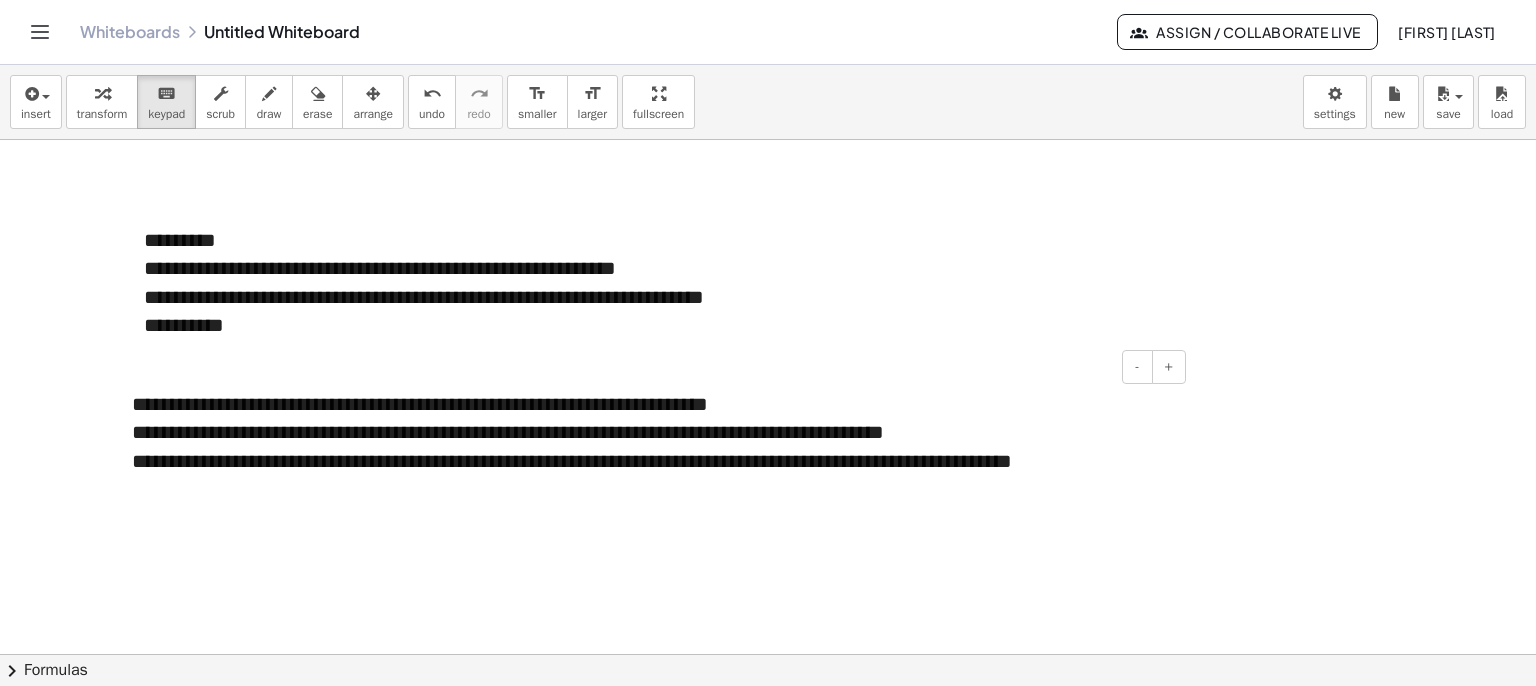 click on "**********" at bounding box center [651, 447] 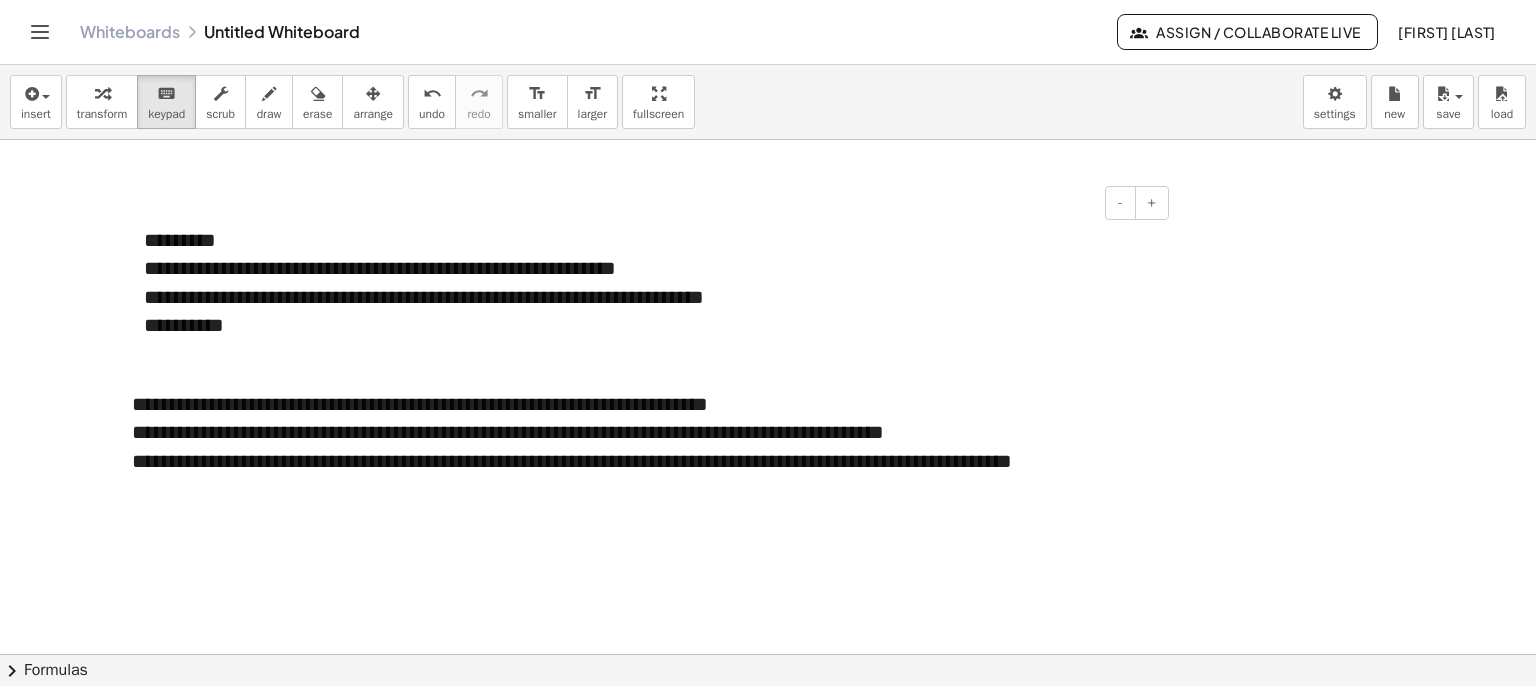 click on "**********" at bounding box center (649, 283) 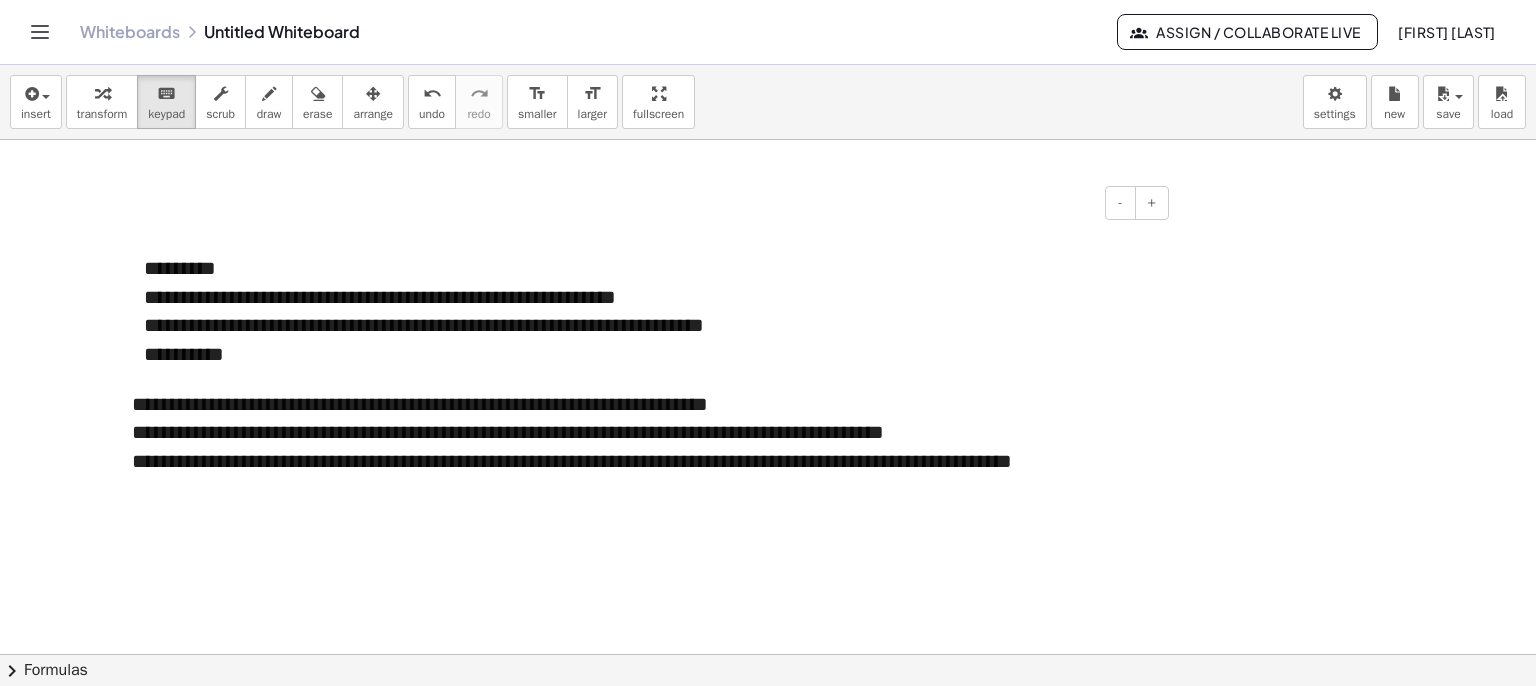 click on "- +" at bounding box center [644, 203] 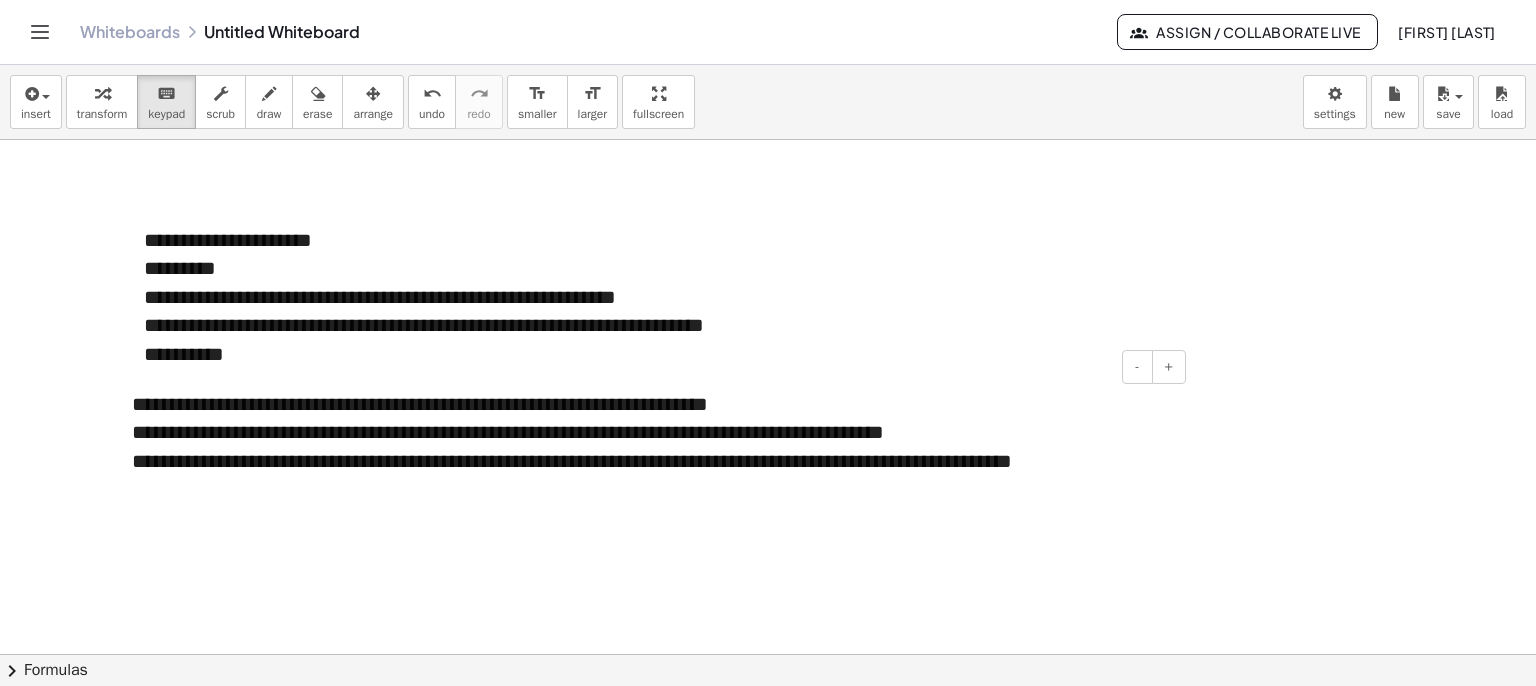 click at bounding box center [651, 489] 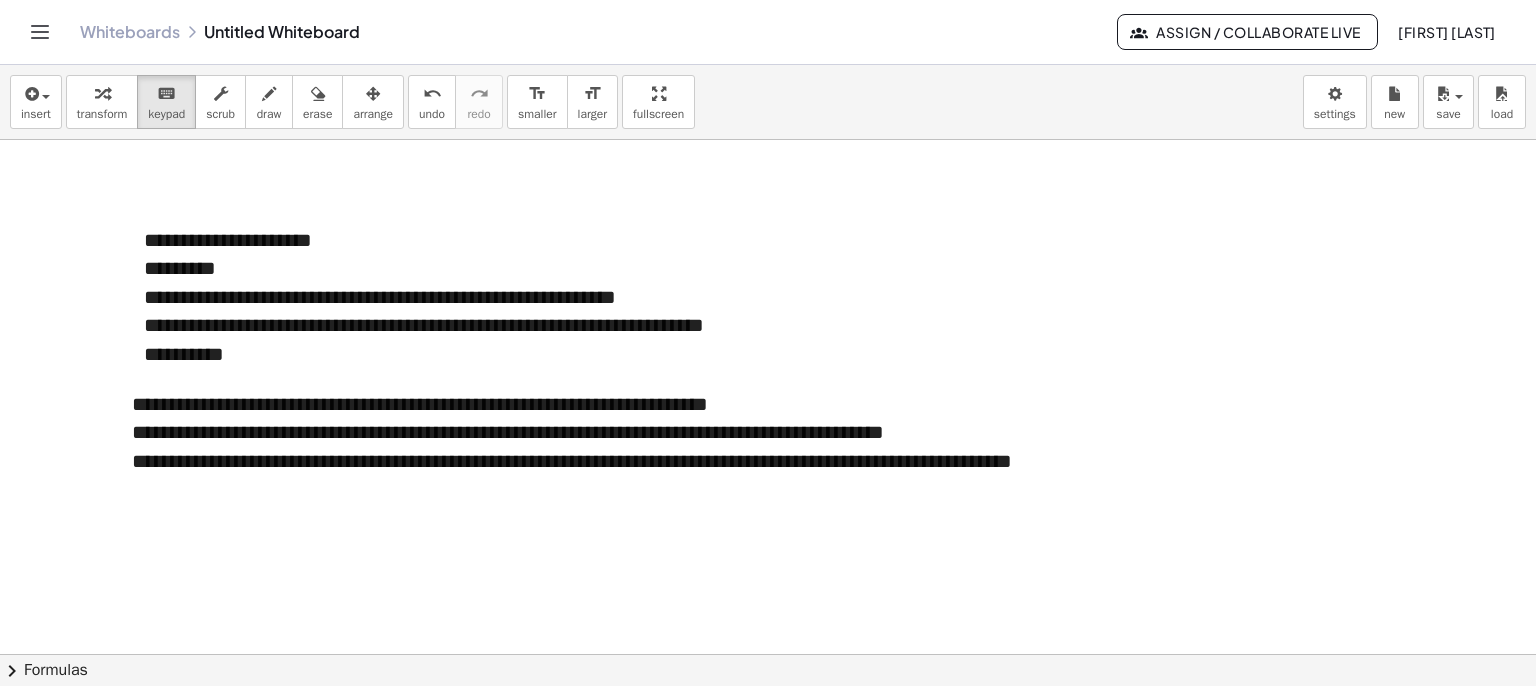 click at bounding box center [768, 771] 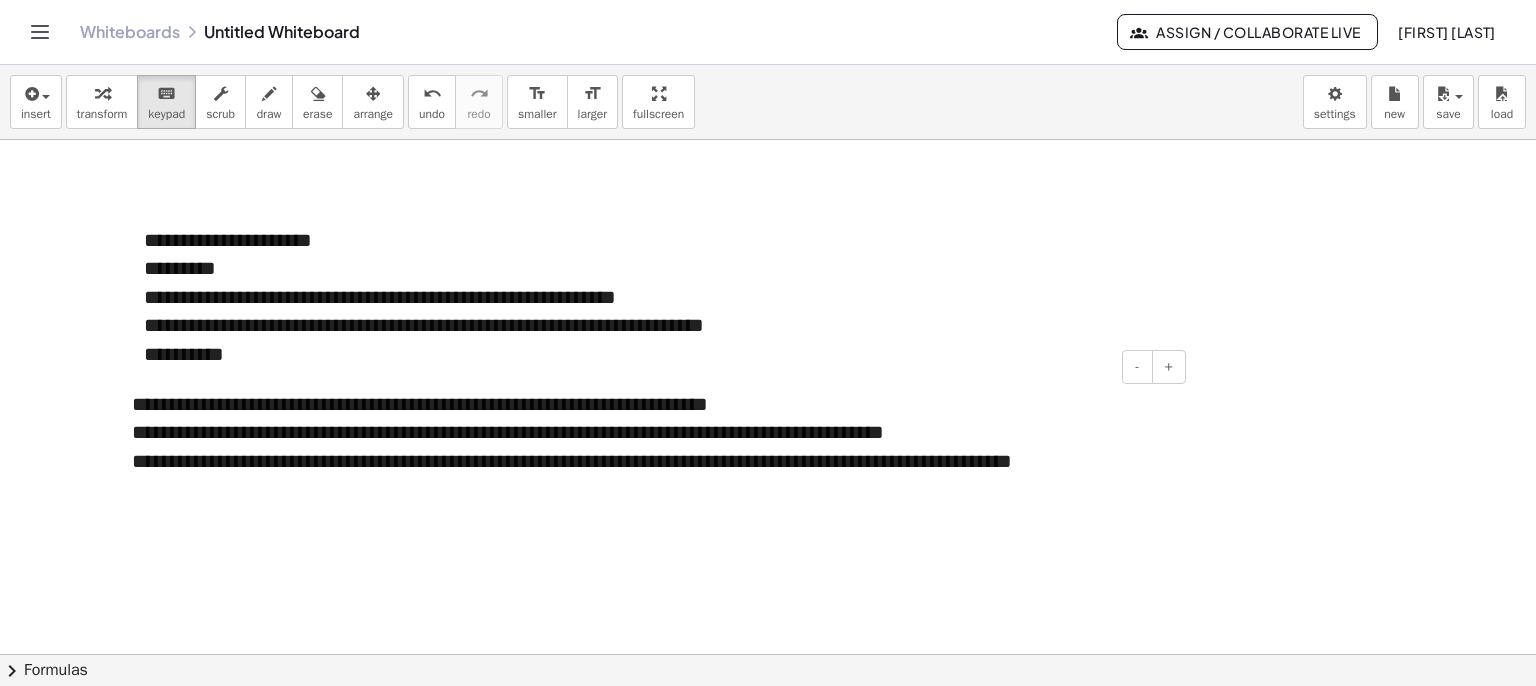 click on "**********" at bounding box center [651, 447] 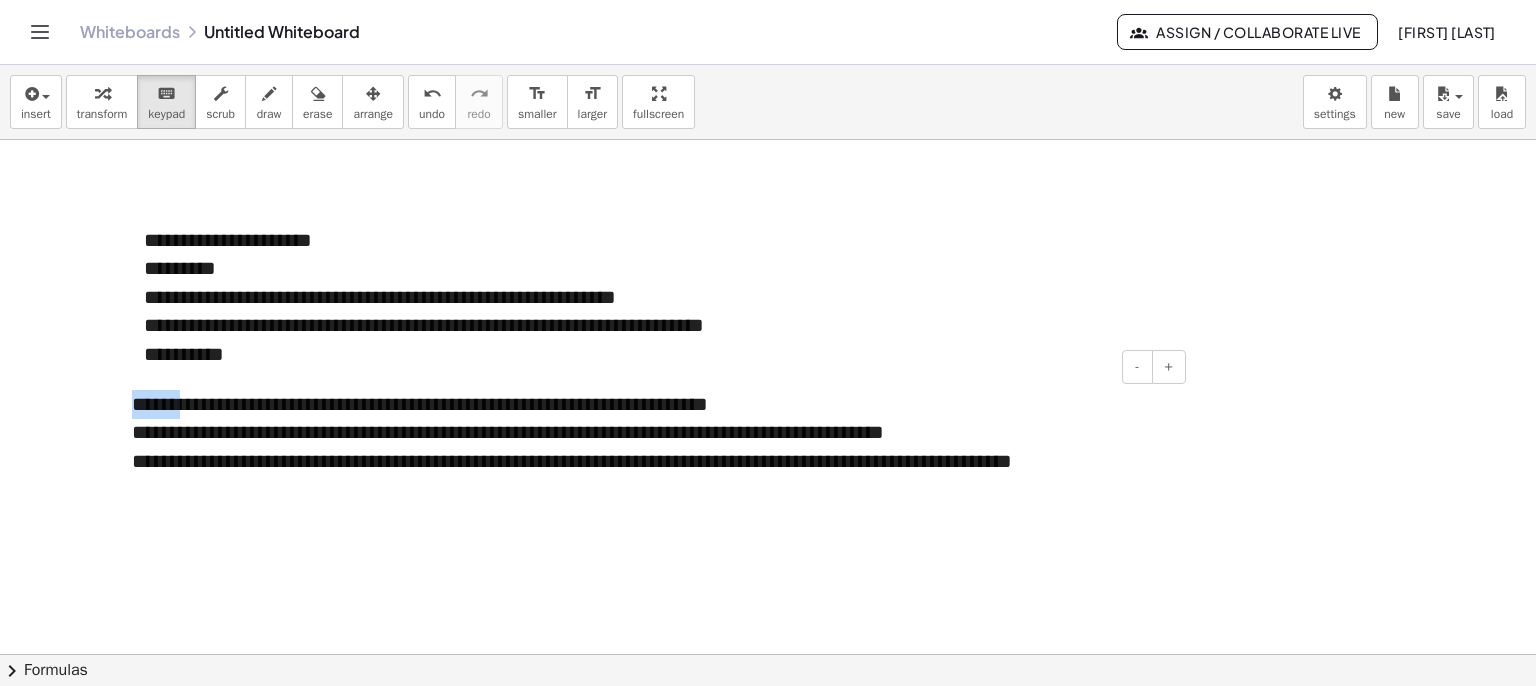 click on "**********" at bounding box center [651, 447] 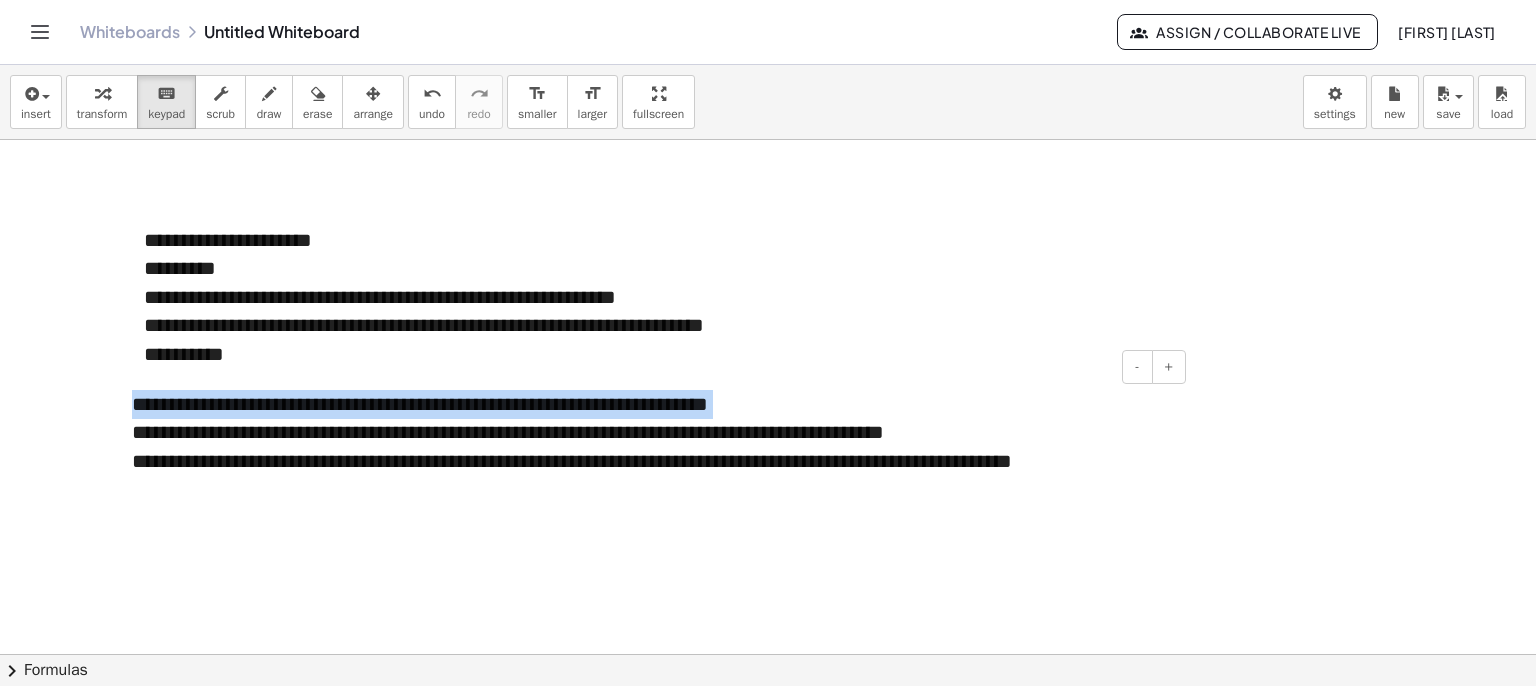 click on "**********" at bounding box center [651, 447] 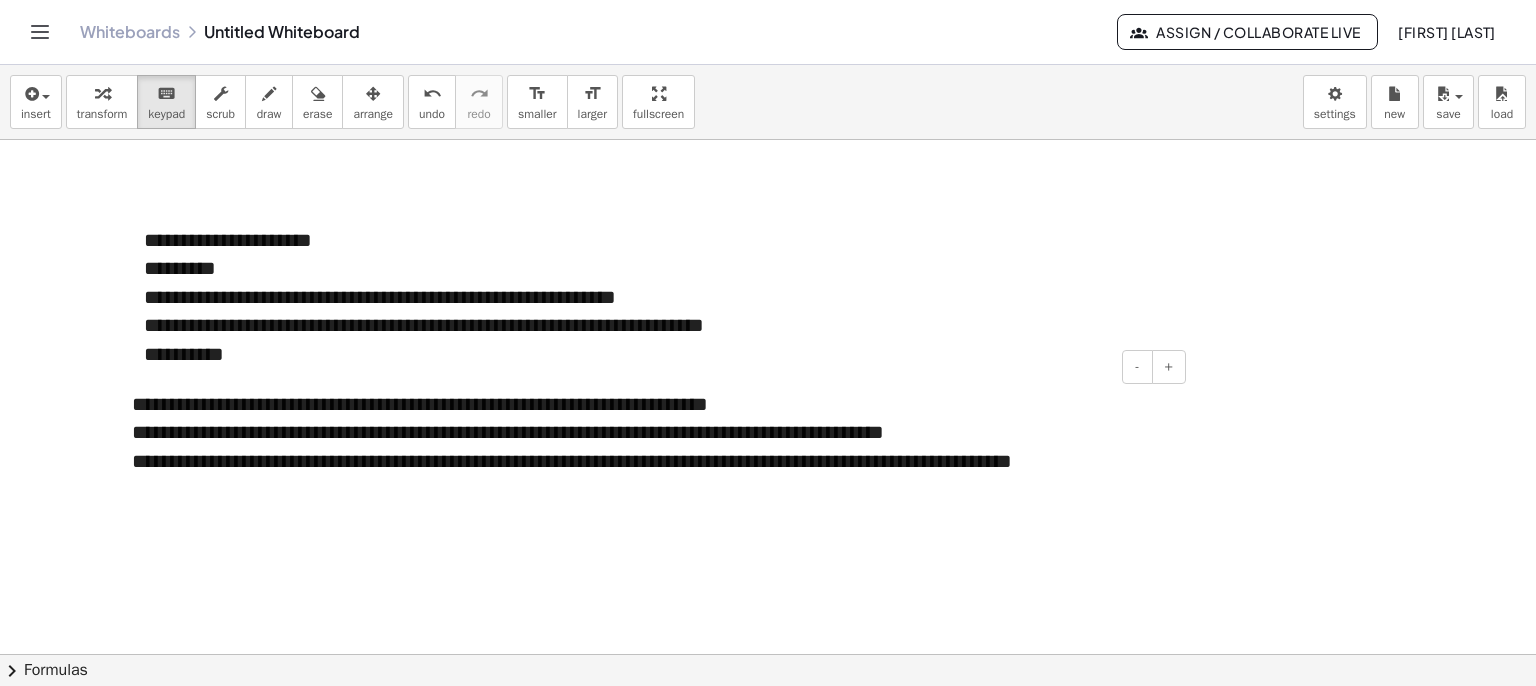click on "**********" at bounding box center [651, 461] 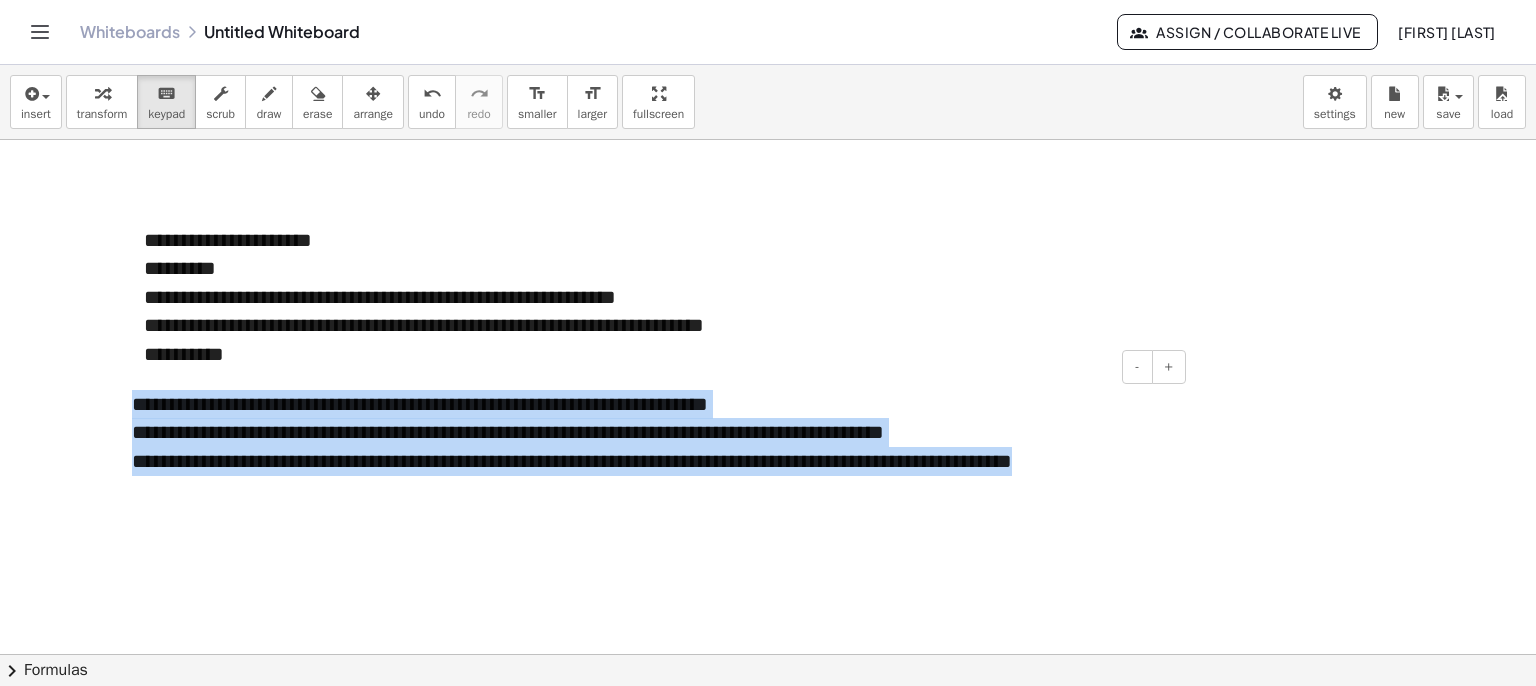 drag, startPoint x: 1061, startPoint y: 465, endPoint x: 132, endPoint y: 398, distance: 931.4129 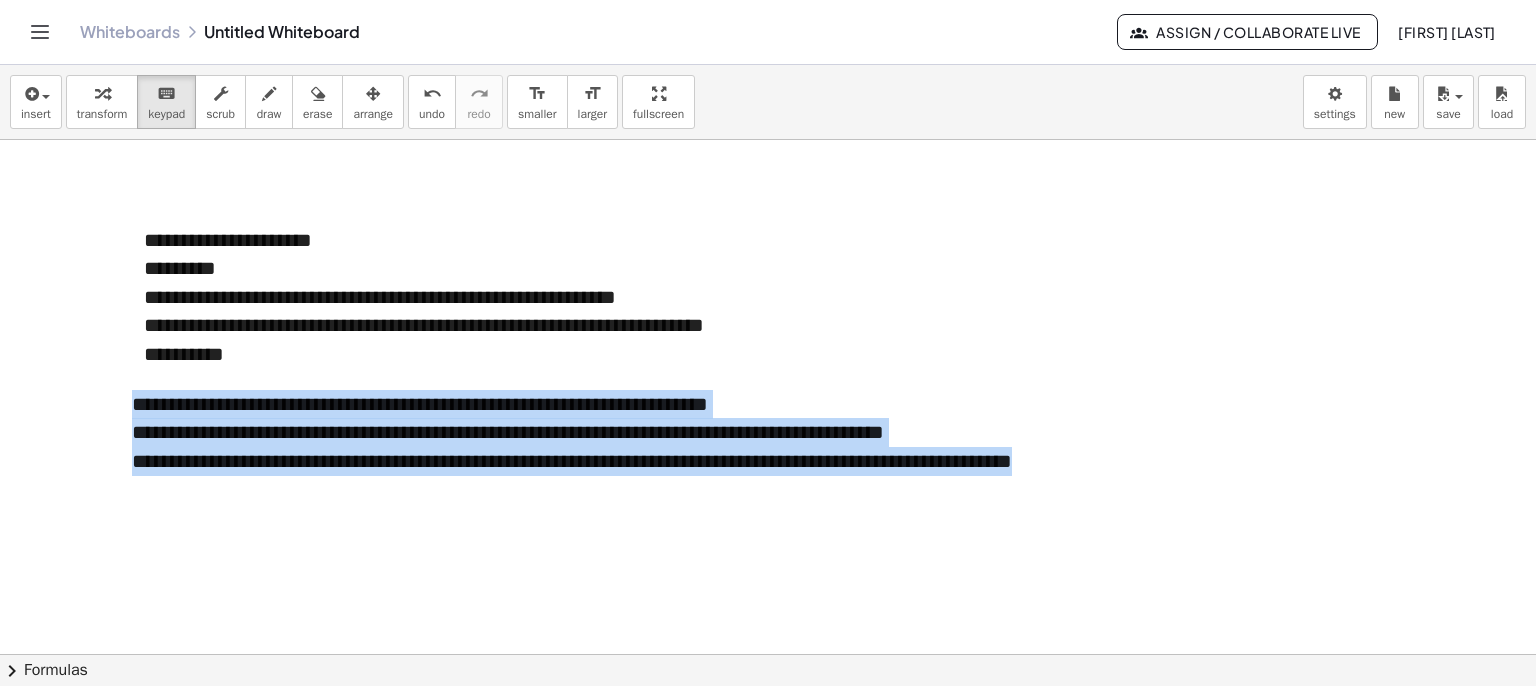 click at bounding box center (768, 771) 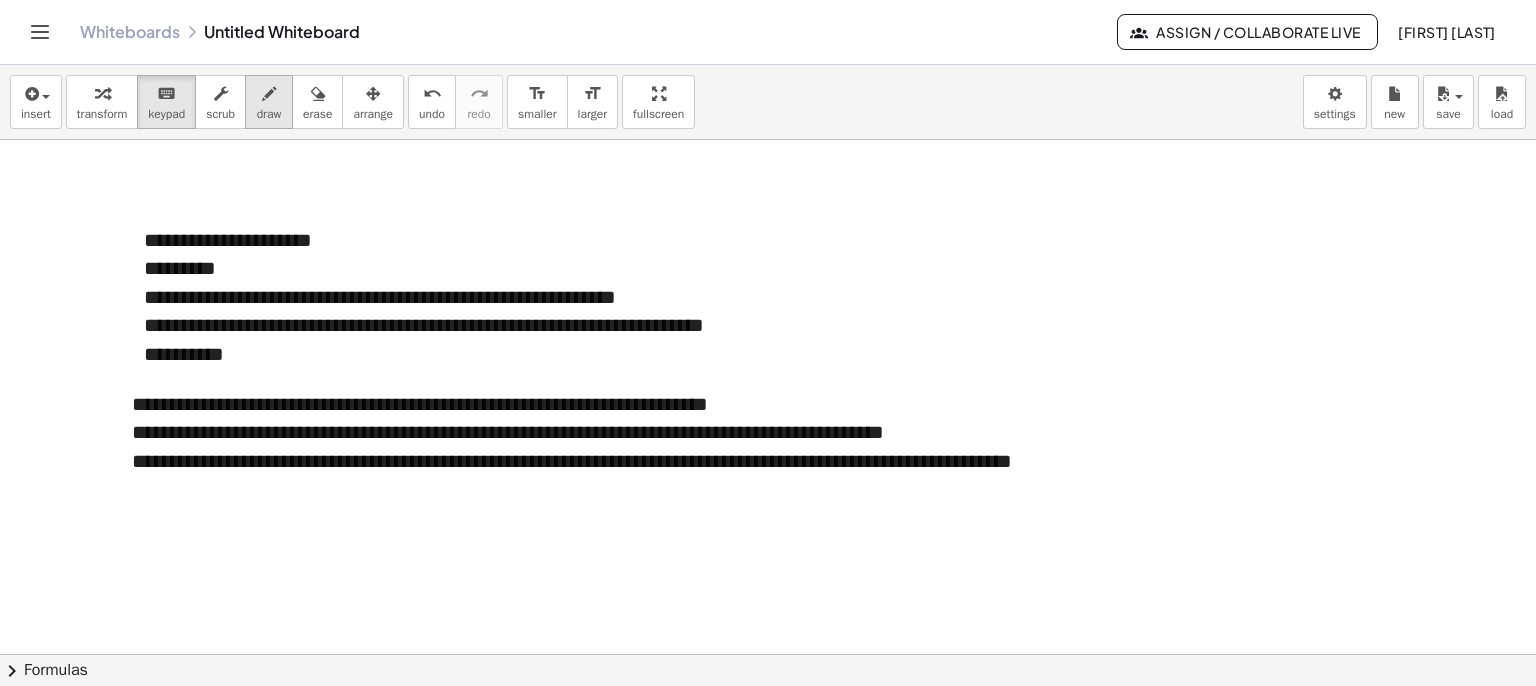 click at bounding box center (269, 94) 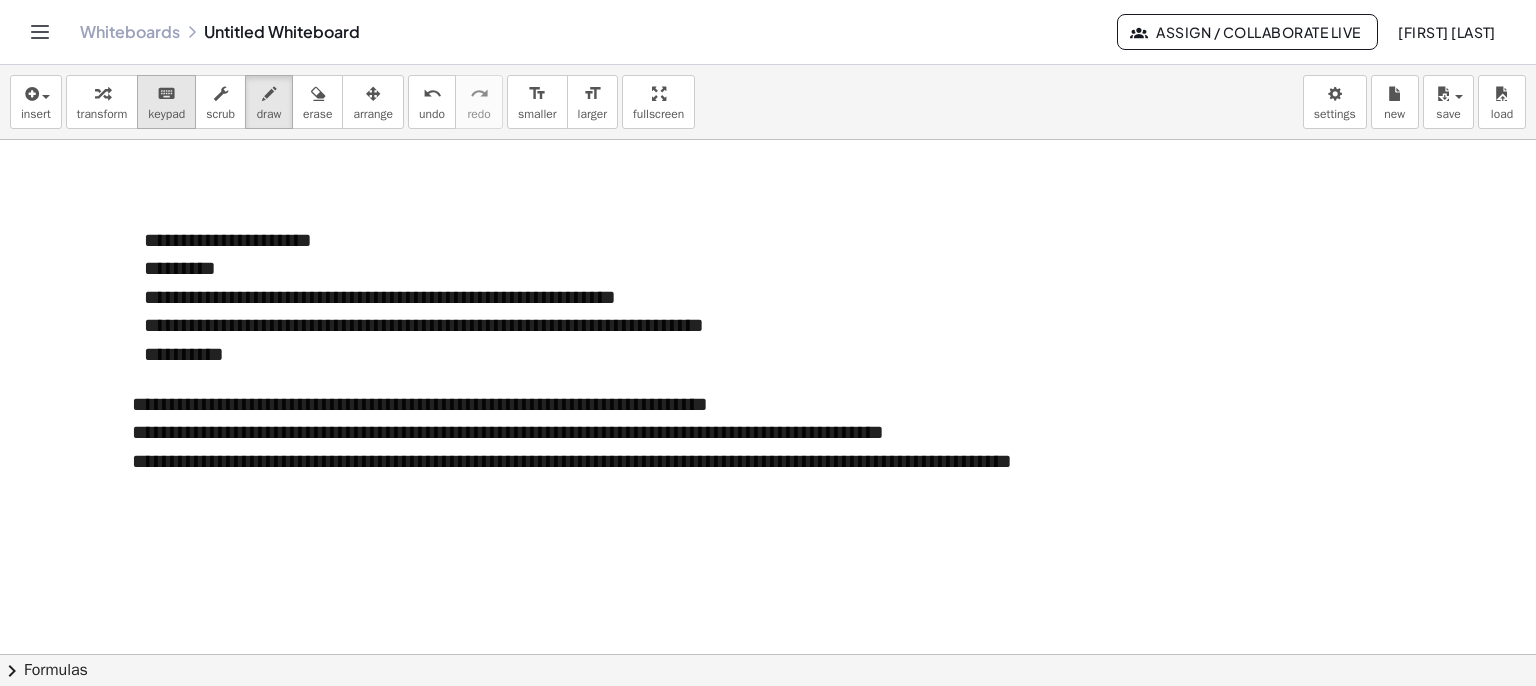 click on "keyboard keypad" at bounding box center (166, 102) 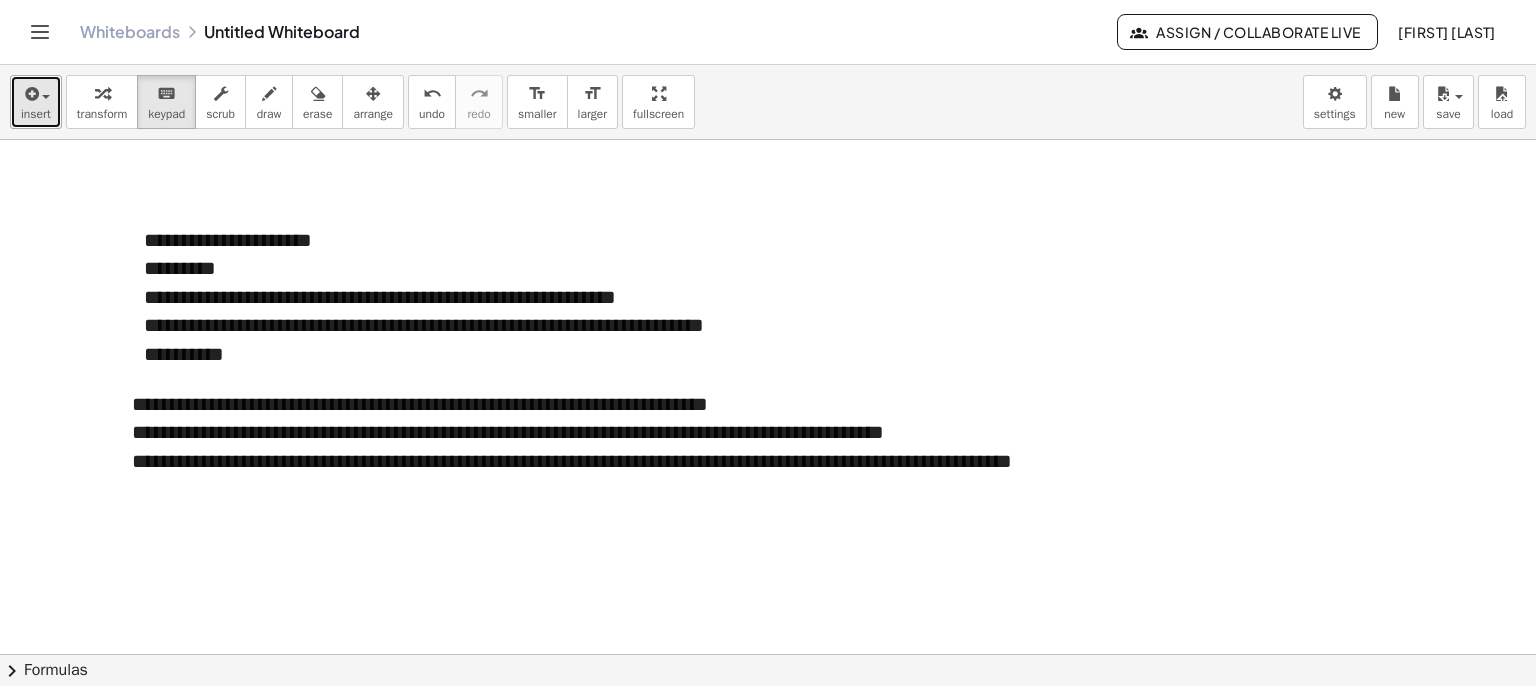 click at bounding box center [30, 94] 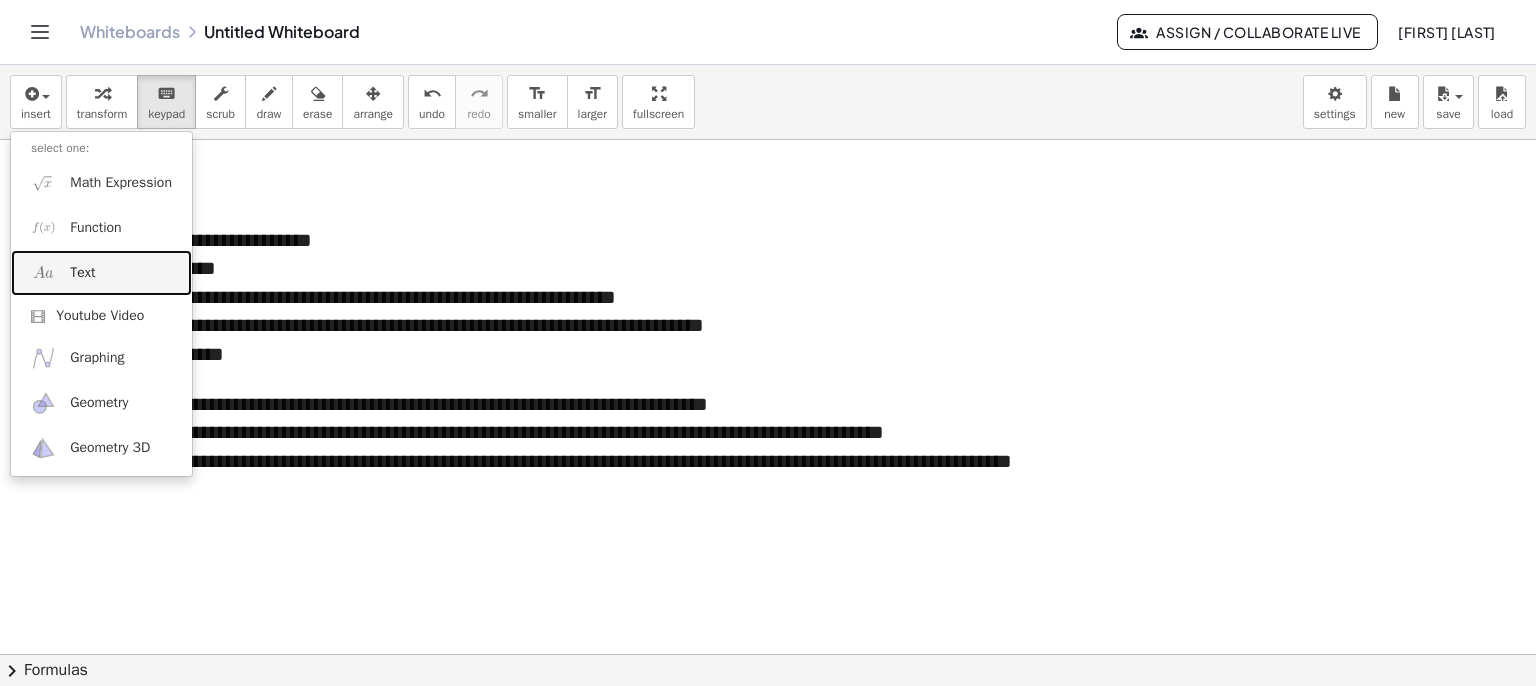 click on "Text" at bounding box center [82, 273] 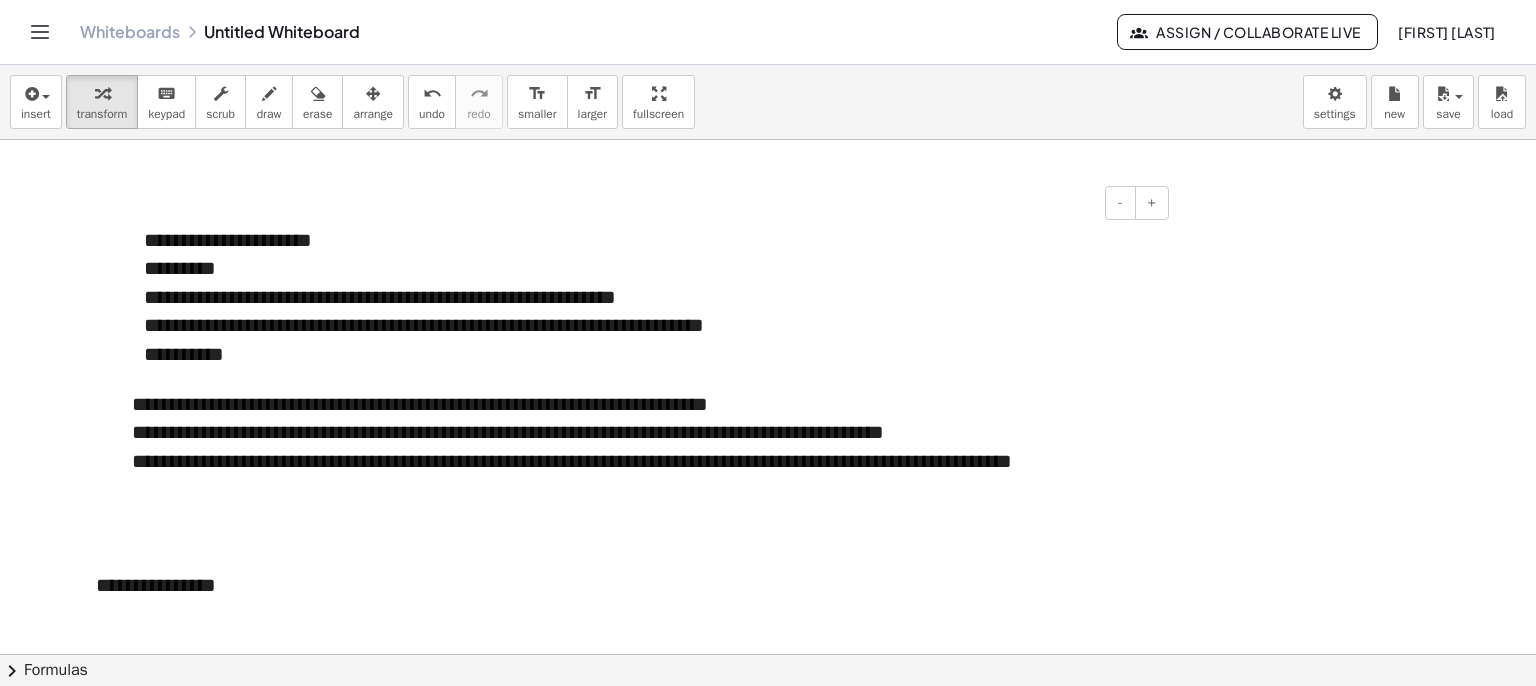 click on "**********" at bounding box center (649, 240) 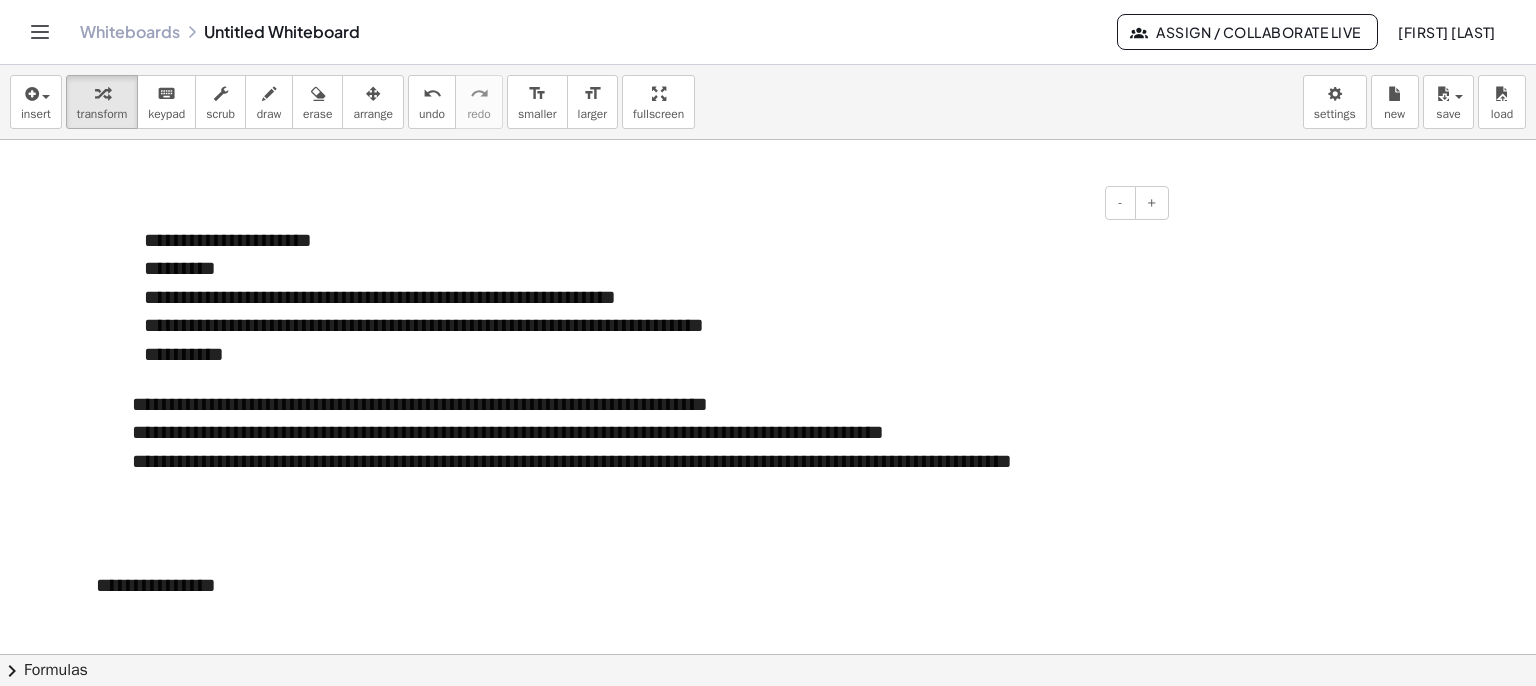 click on "**********" at bounding box center (649, 240) 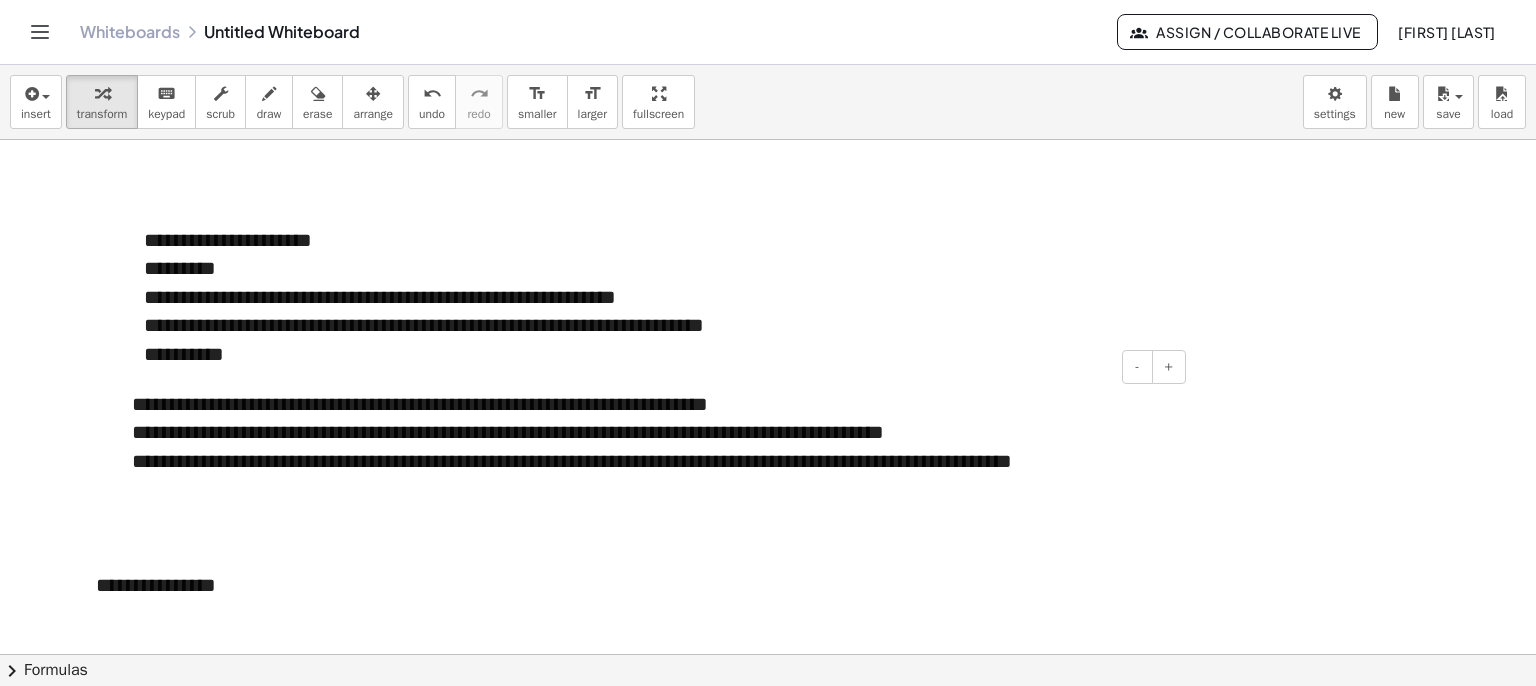 click on "**********" at bounding box center [651, 447] 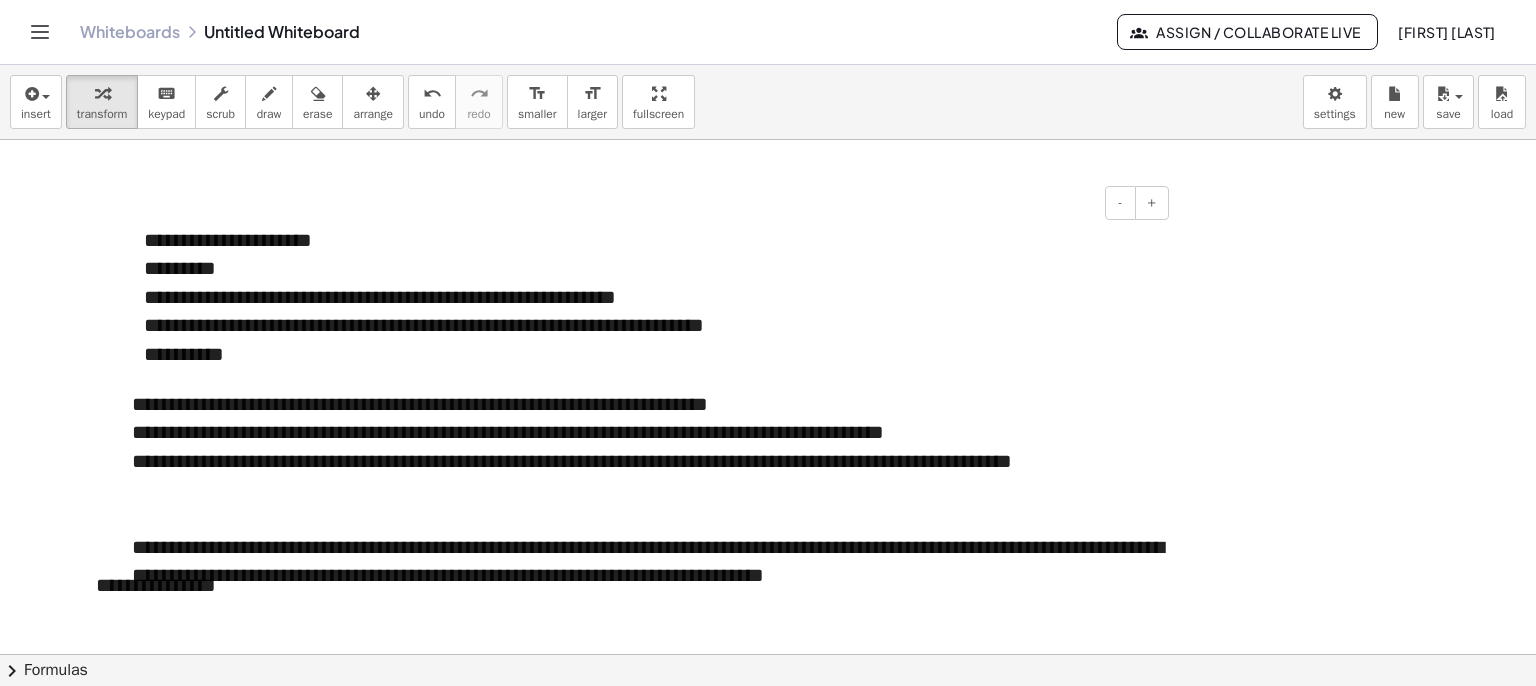 click on "**********" at bounding box center (649, 297) 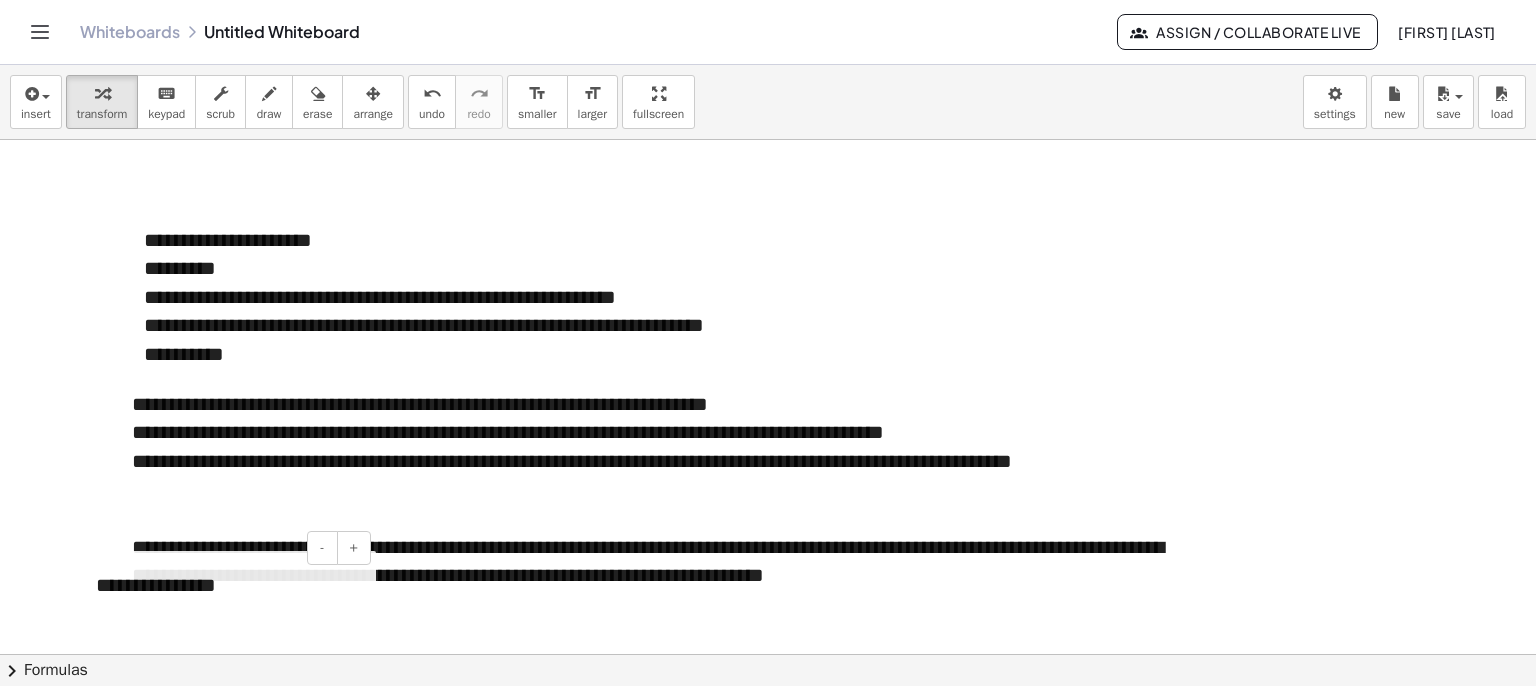 click on "**********" at bounding box center [226, 585] 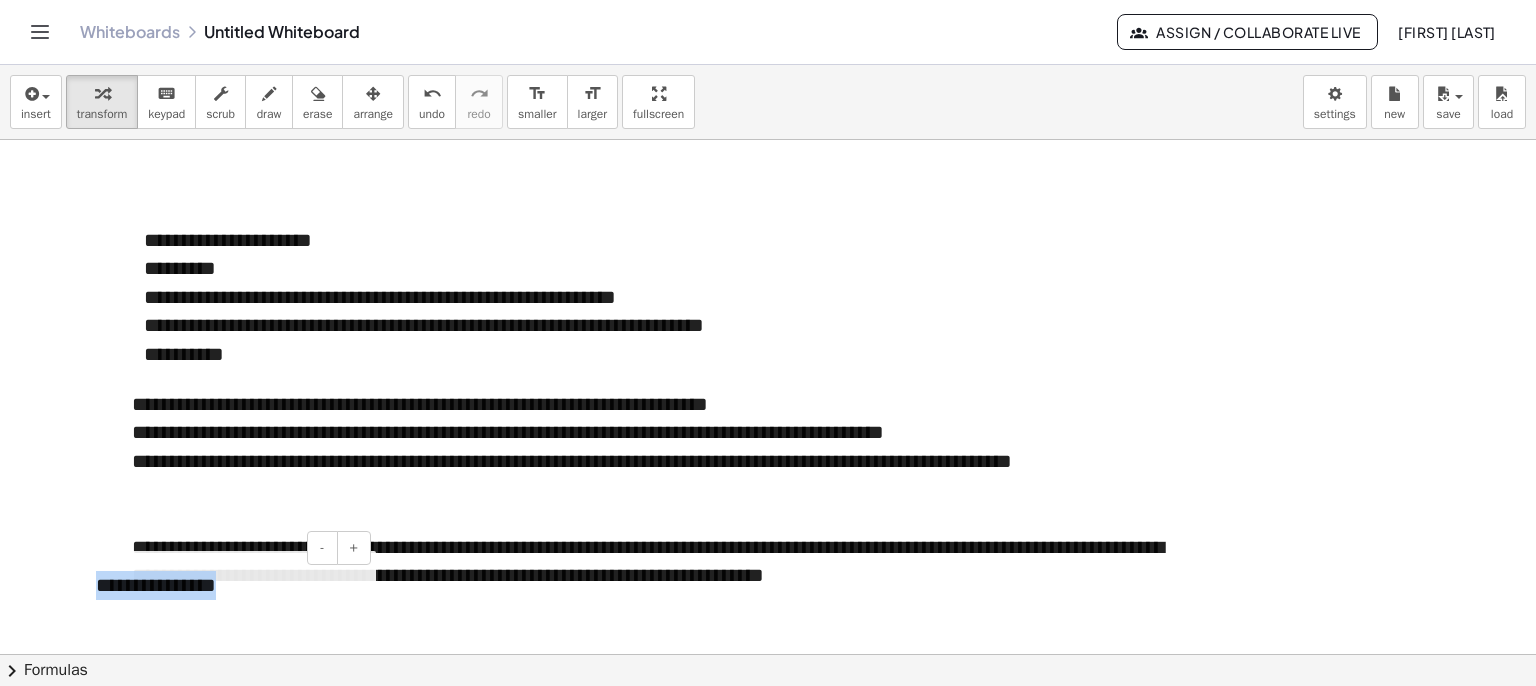 drag, startPoint x: 126, startPoint y: 585, endPoint x: 83, endPoint y: 590, distance: 43.289722 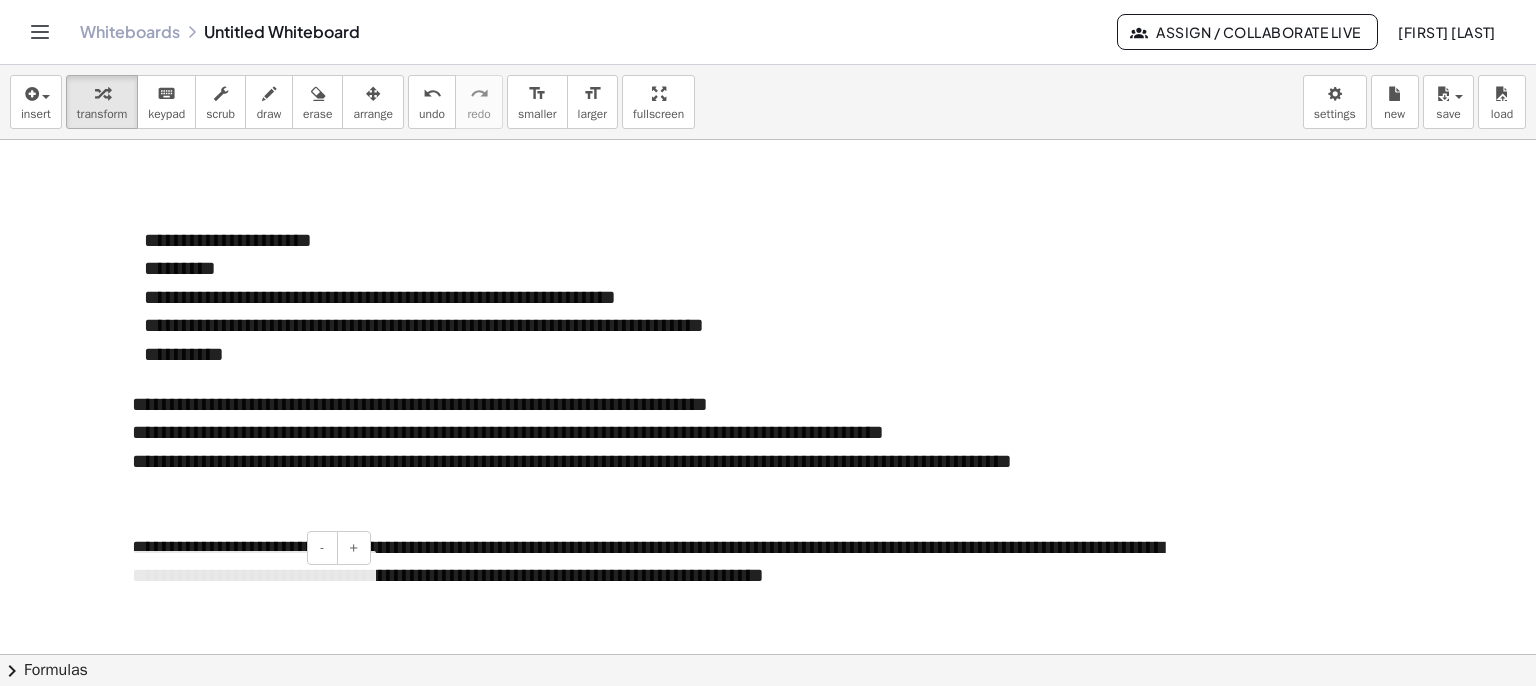 type 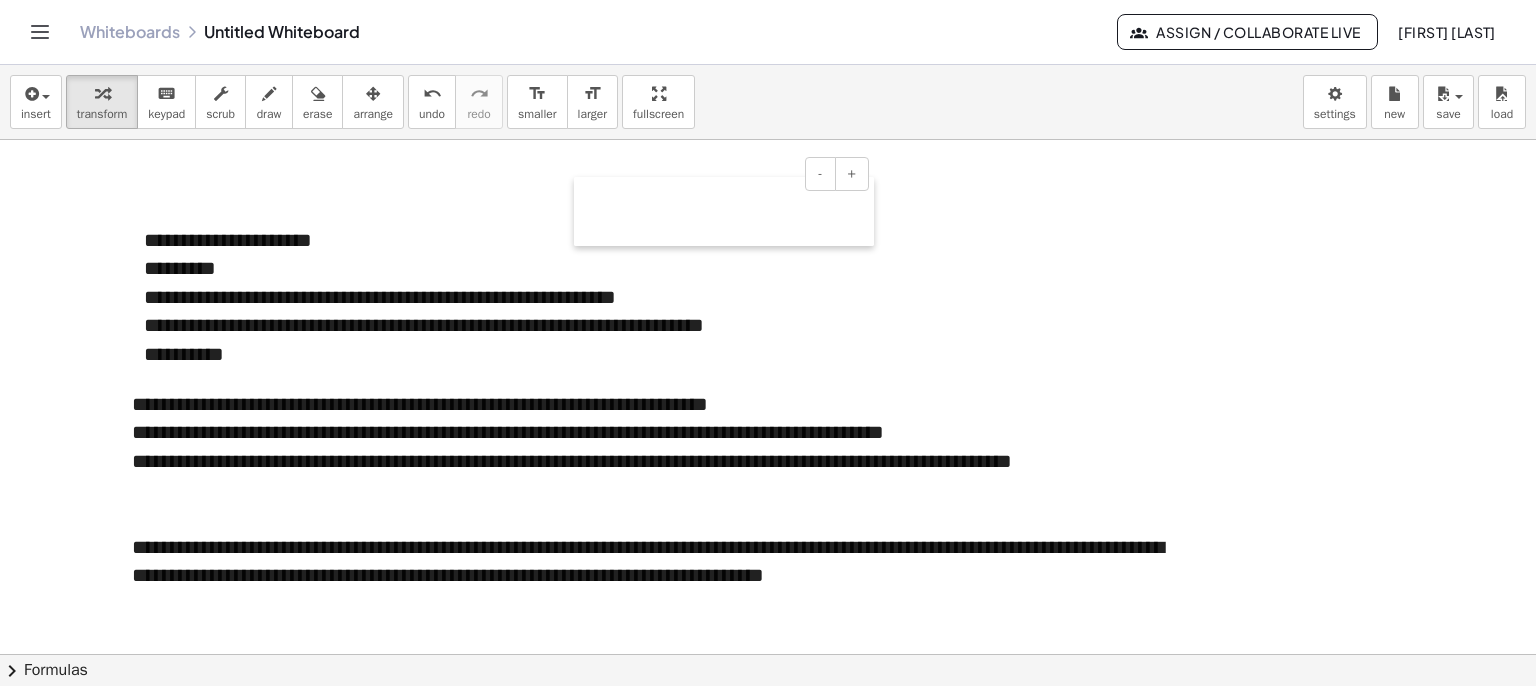 drag, startPoint x: 90, startPoint y: 583, endPoint x: 702, endPoint y: 218, distance: 712.5791 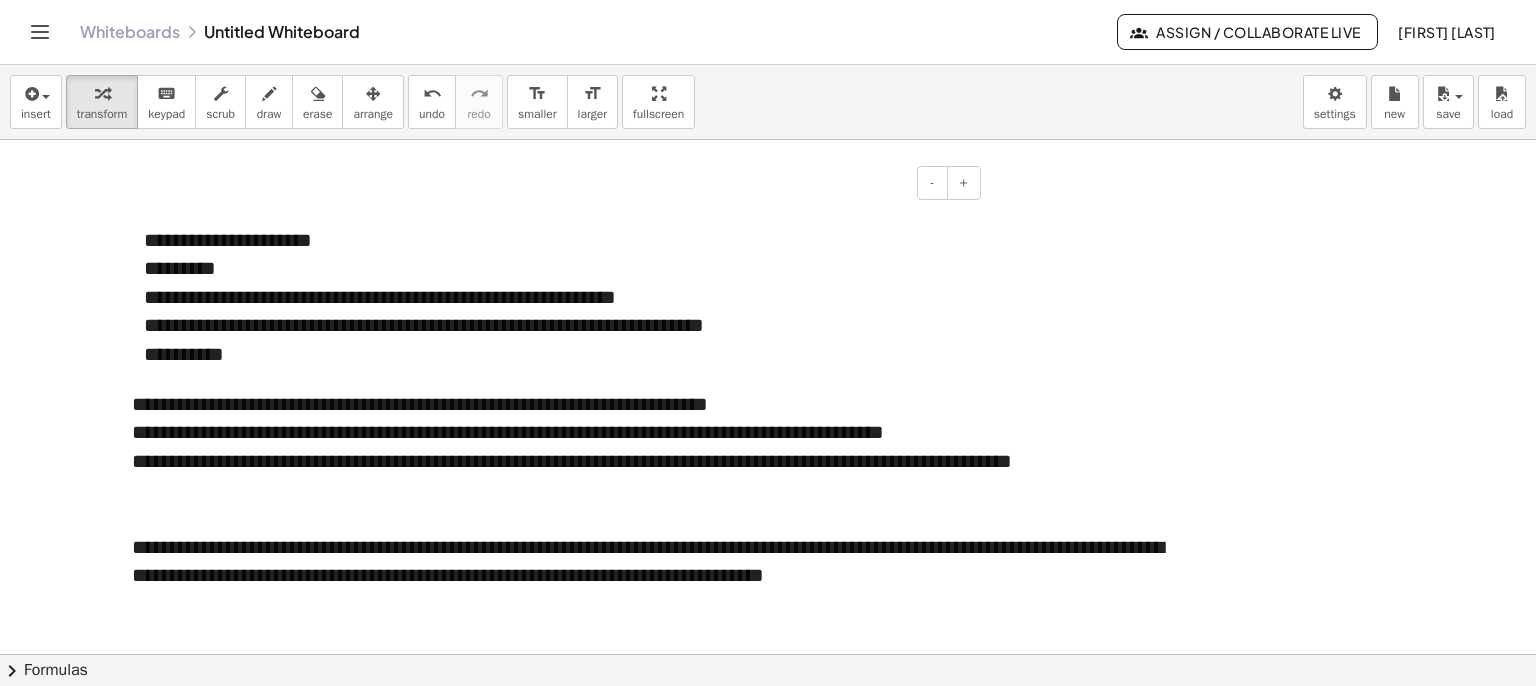 click at bounding box center (836, 220) 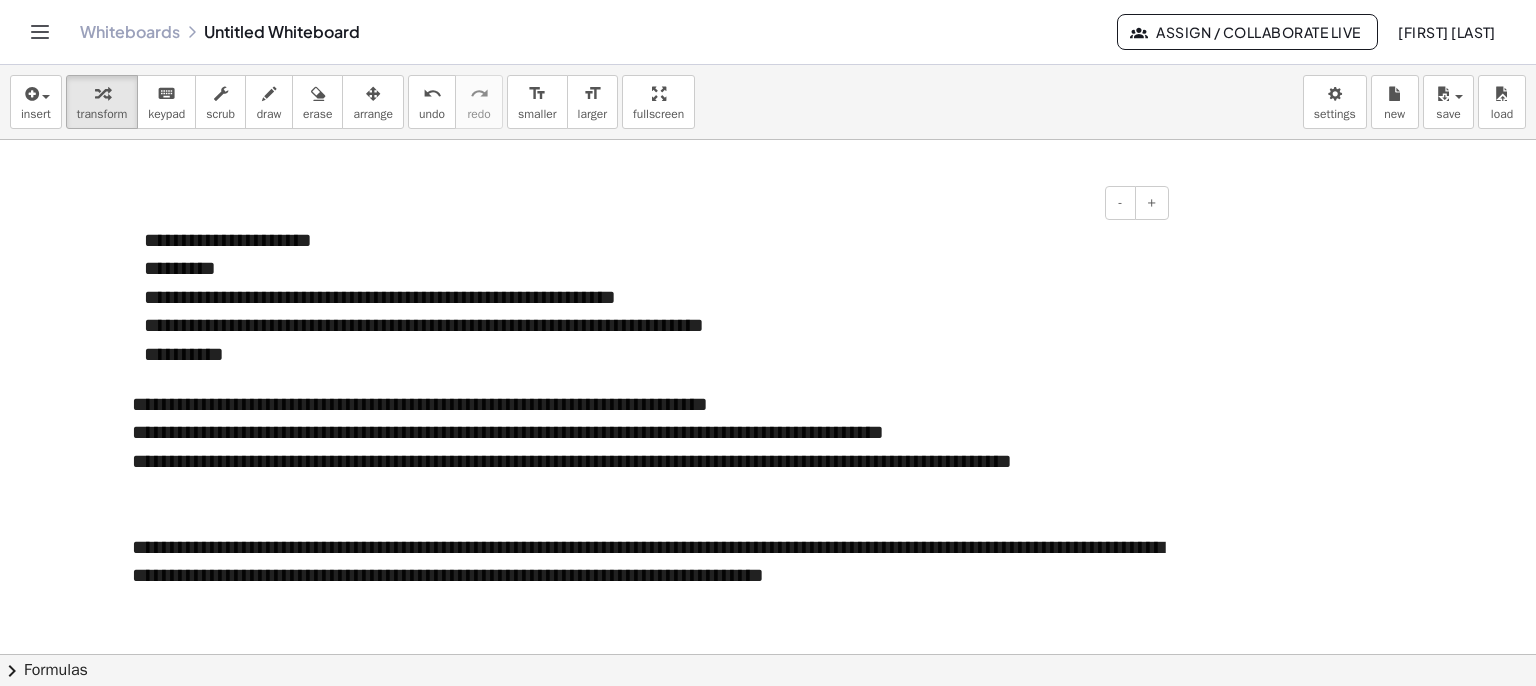 click on "- +" at bounding box center [644, 203] 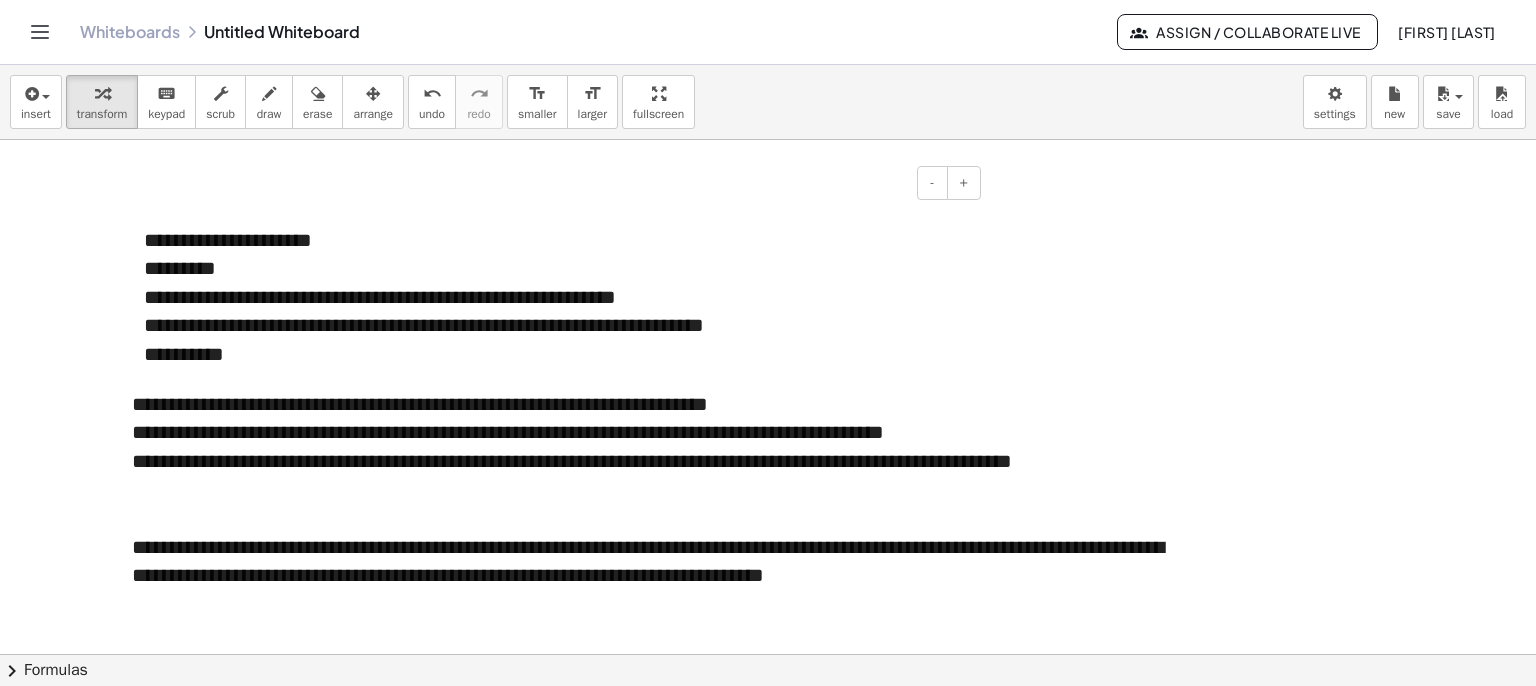 click at bounding box center (836, 220) 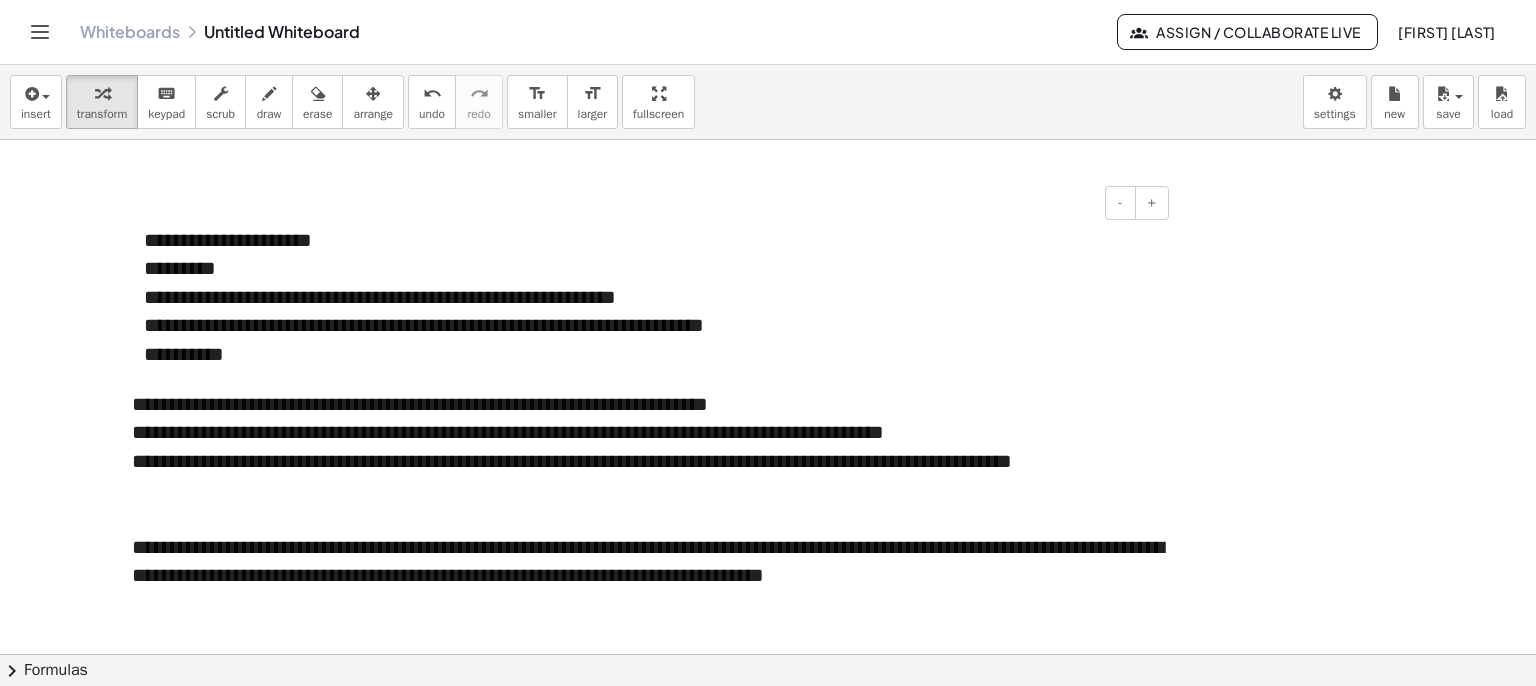 click on "- +" at bounding box center (644, 203) 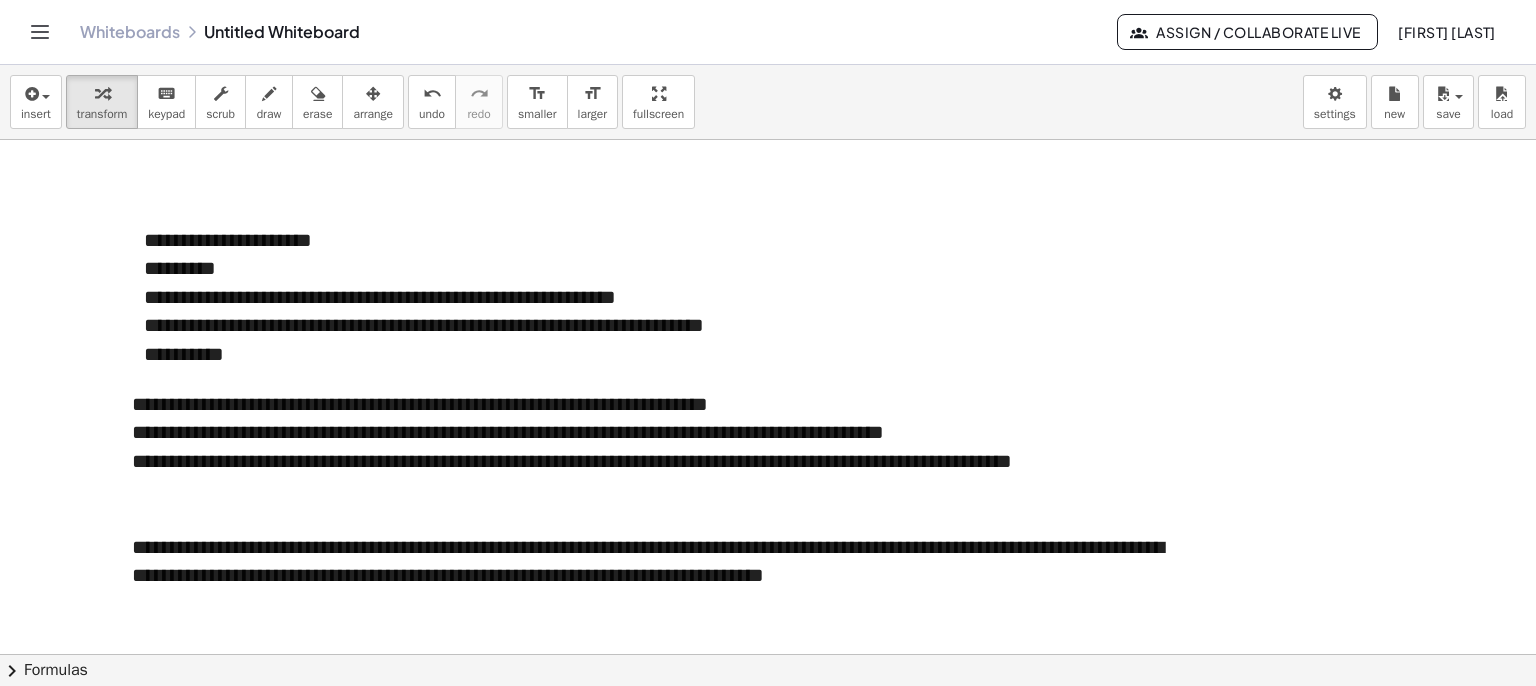 click at bounding box center (768, 771) 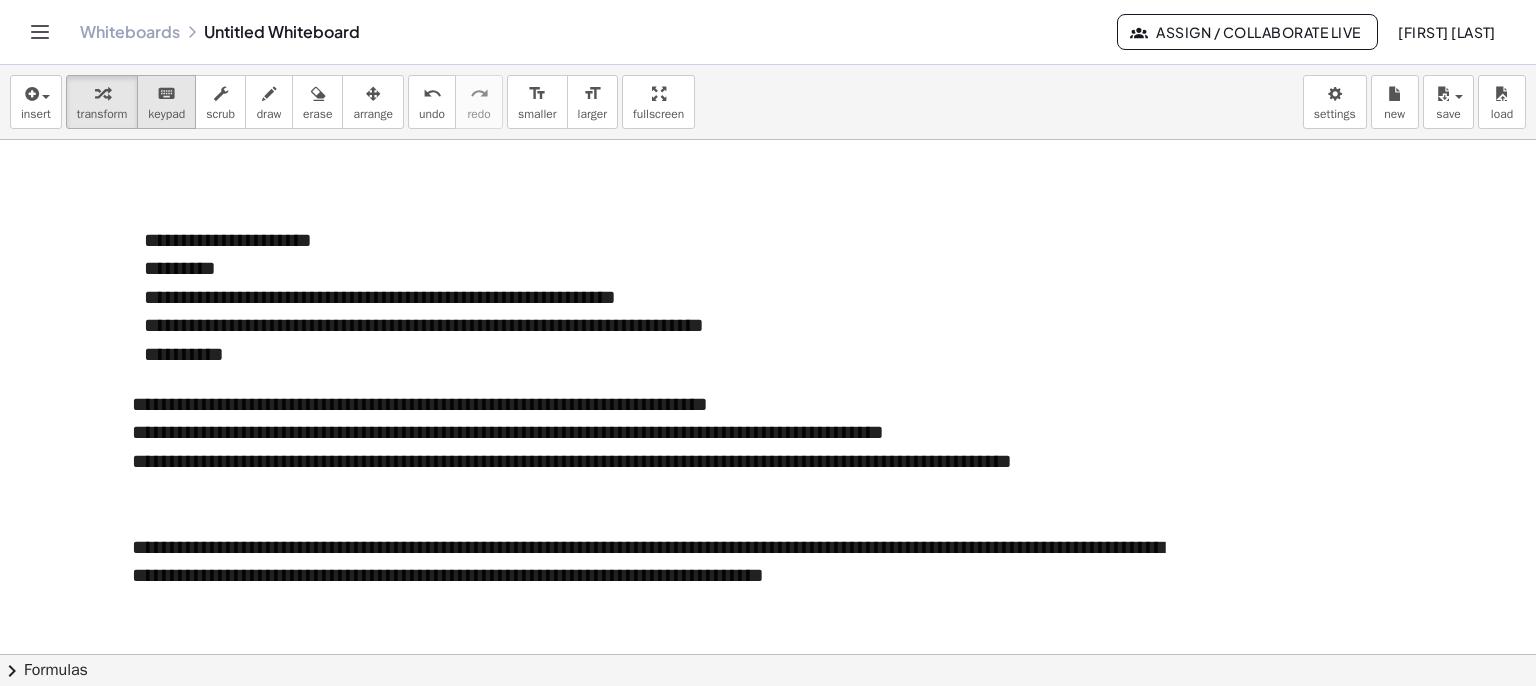 click on "keyboard" at bounding box center (166, 93) 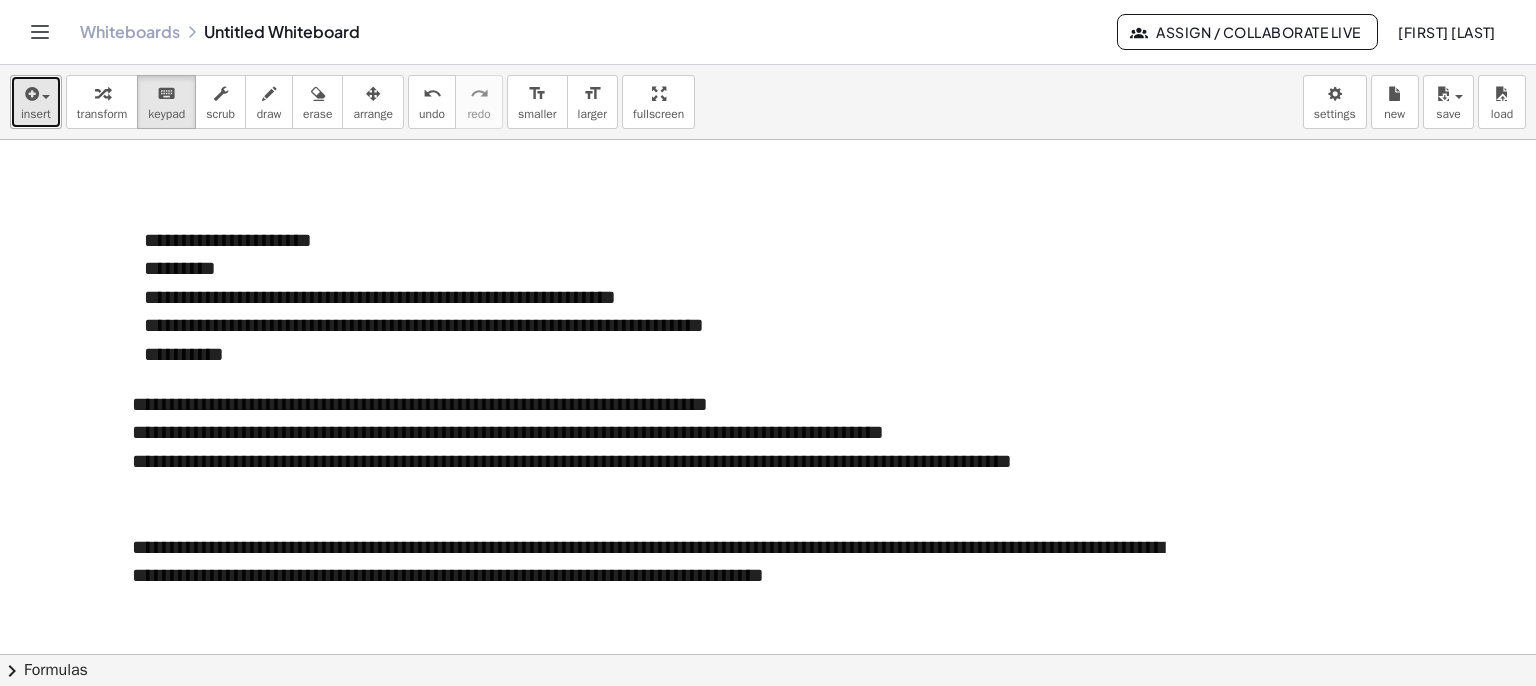 click at bounding box center [30, 94] 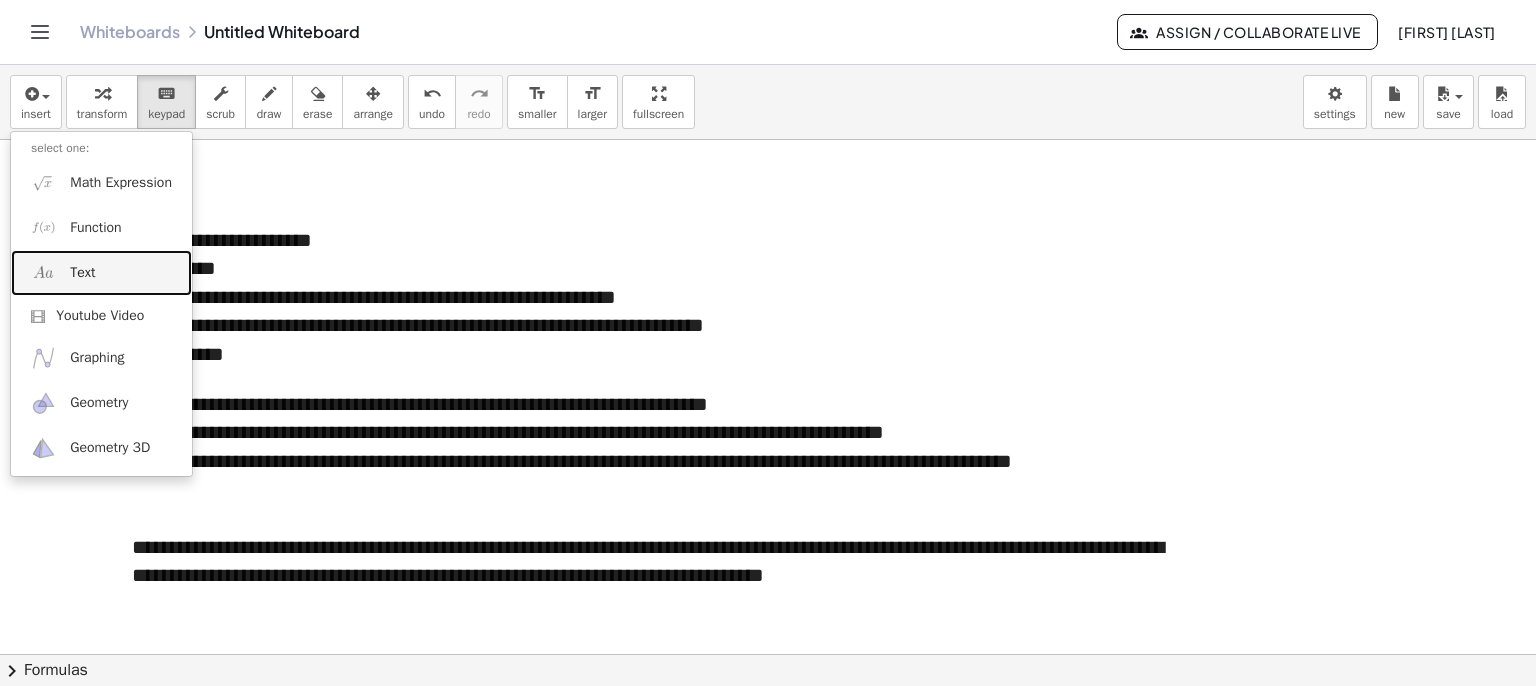 click on "Text" at bounding box center [101, 272] 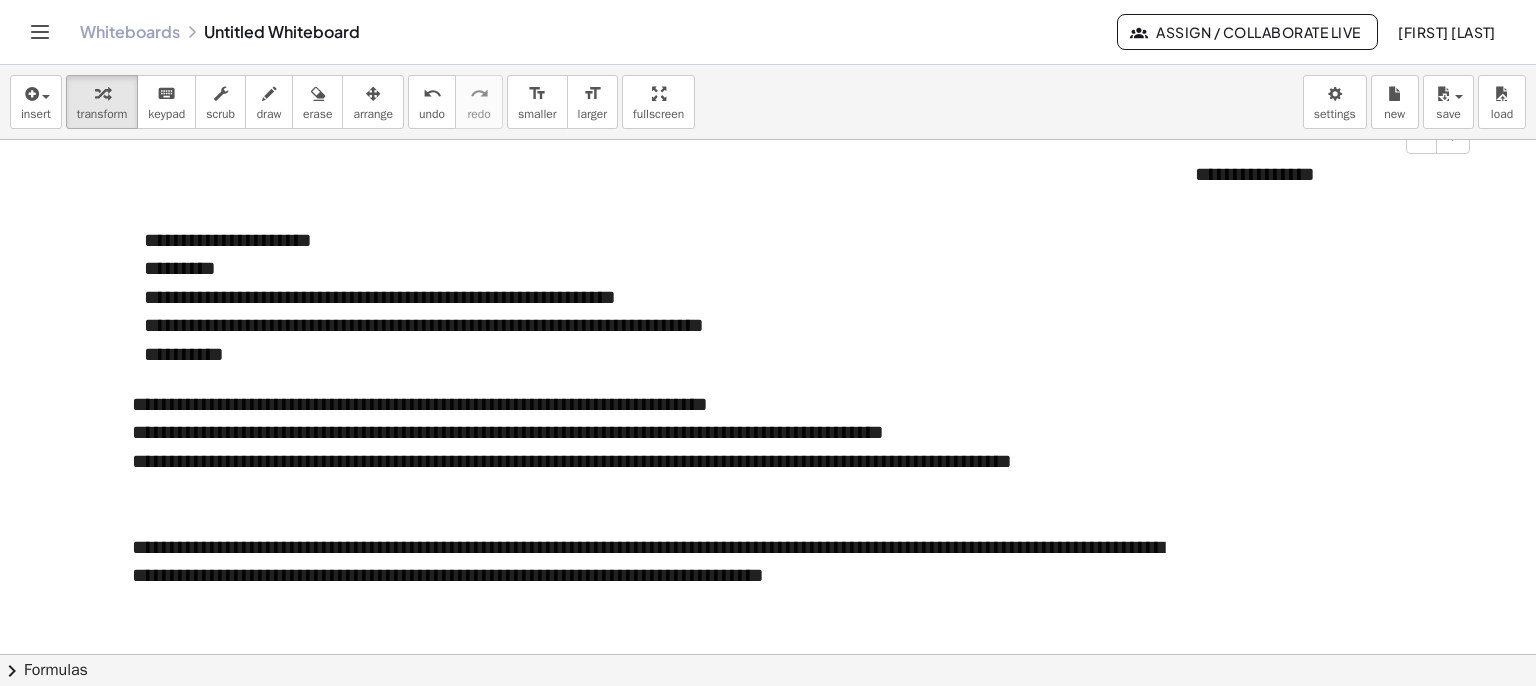 type 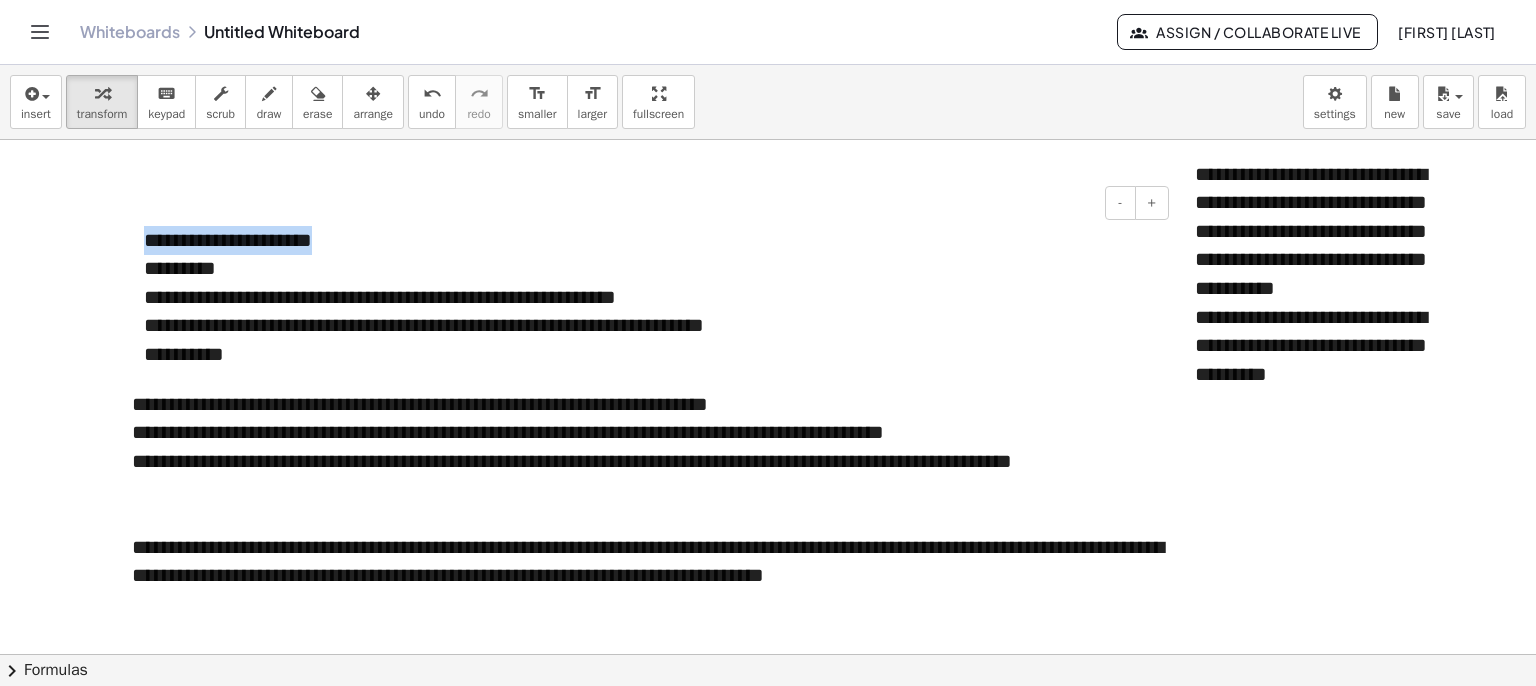 drag, startPoint x: 316, startPoint y: 242, endPoint x: 128, endPoint y: 215, distance: 189.92894 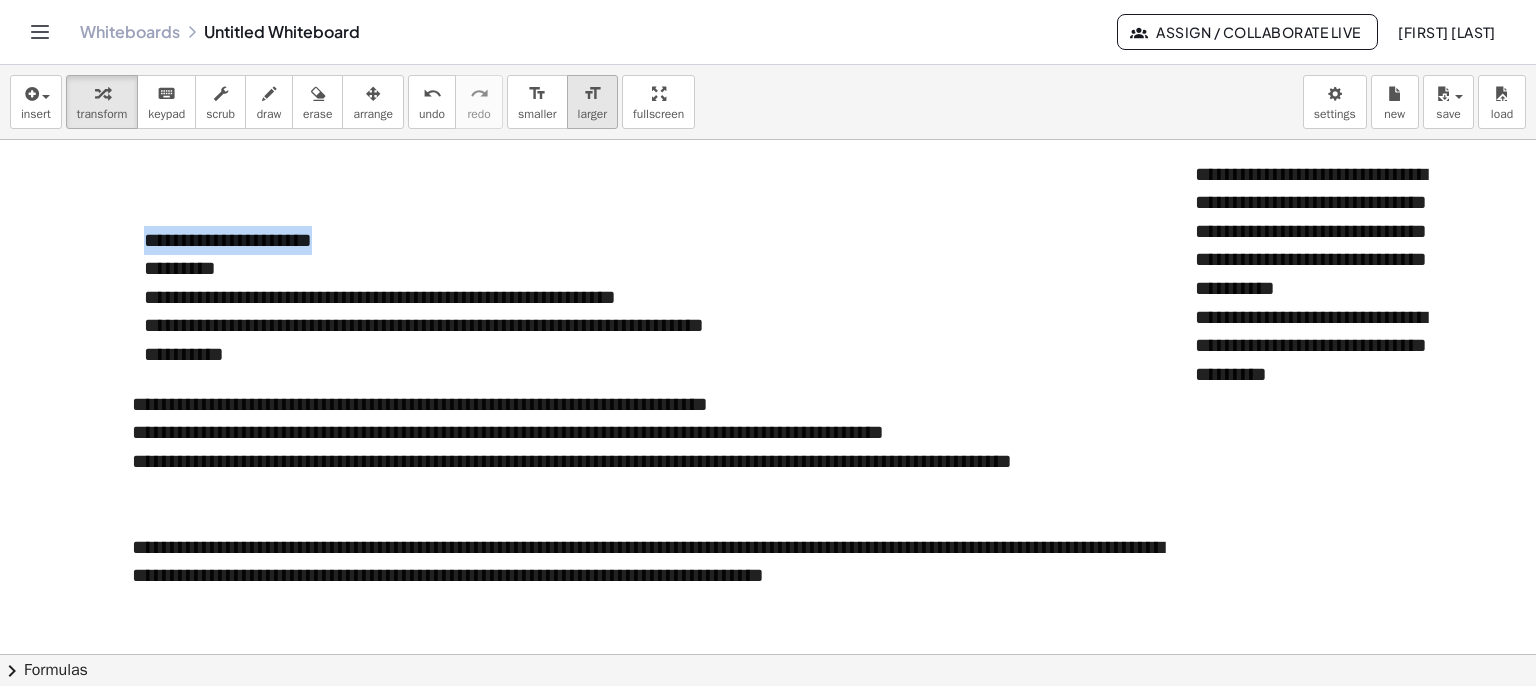 click on "larger" at bounding box center (592, 114) 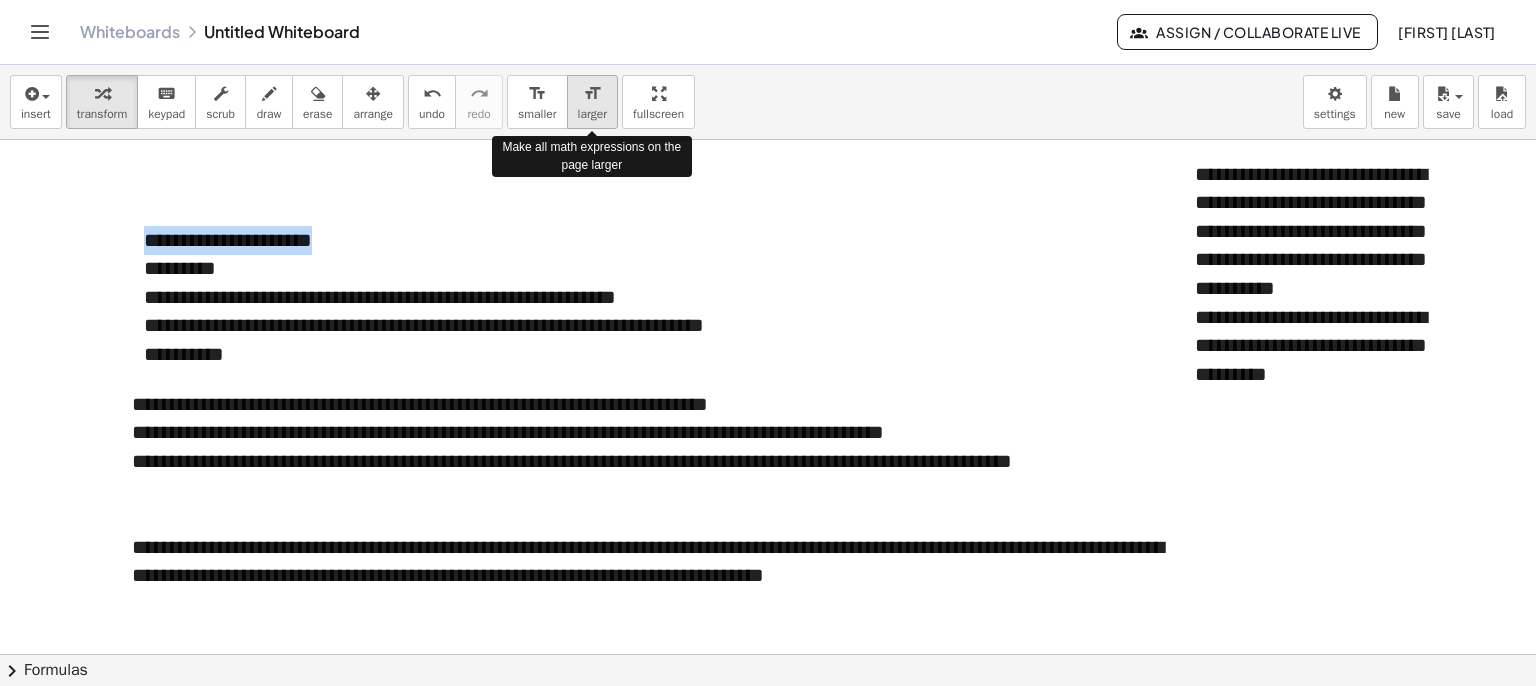 click on "larger" at bounding box center [592, 114] 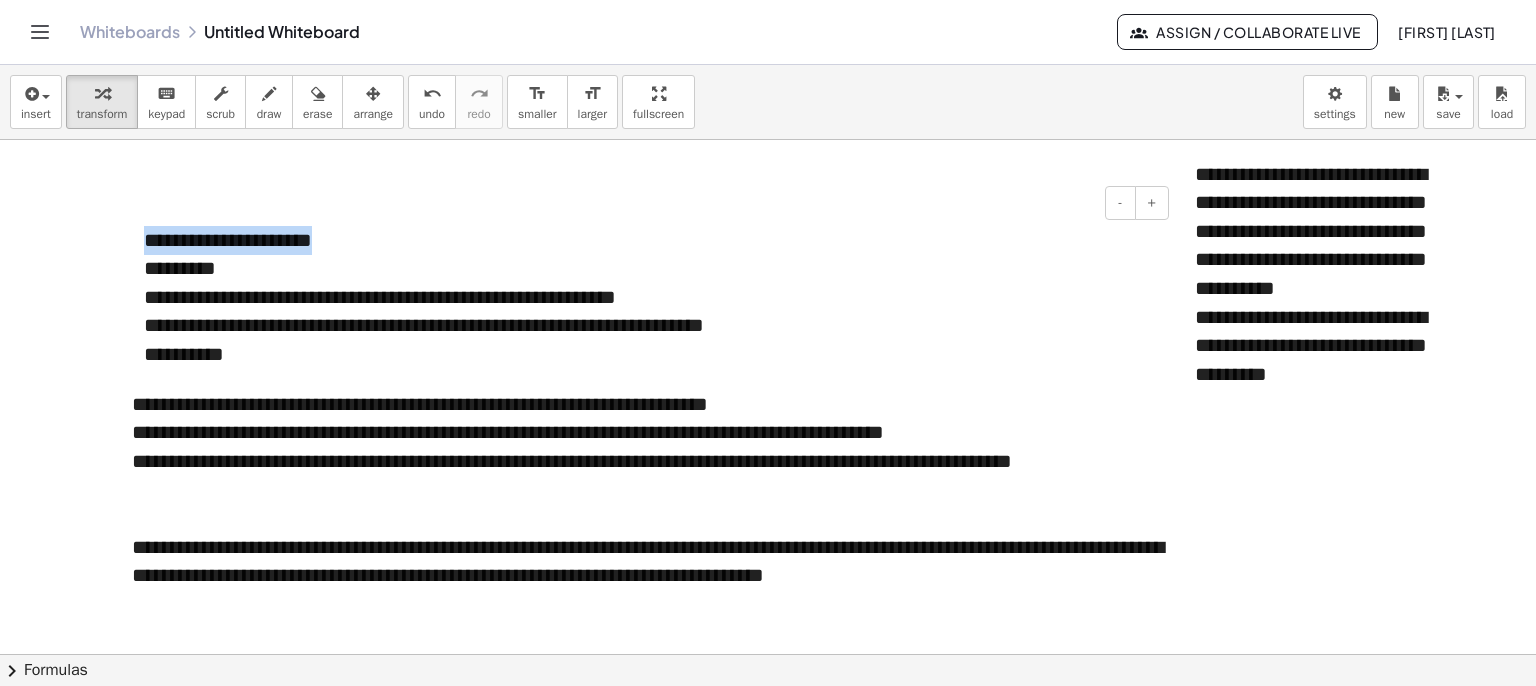 click on "**********" at bounding box center (649, 240) 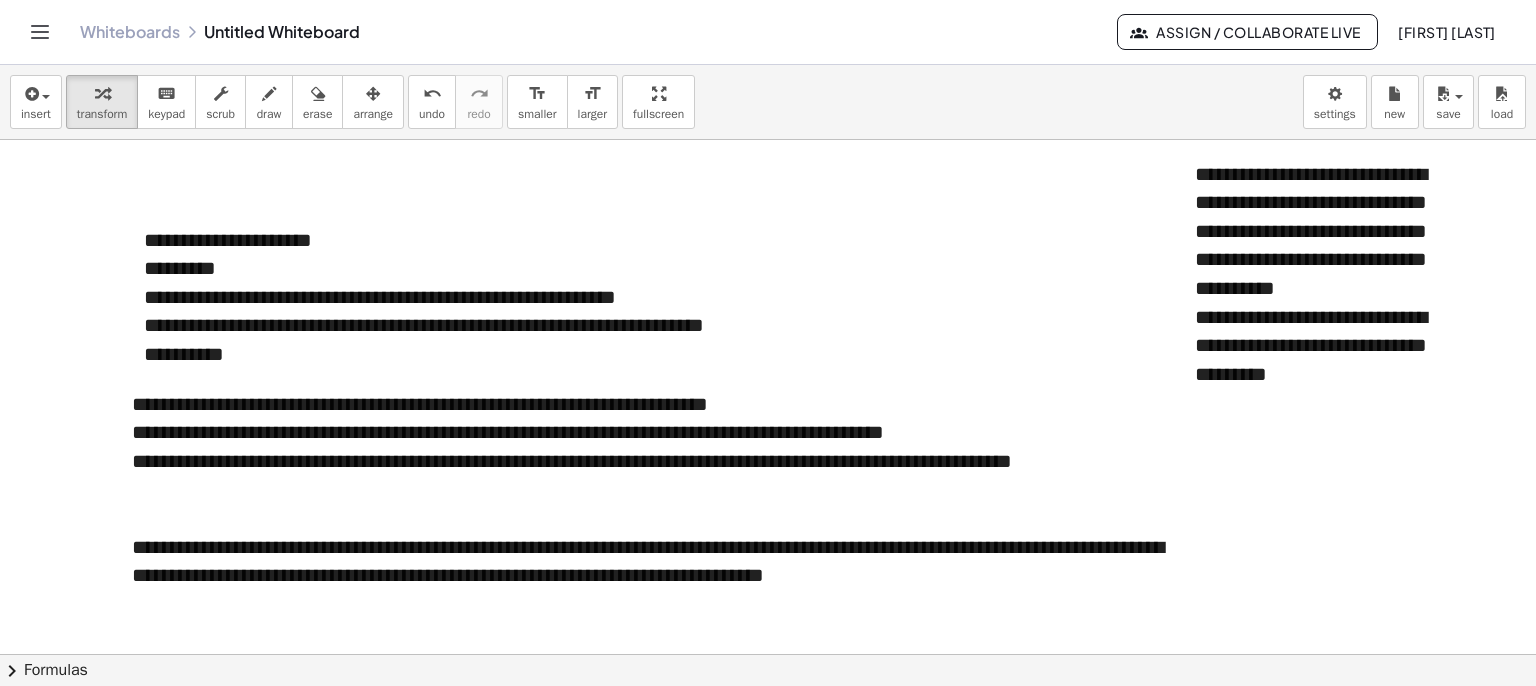 click at bounding box center (768, 771) 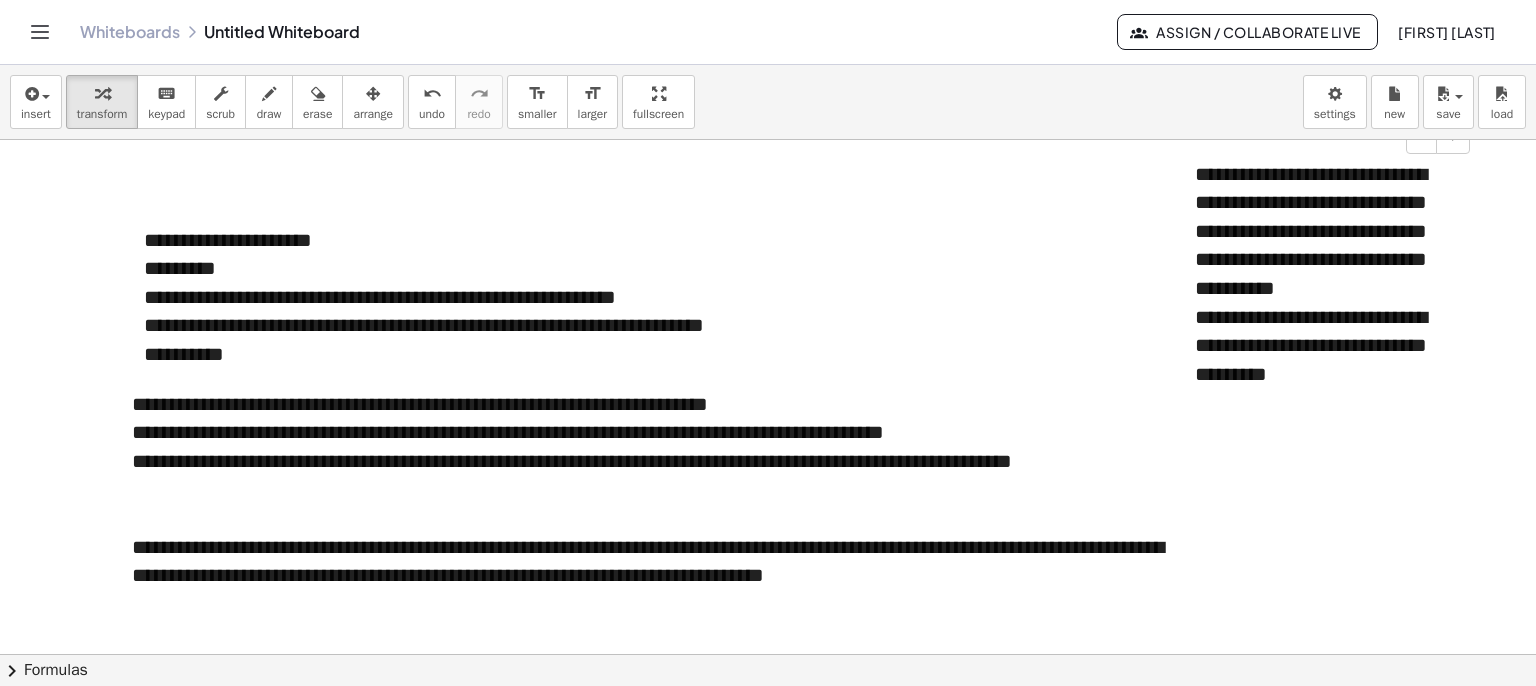 drag, startPoint x: 1268, startPoint y: 349, endPoint x: 1277, endPoint y: 369, distance: 21.931713 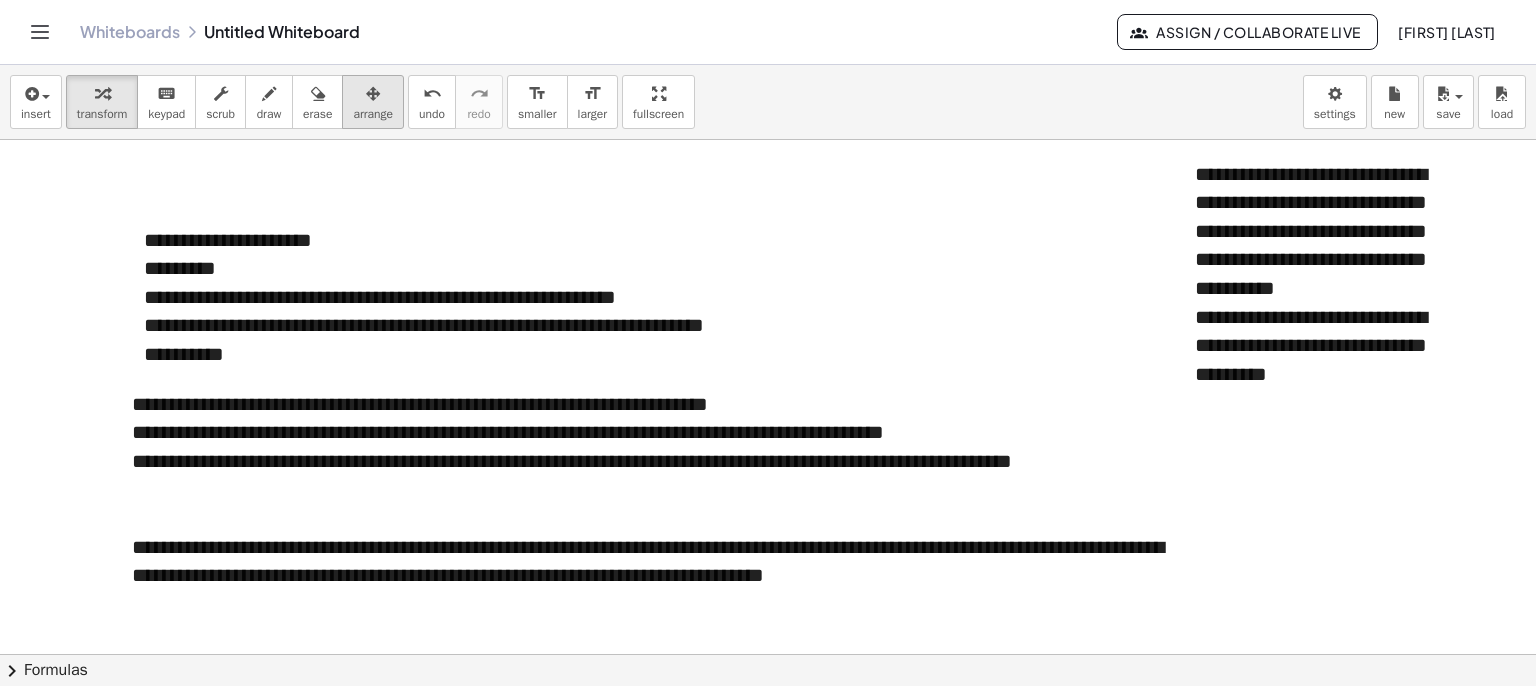 click on "arrange" at bounding box center (373, 114) 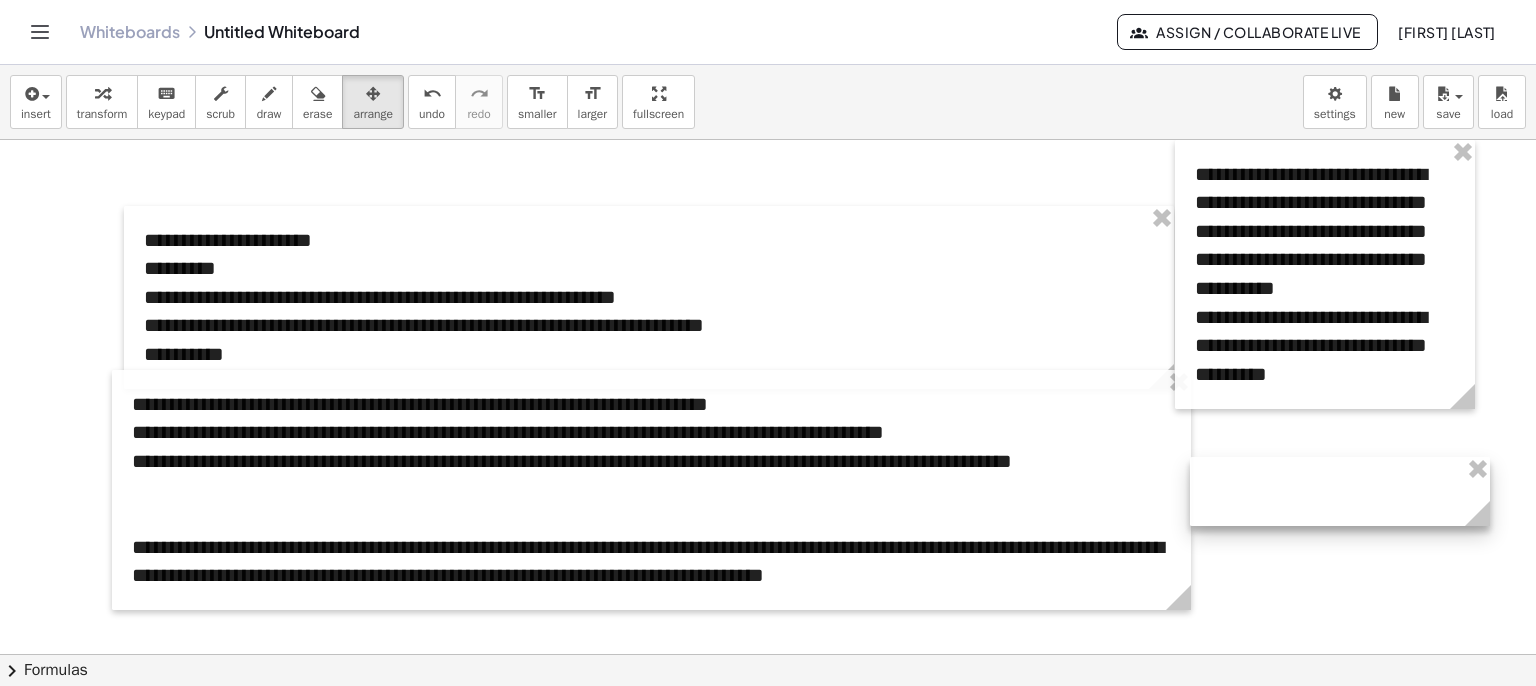 drag, startPoint x: 796, startPoint y: 210, endPoint x: 1303, endPoint y: 479, distance: 573.9425 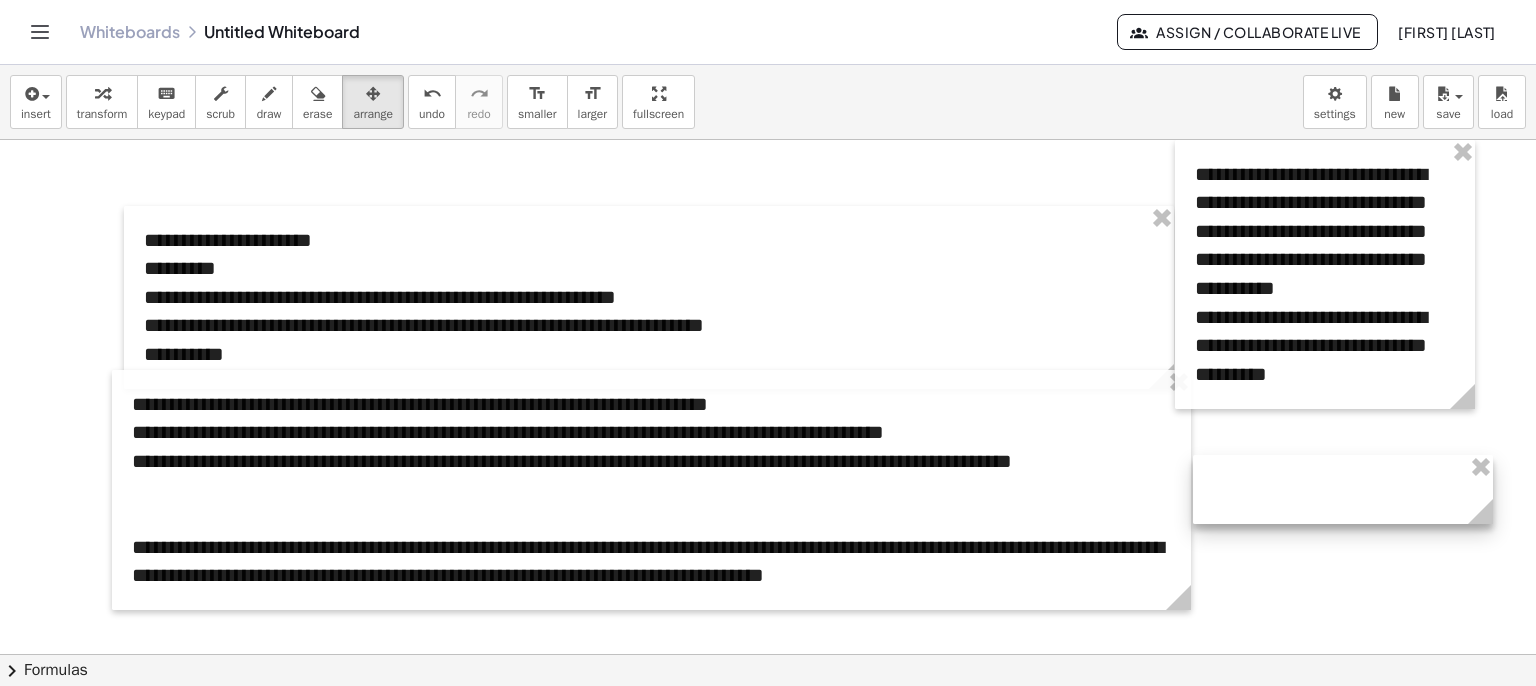 click at bounding box center (1343, 489) 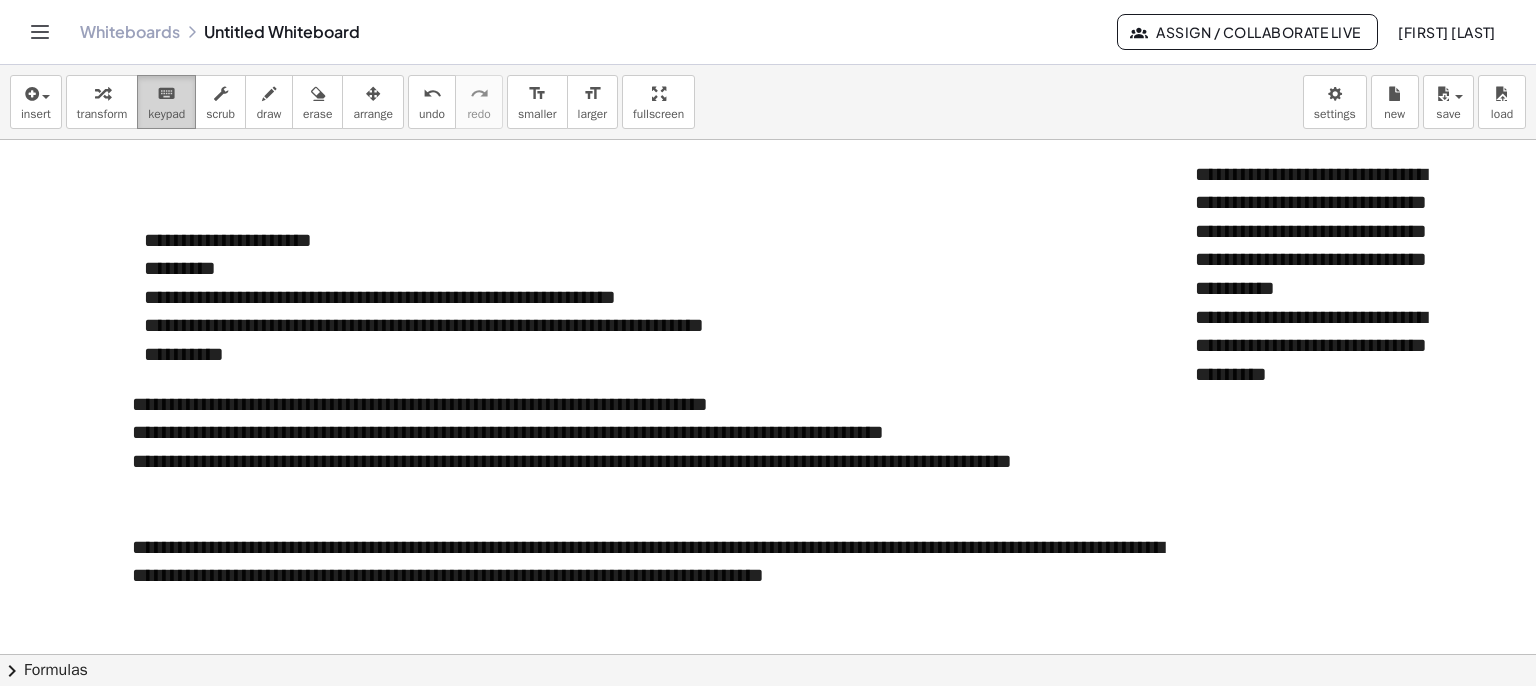 click on "keypad" at bounding box center [166, 114] 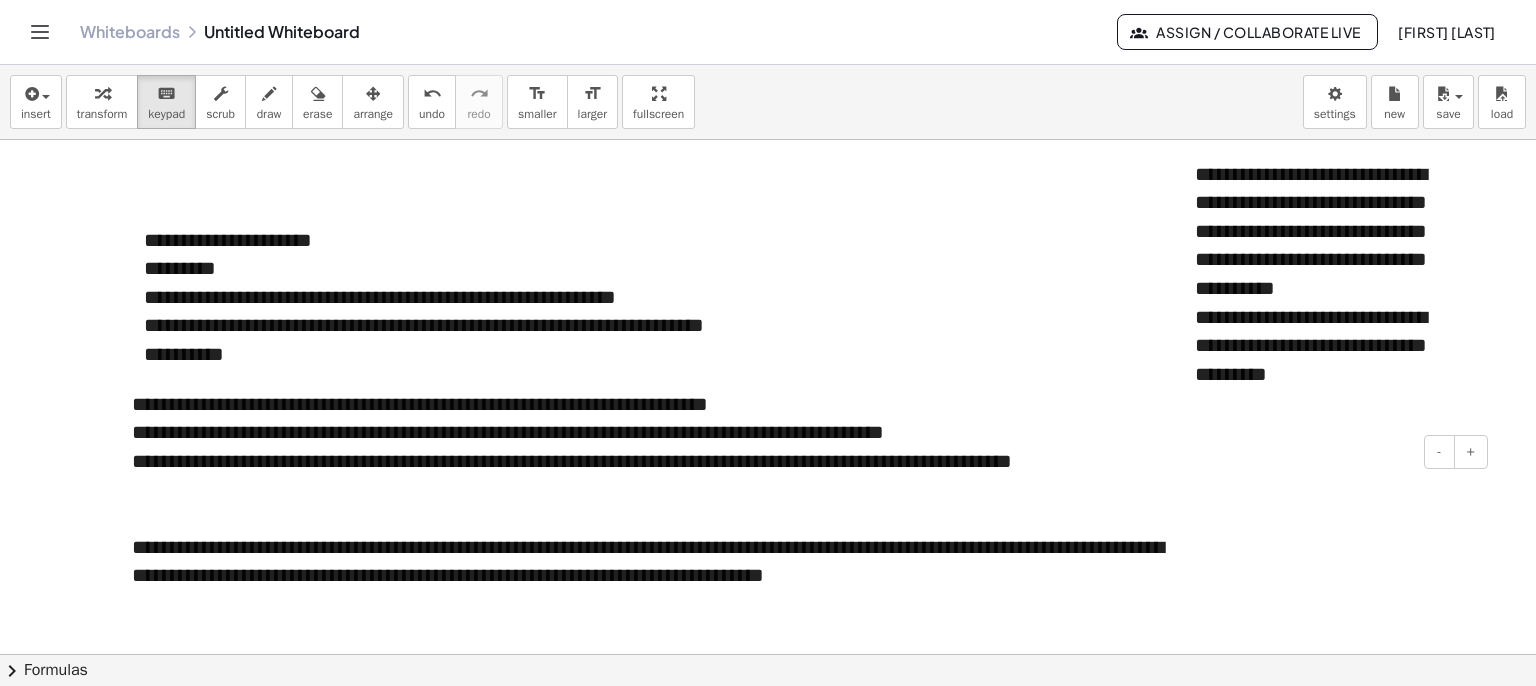 click at bounding box center [1343, 489] 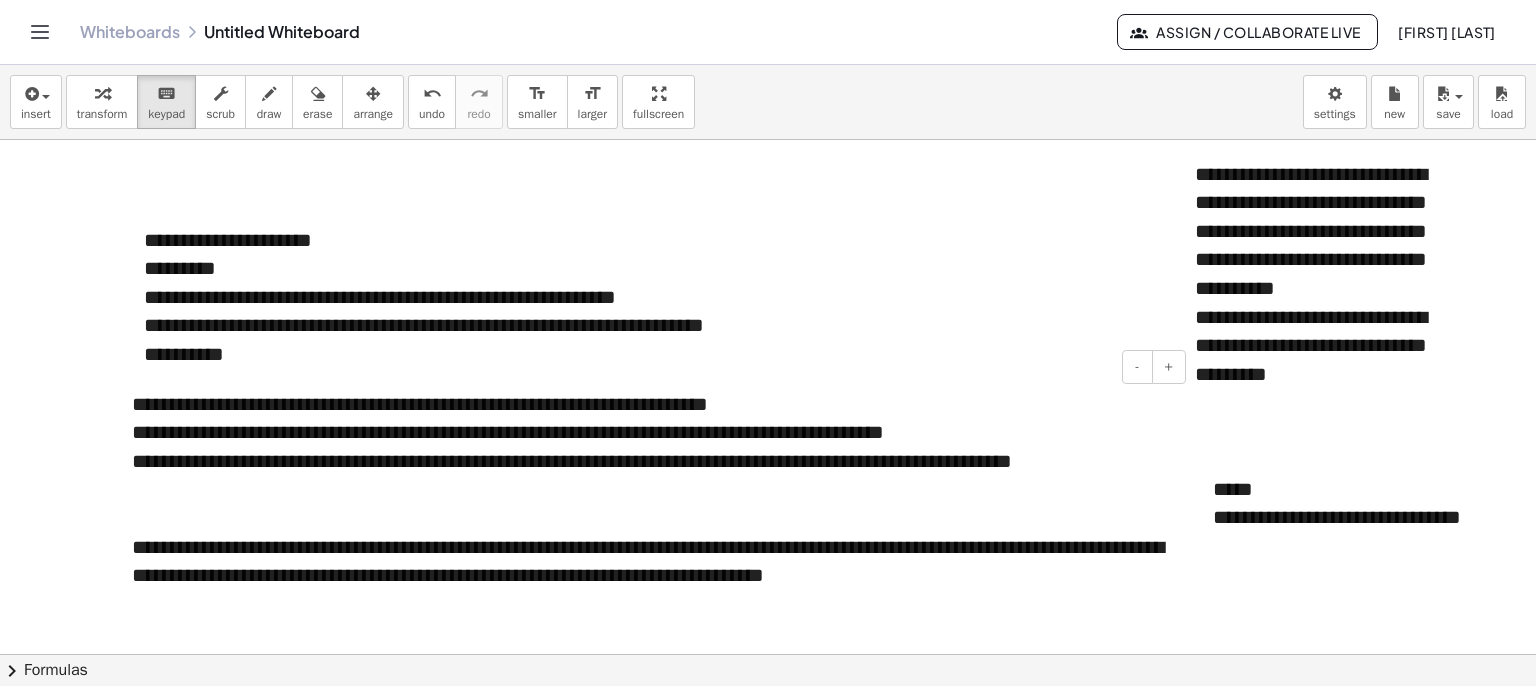 click on "**********" at bounding box center (651, 461) 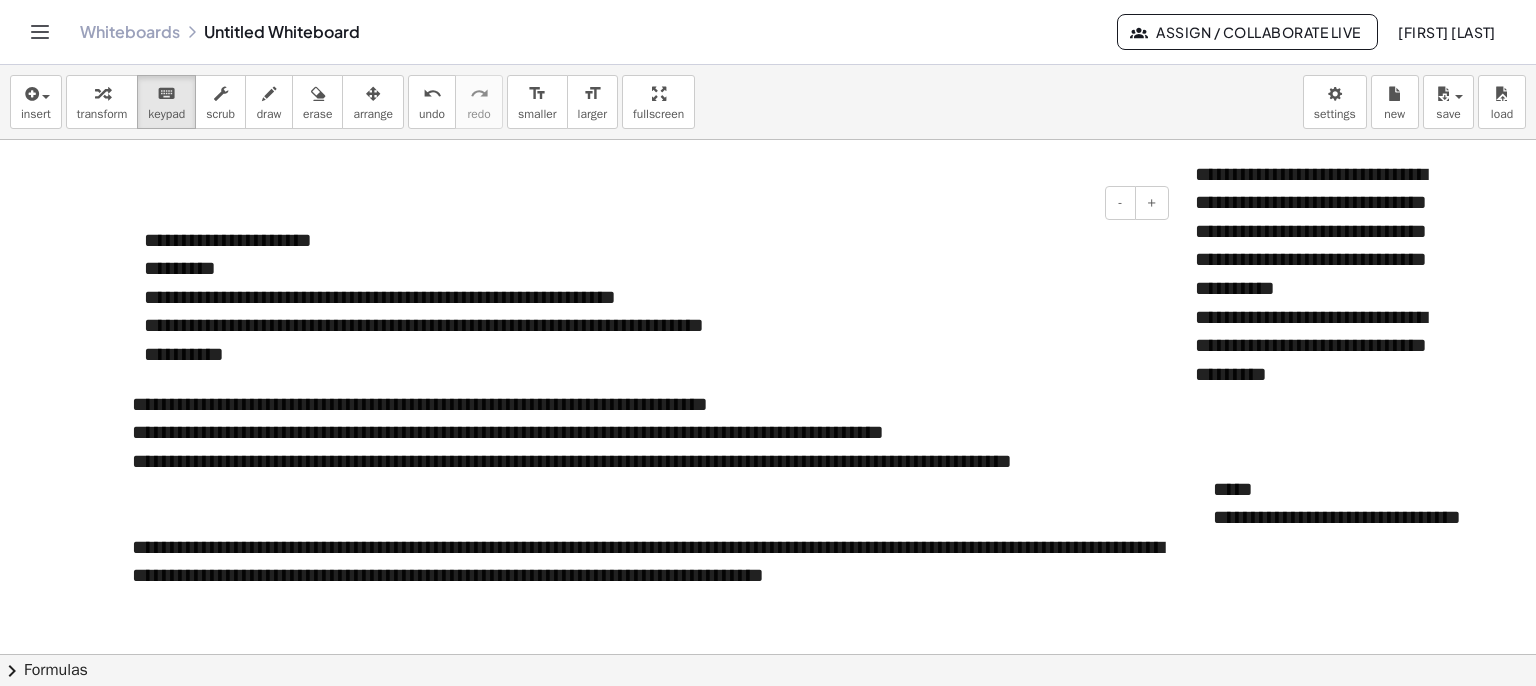 click on "**********" at bounding box center (649, 311) 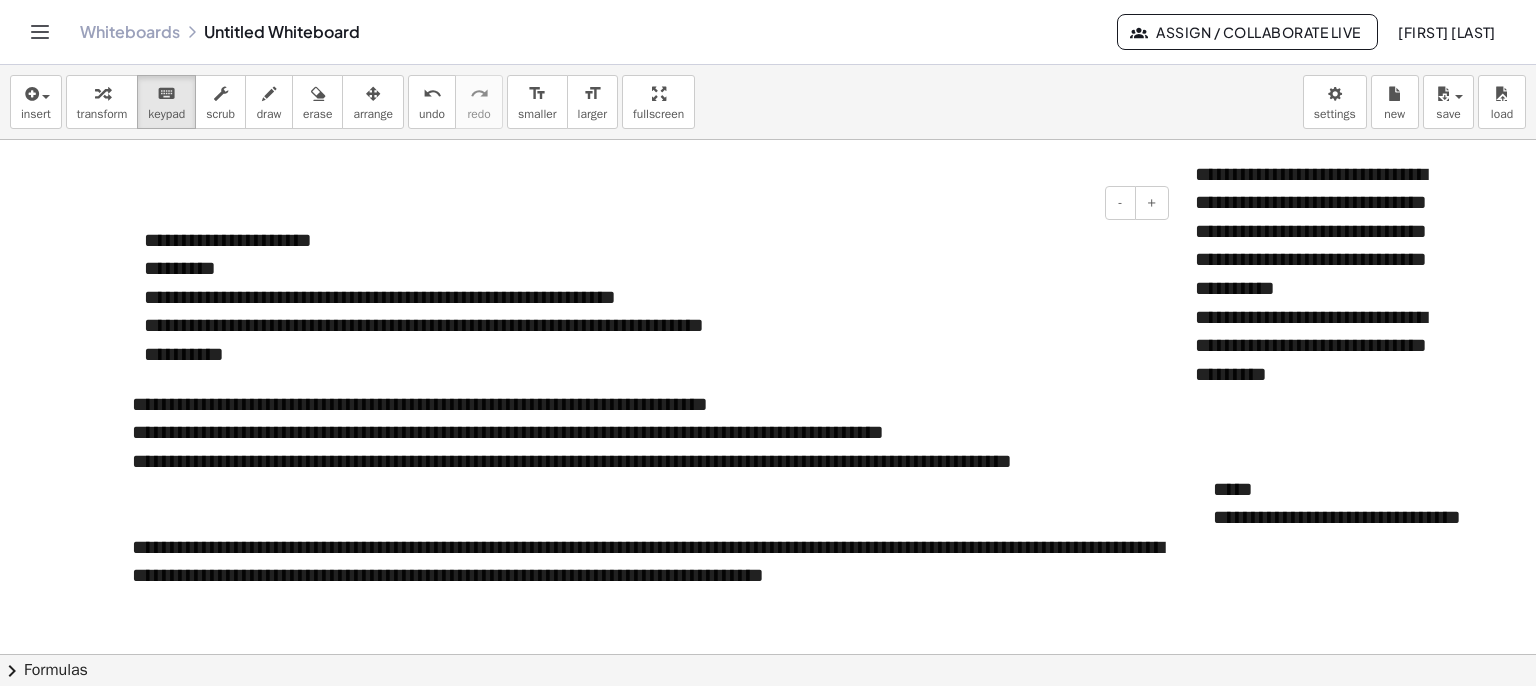 click on "**********" at bounding box center [649, 311] 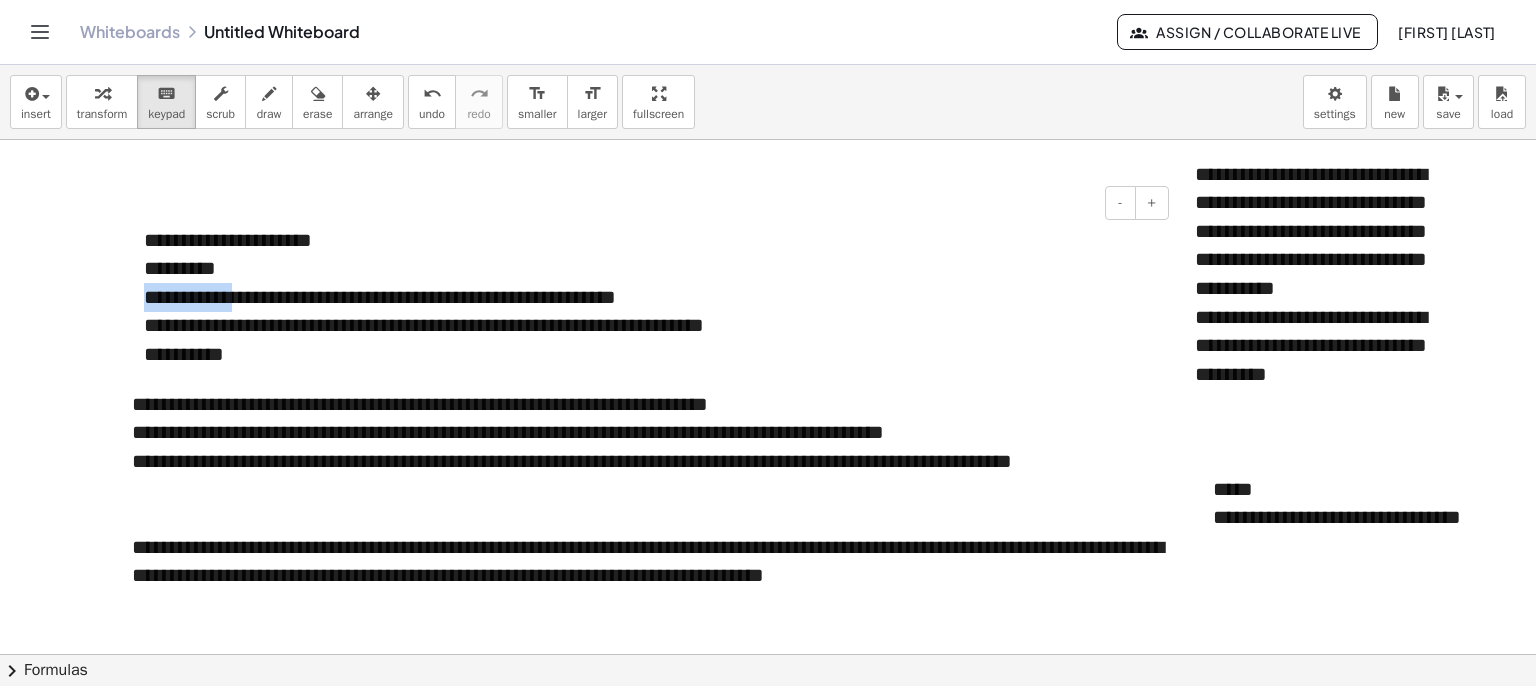 click on "**********" at bounding box center [649, 311] 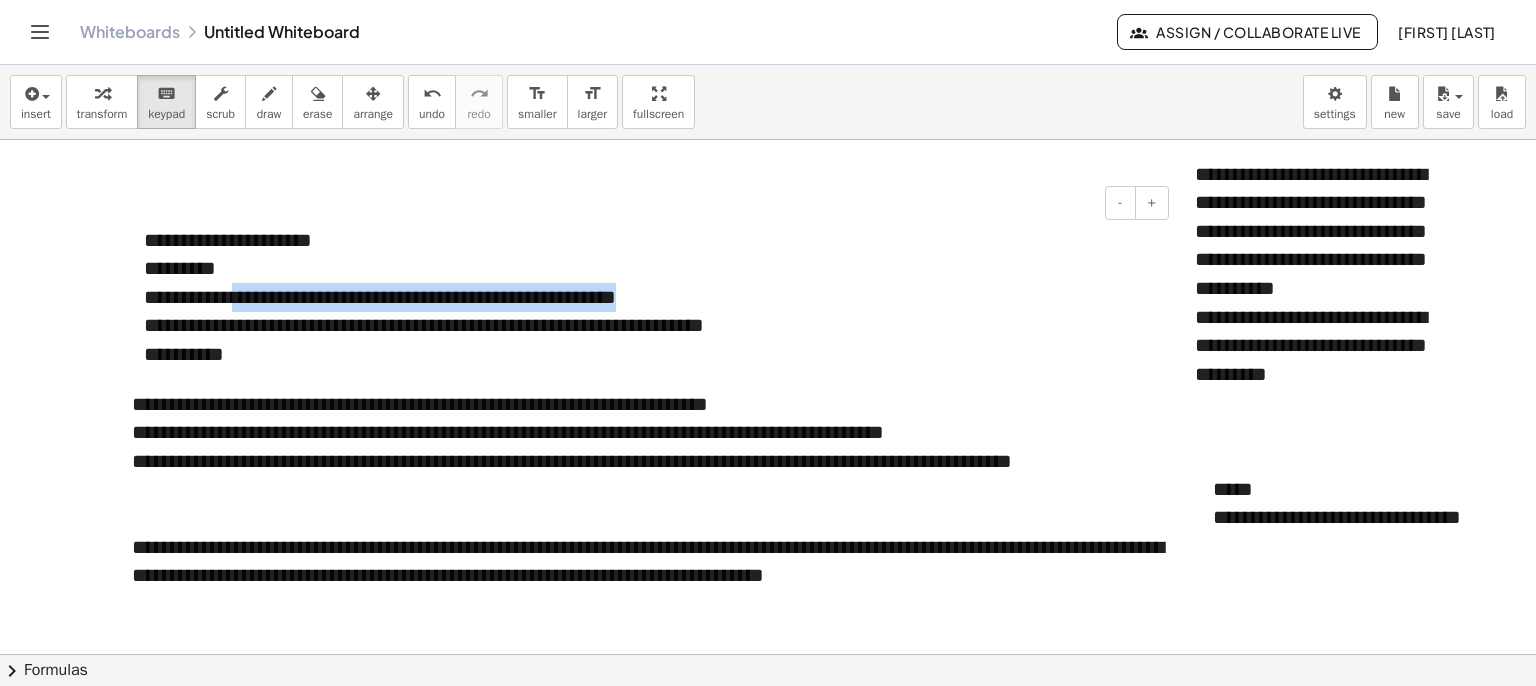 drag, startPoint x: 243, startPoint y: 303, endPoint x: 664, endPoint y: 305, distance: 421.00476 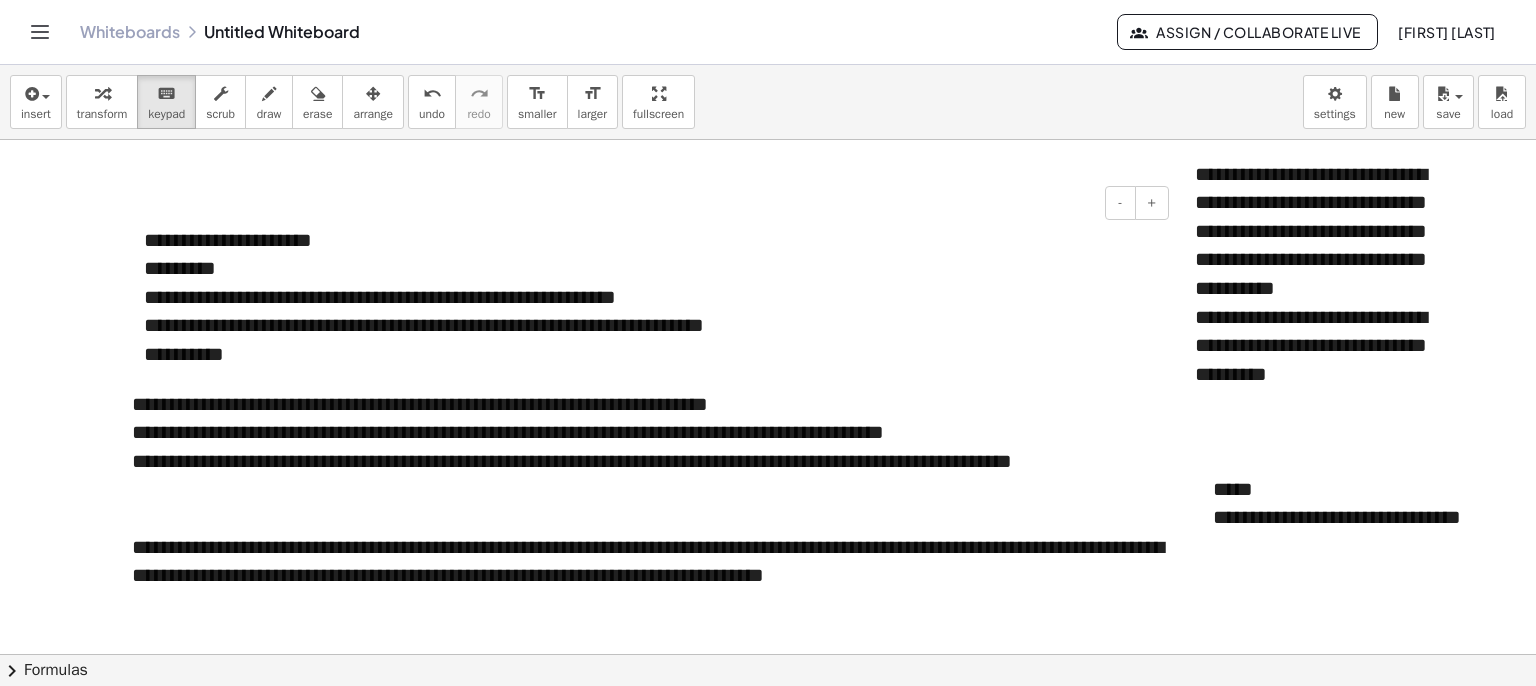 click on "**********" at bounding box center (649, 311) 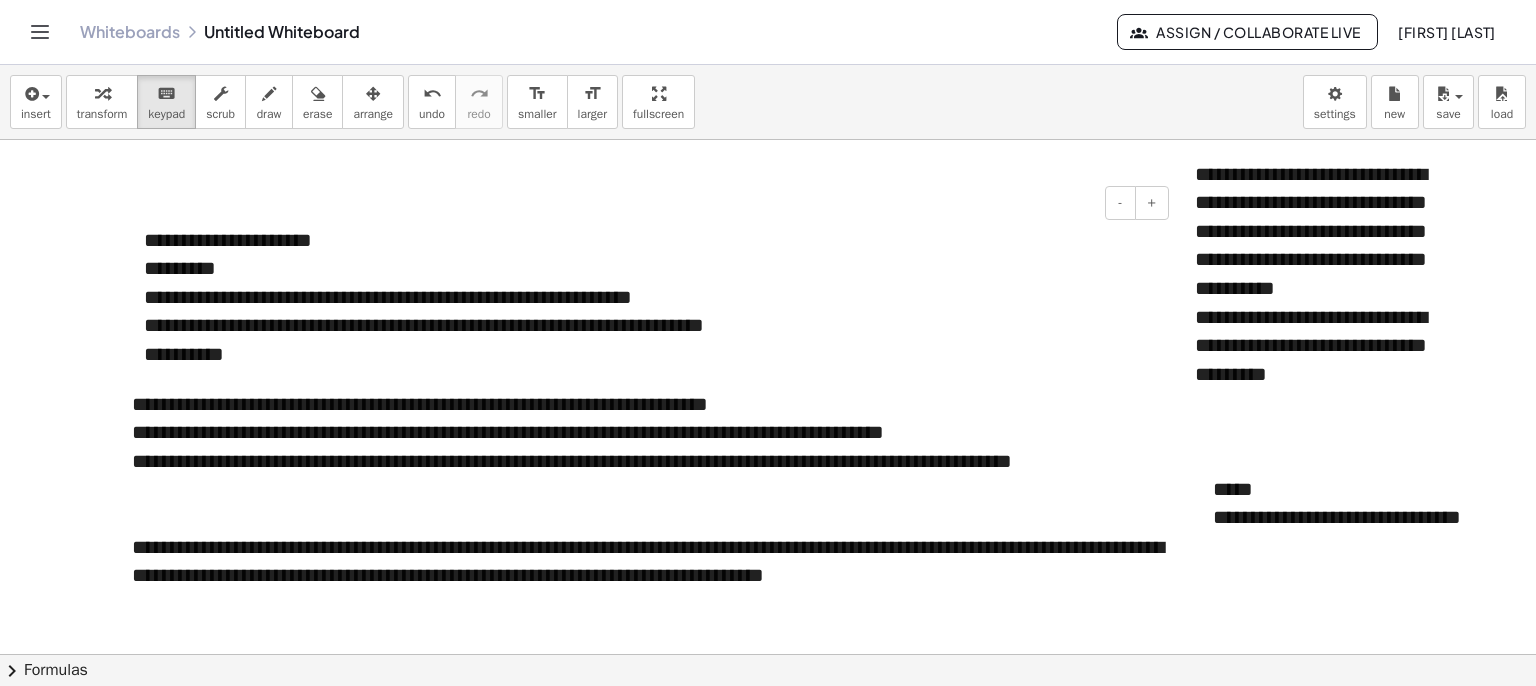 click on "**********" at bounding box center (649, 311) 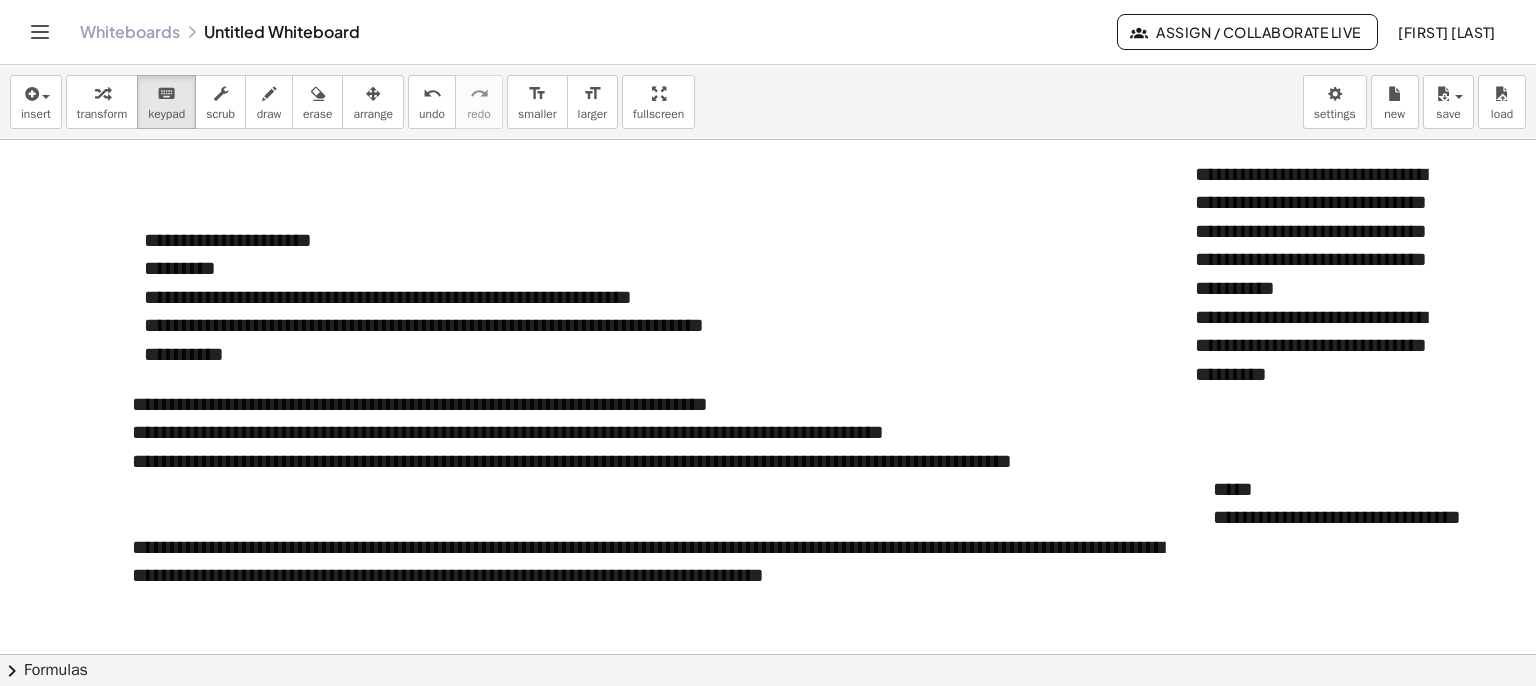 click at bounding box center [768, 771] 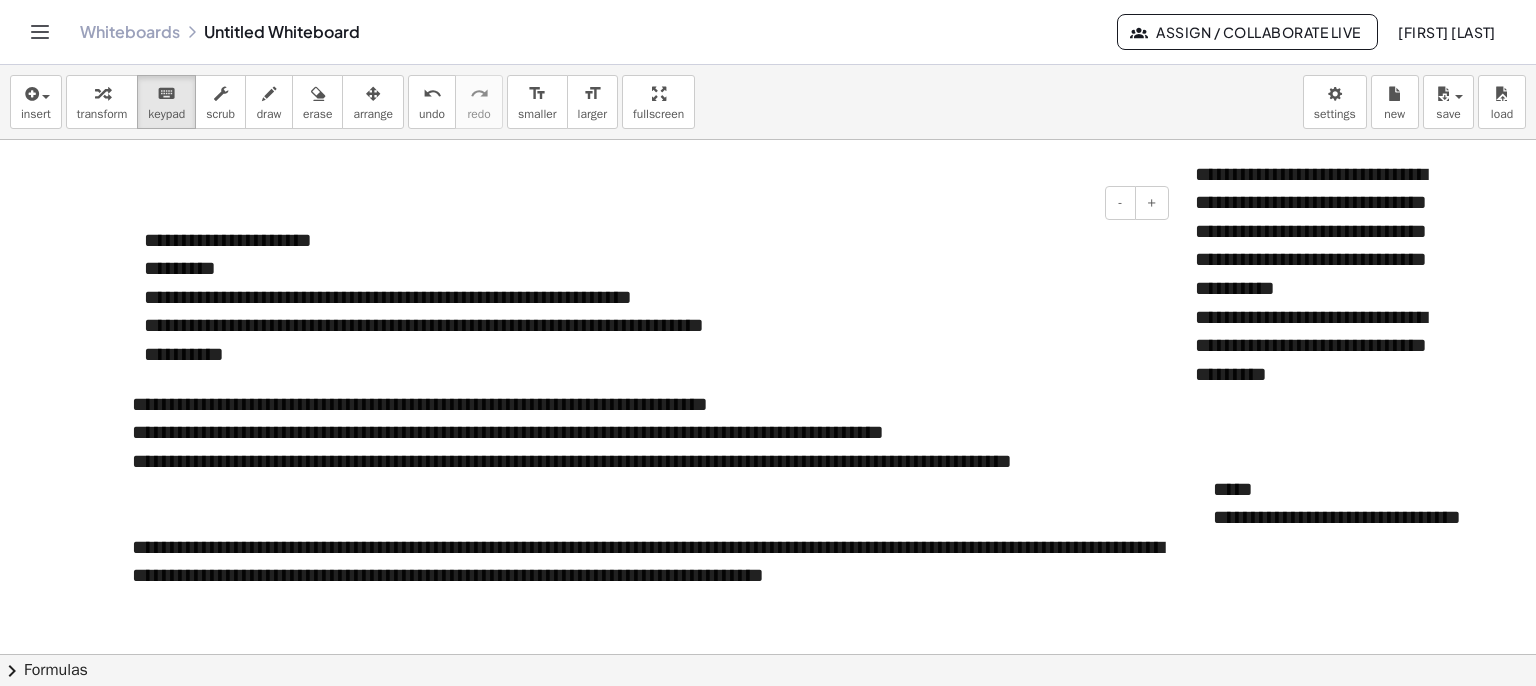 click on "**********" at bounding box center [649, 240] 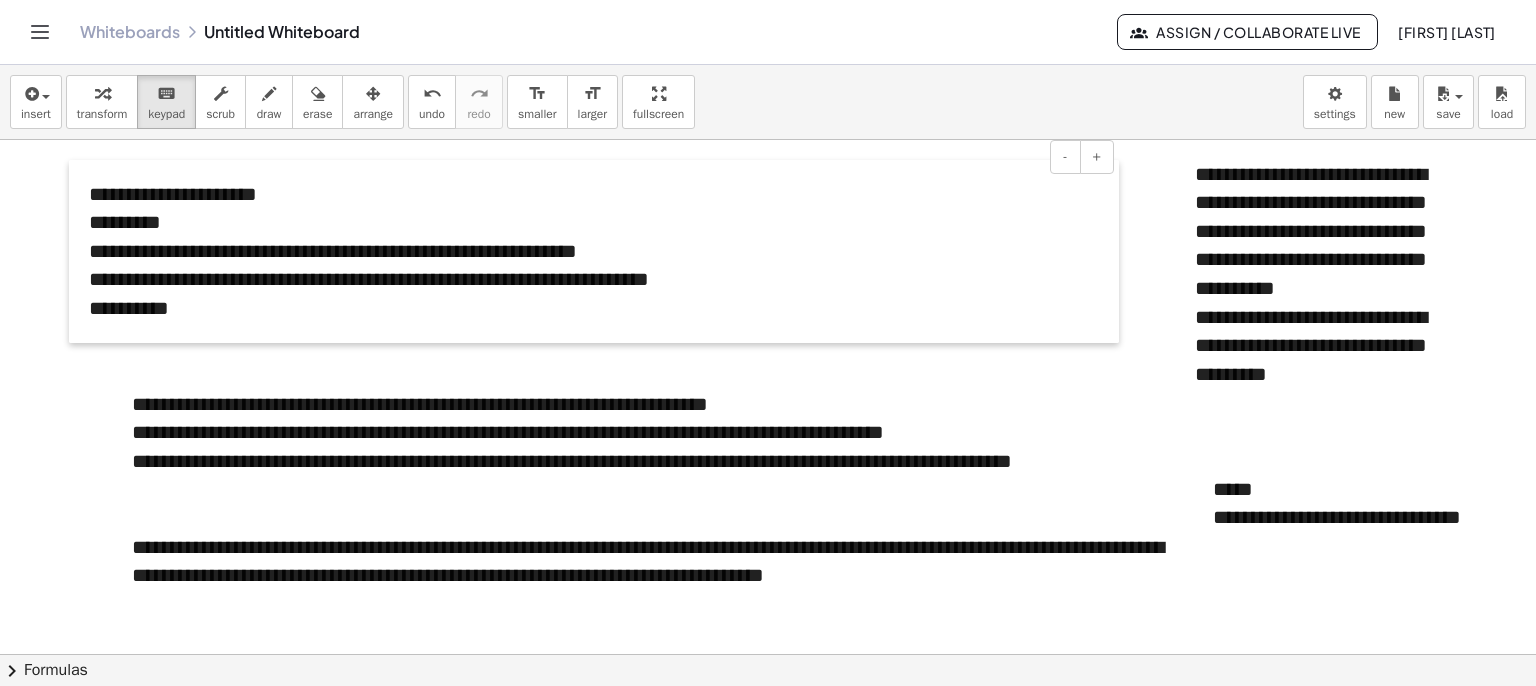drag, startPoint x: 124, startPoint y: 233, endPoint x: 68, endPoint y: 186, distance: 73.109505 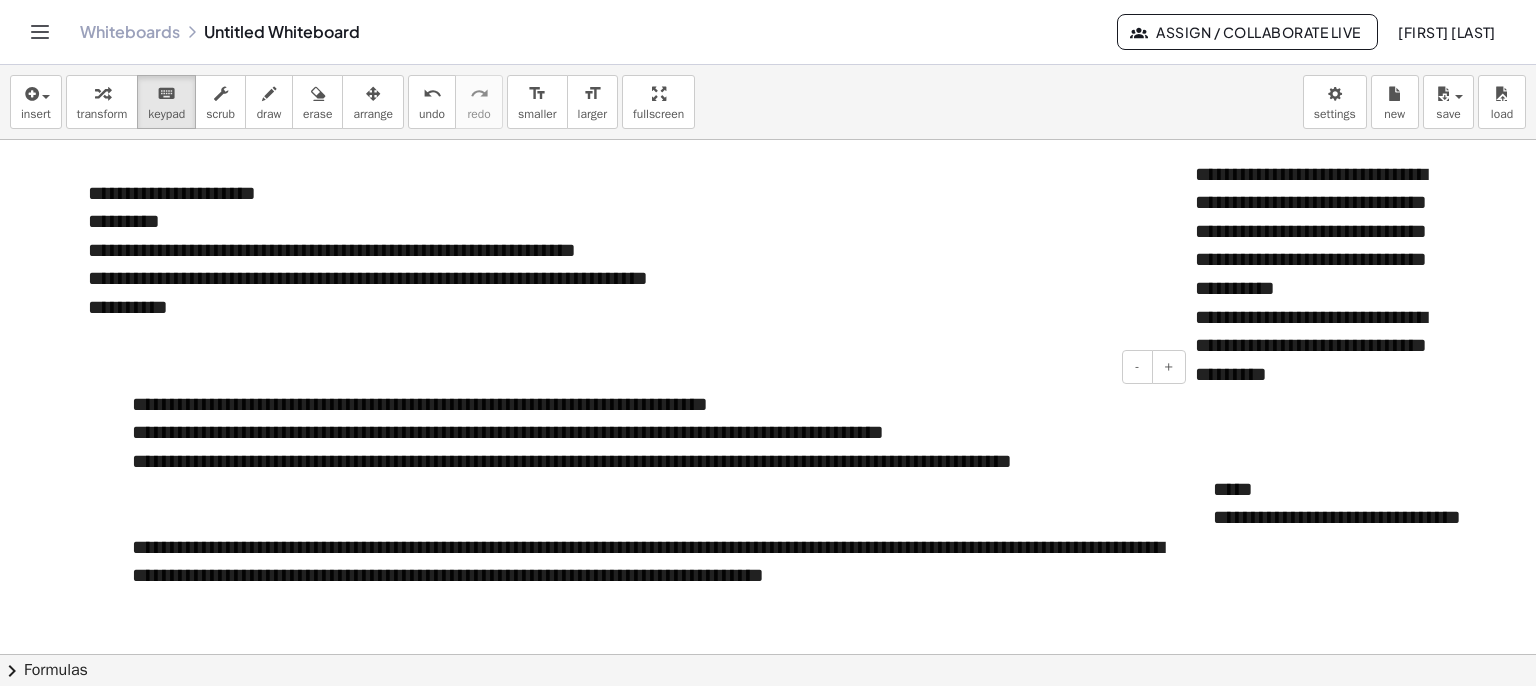 click on "**********" at bounding box center (651, 490) 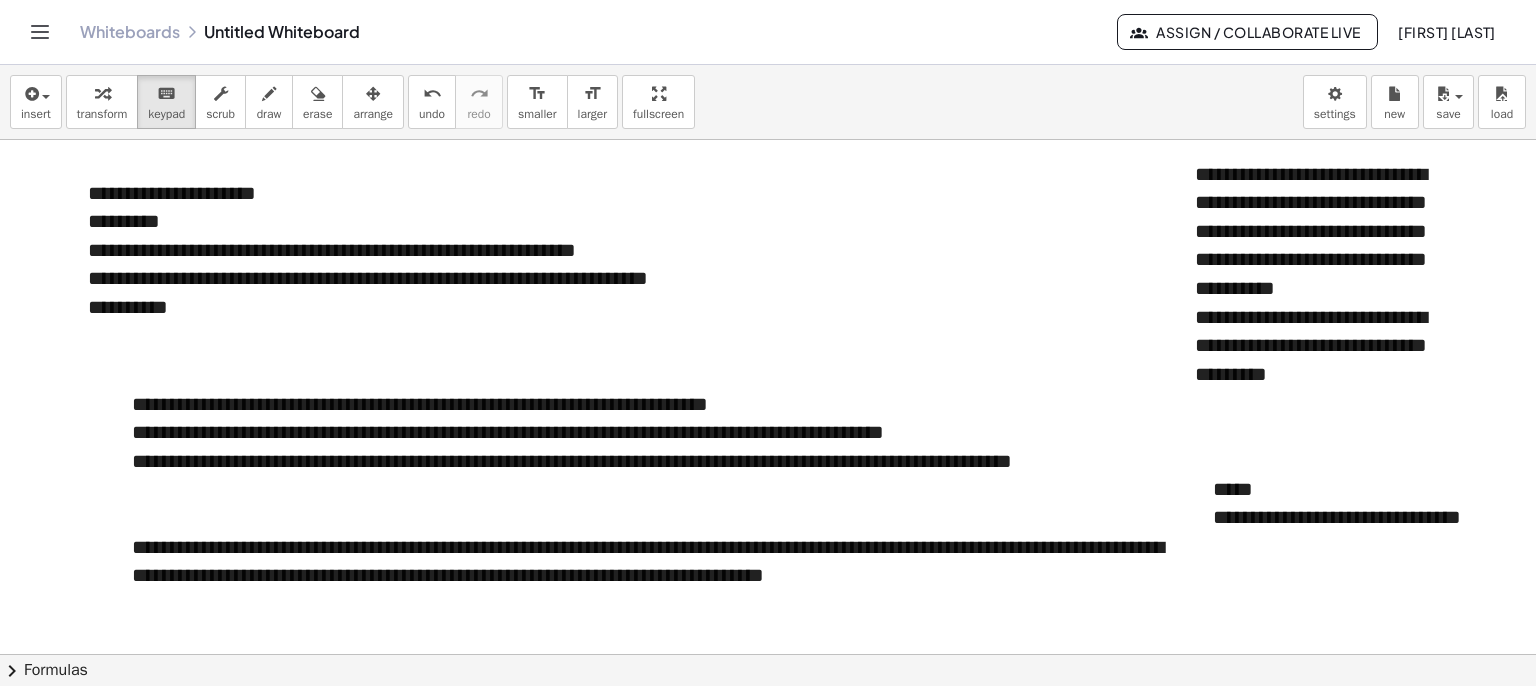 drag, startPoint x: 92, startPoint y: 388, endPoint x: 60, endPoint y: 378, distance: 33.526108 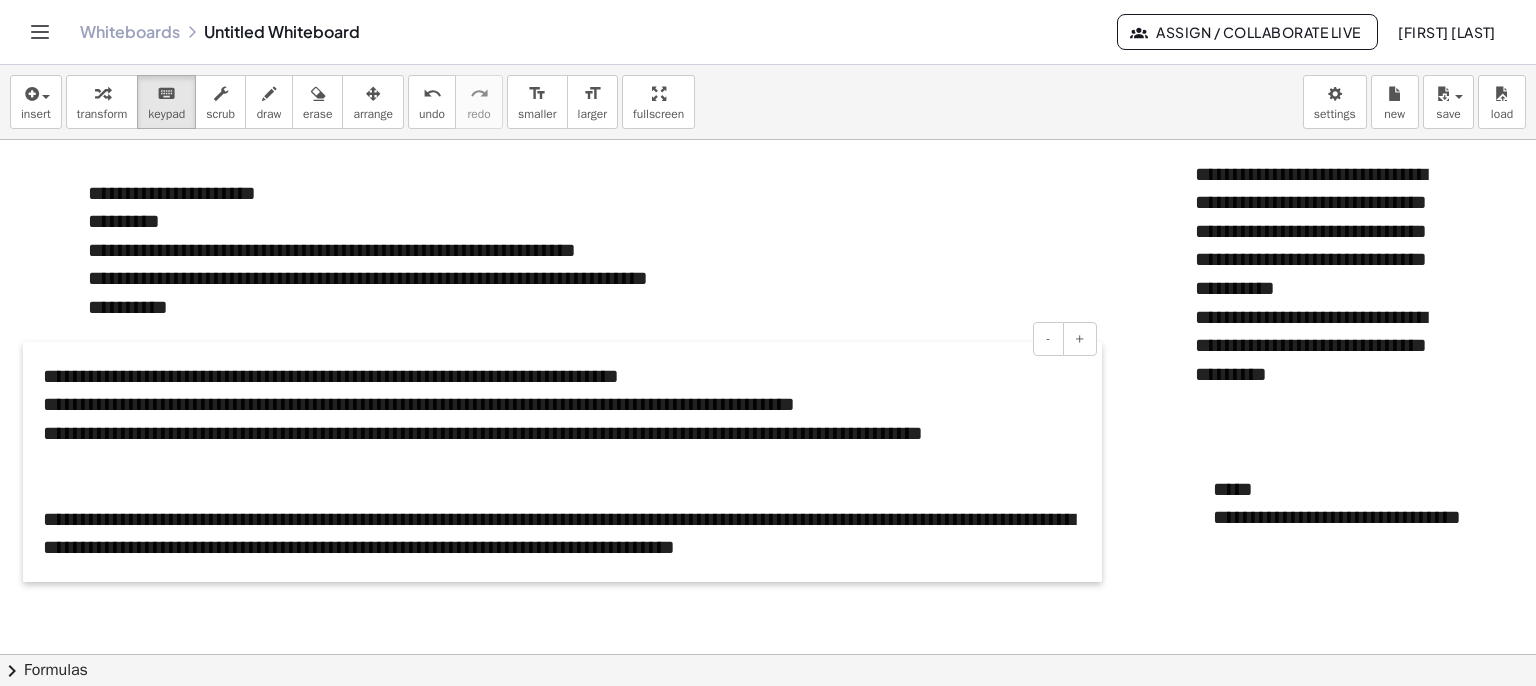 drag, startPoint x: 114, startPoint y: 389, endPoint x: 23, endPoint y: 361, distance: 95.2103 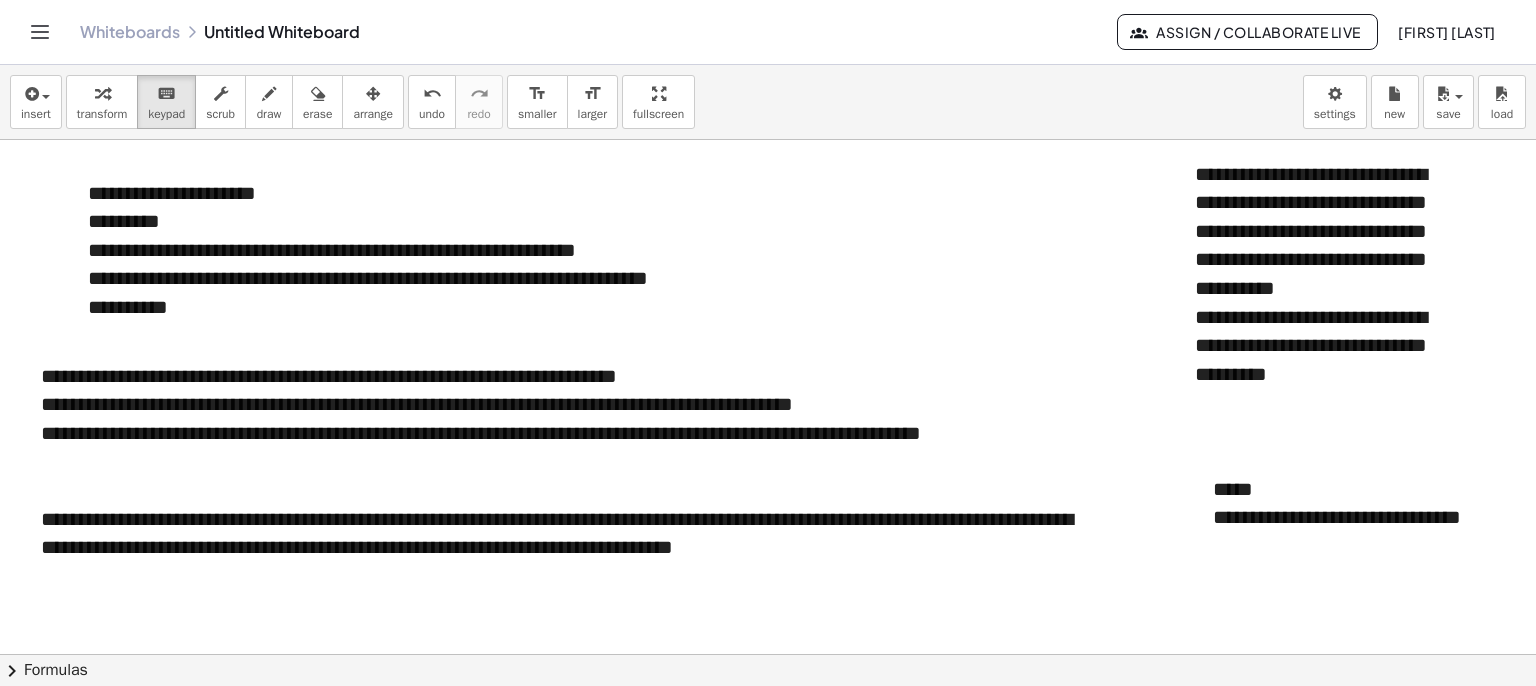 click at bounding box center [768, 771] 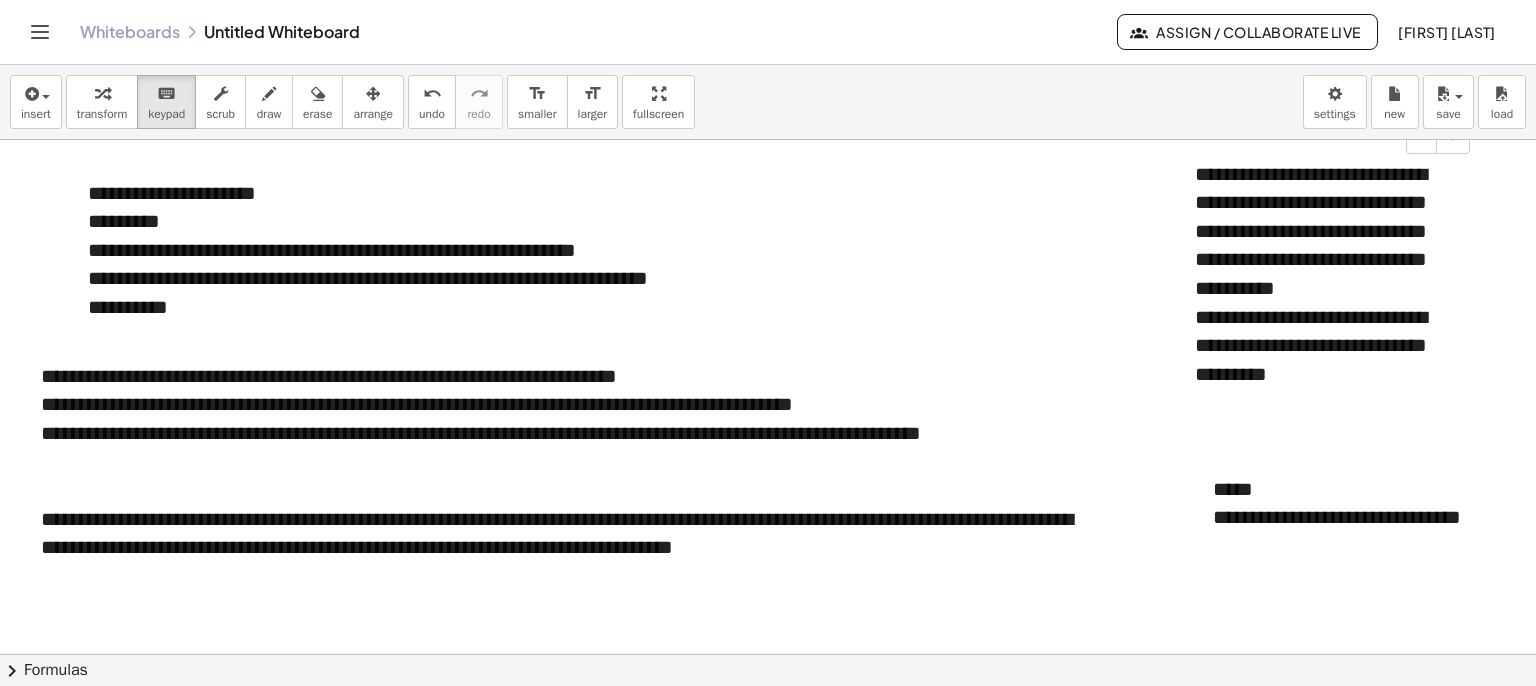 click on "**********" at bounding box center [1325, 274] 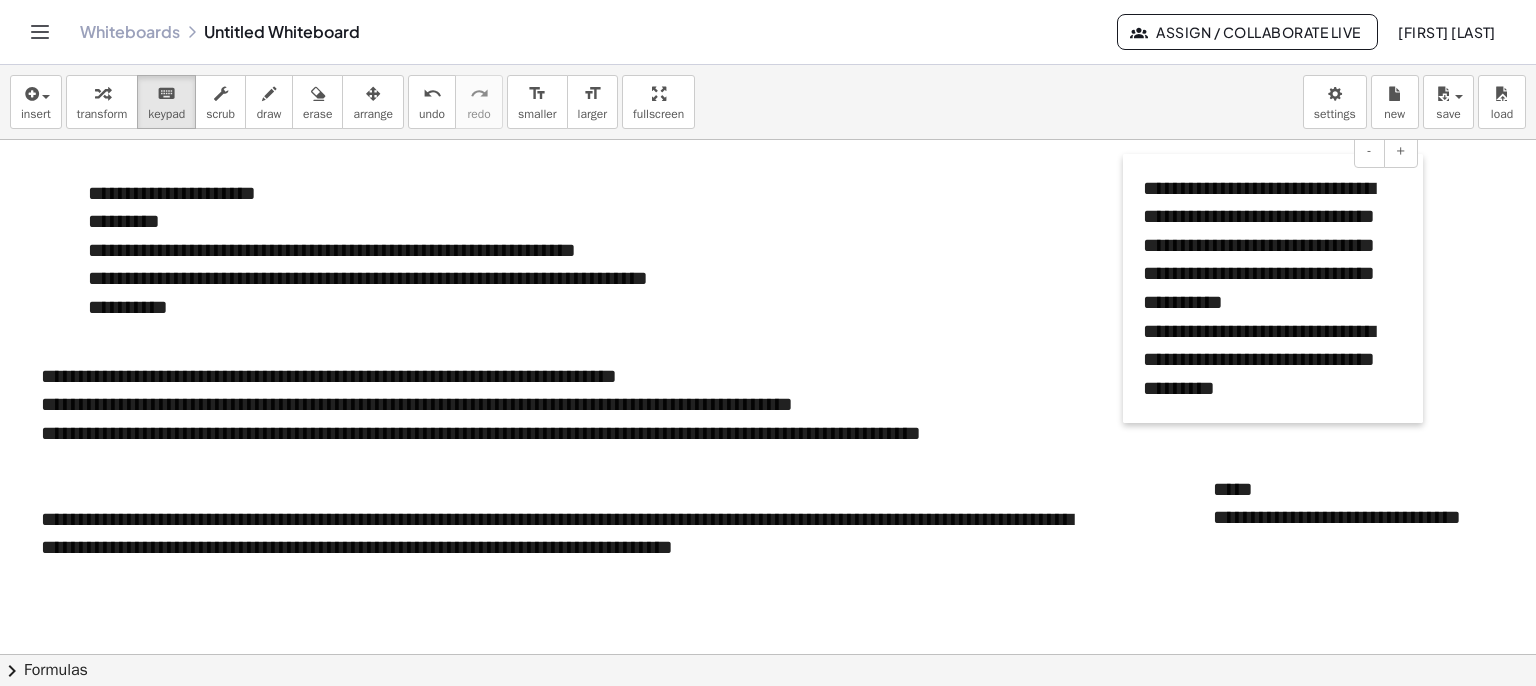 drag, startPoint x: 1180, startPoint y: 179, endPoint x: 1128, endPoint y: 193, distance: 53.851646 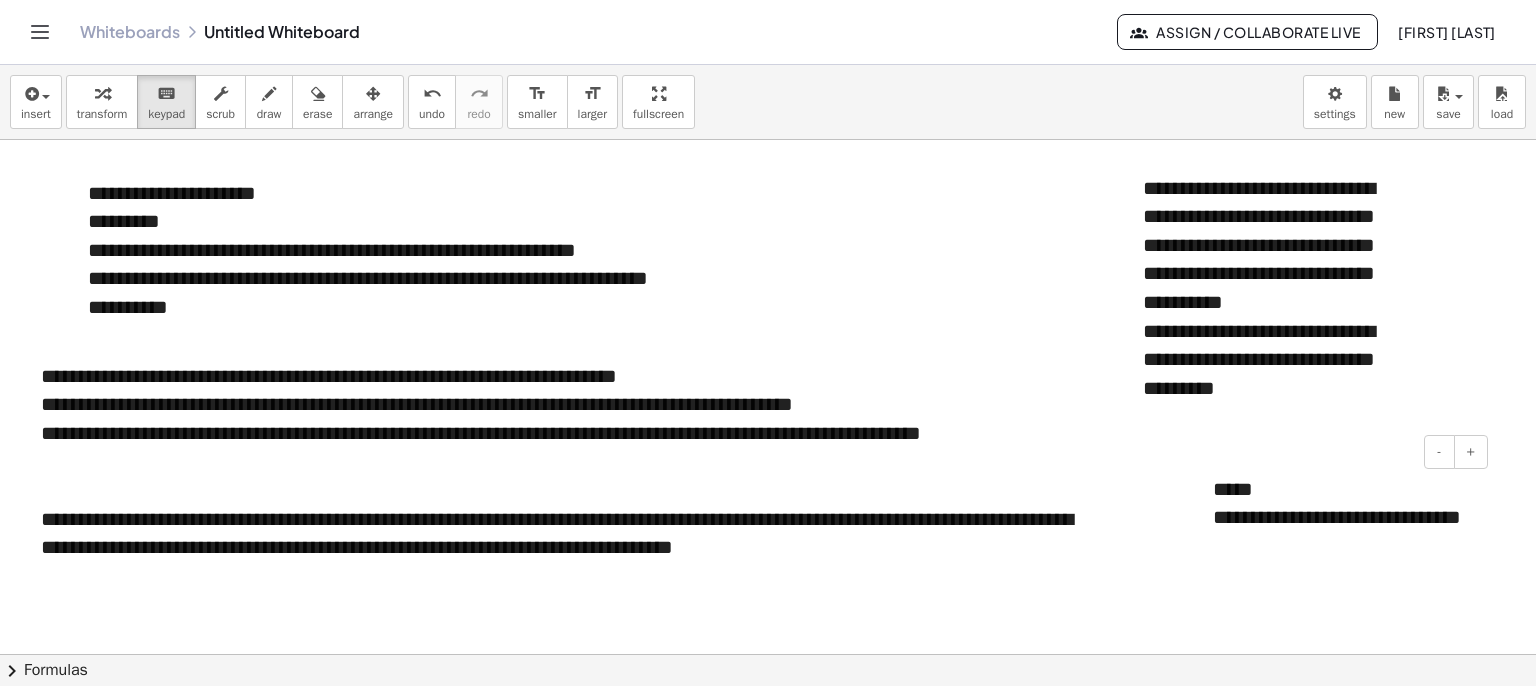 drag, startPoint x: 1267, startPoint y: 528, endPoint x: 1256, endPoint y: 518, distance: 14.866069 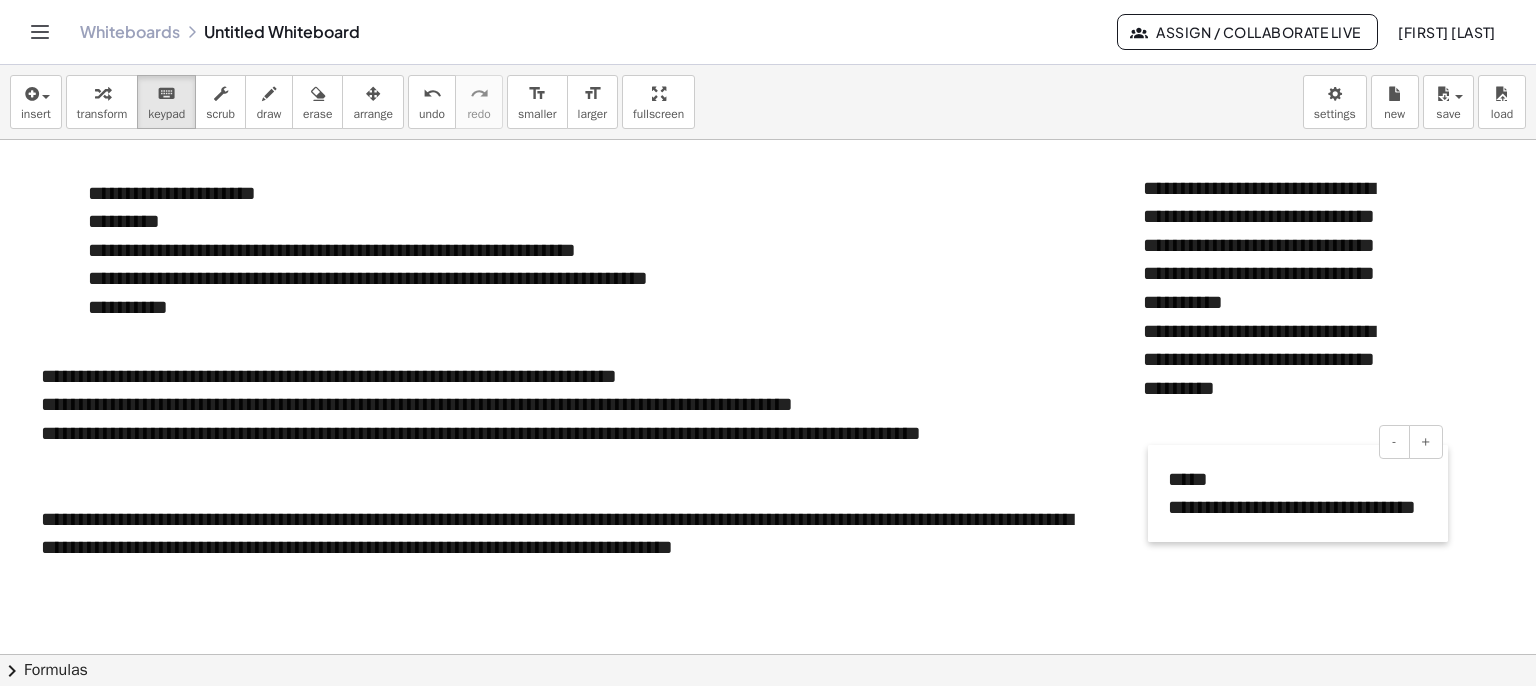 drag, startPoint x: 1197, startPoint y: 487, endPoint x: 1134, endPoint y: 473, distance: 64.53681 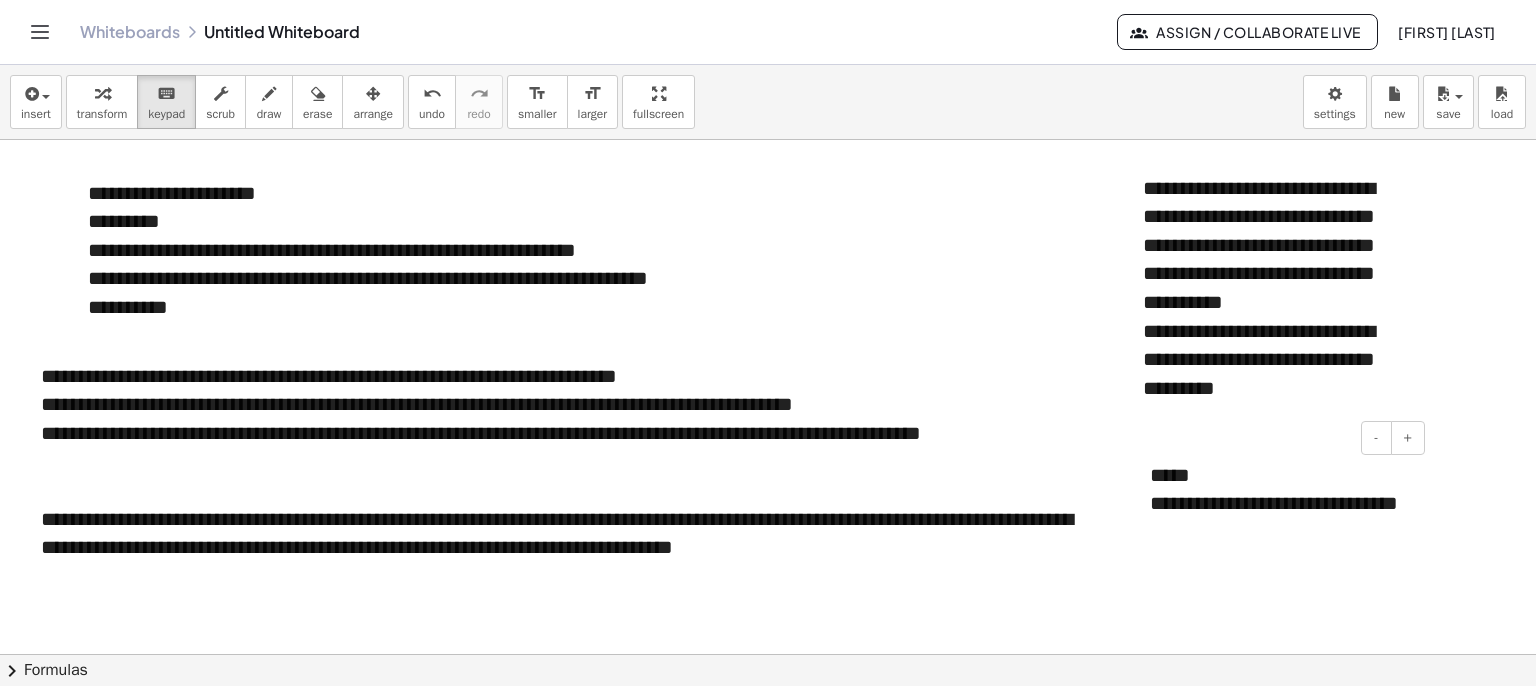 click on "**********" at bounding box center [1280, 489] 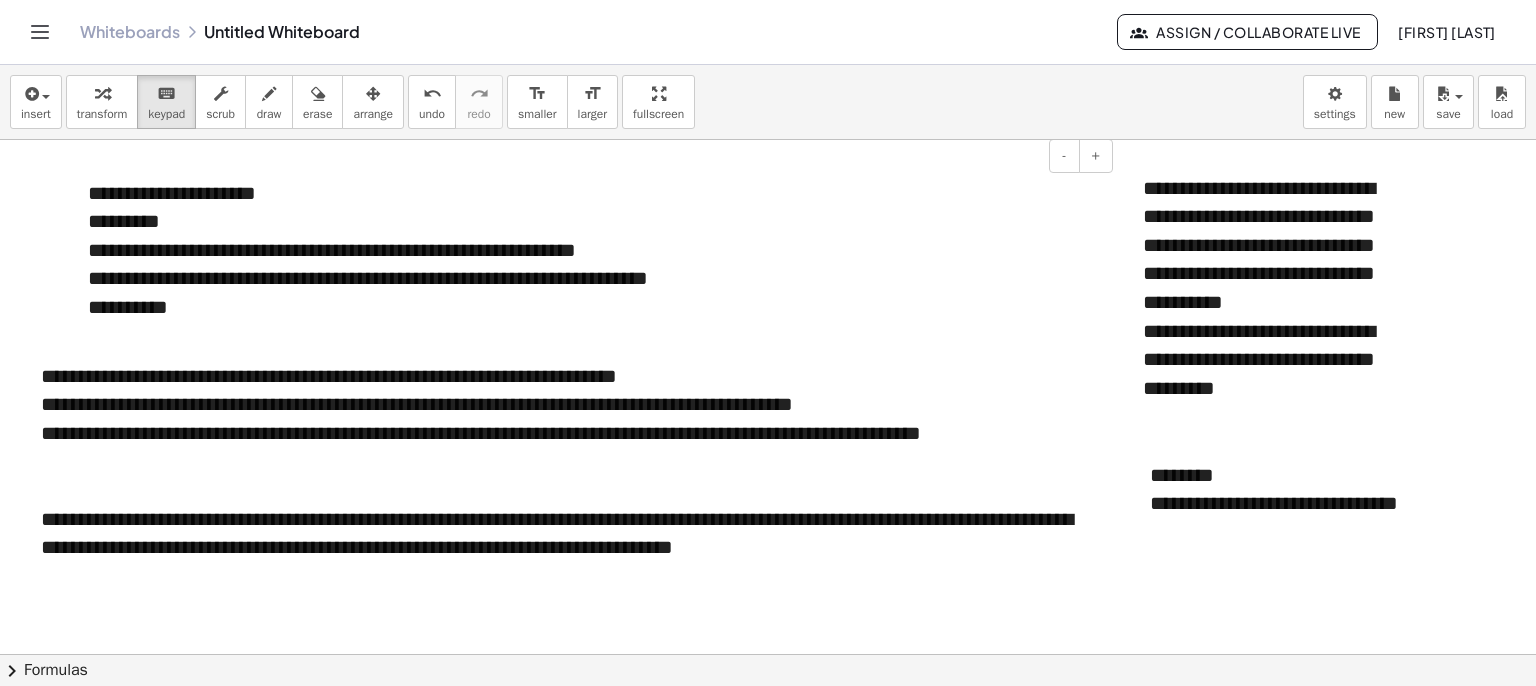 click on "**********" at bounding box center [593, 264] 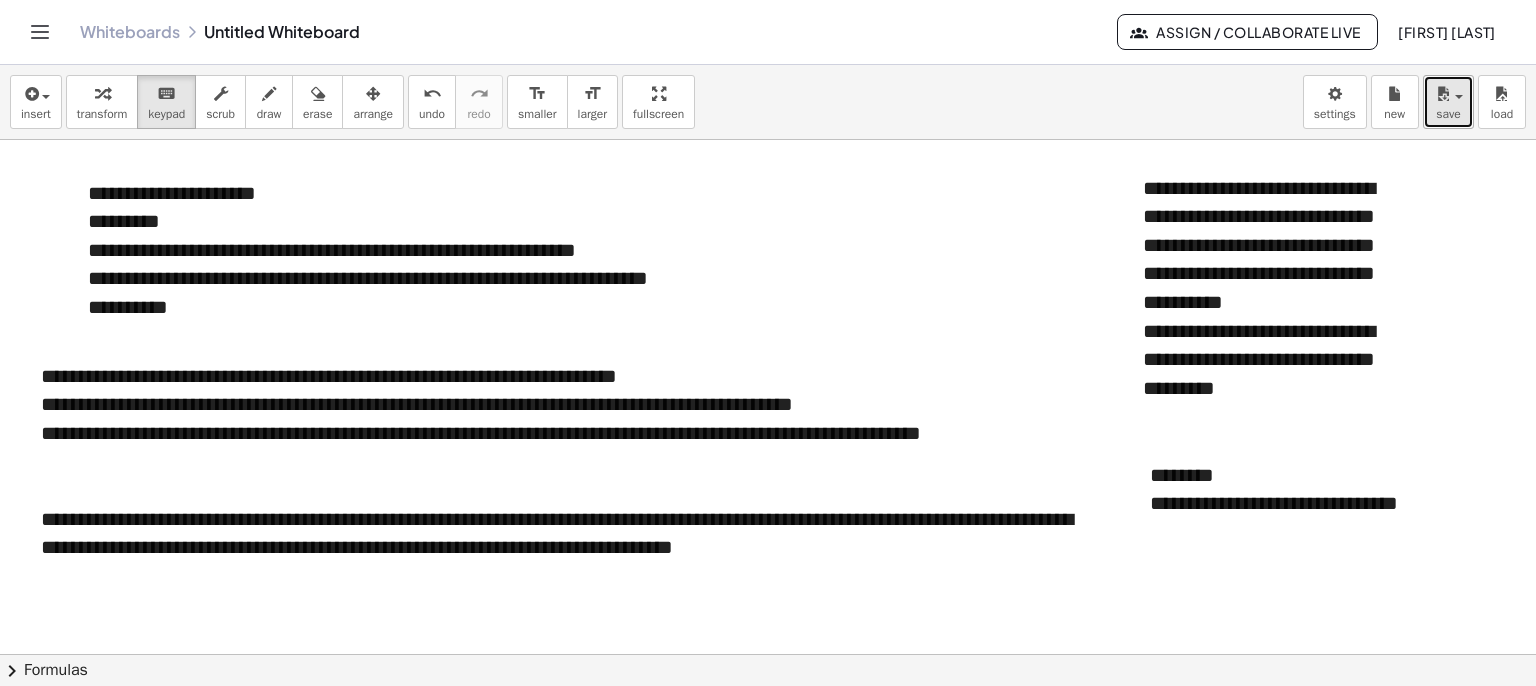 click on "save" at bounding box center (1448, 114) 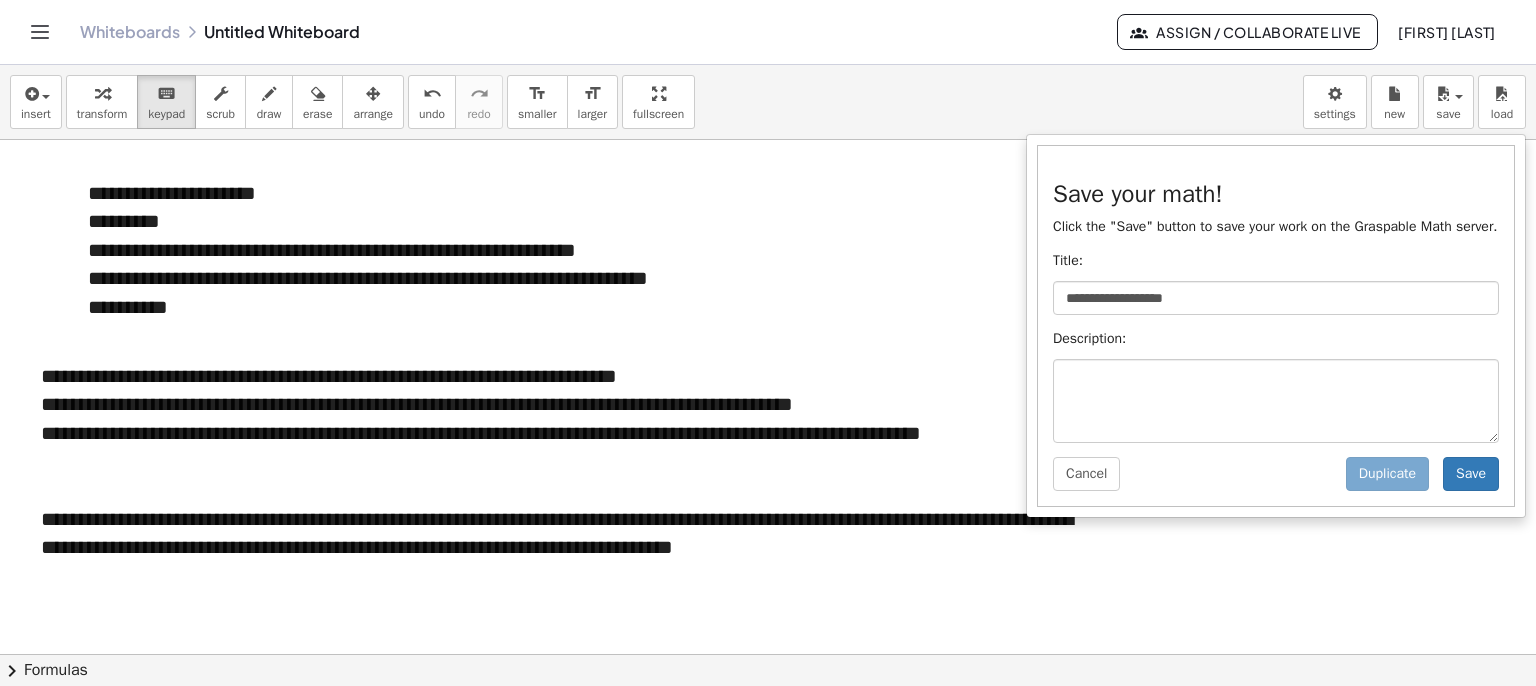 click on "**********" at bounding box center [768, 102] 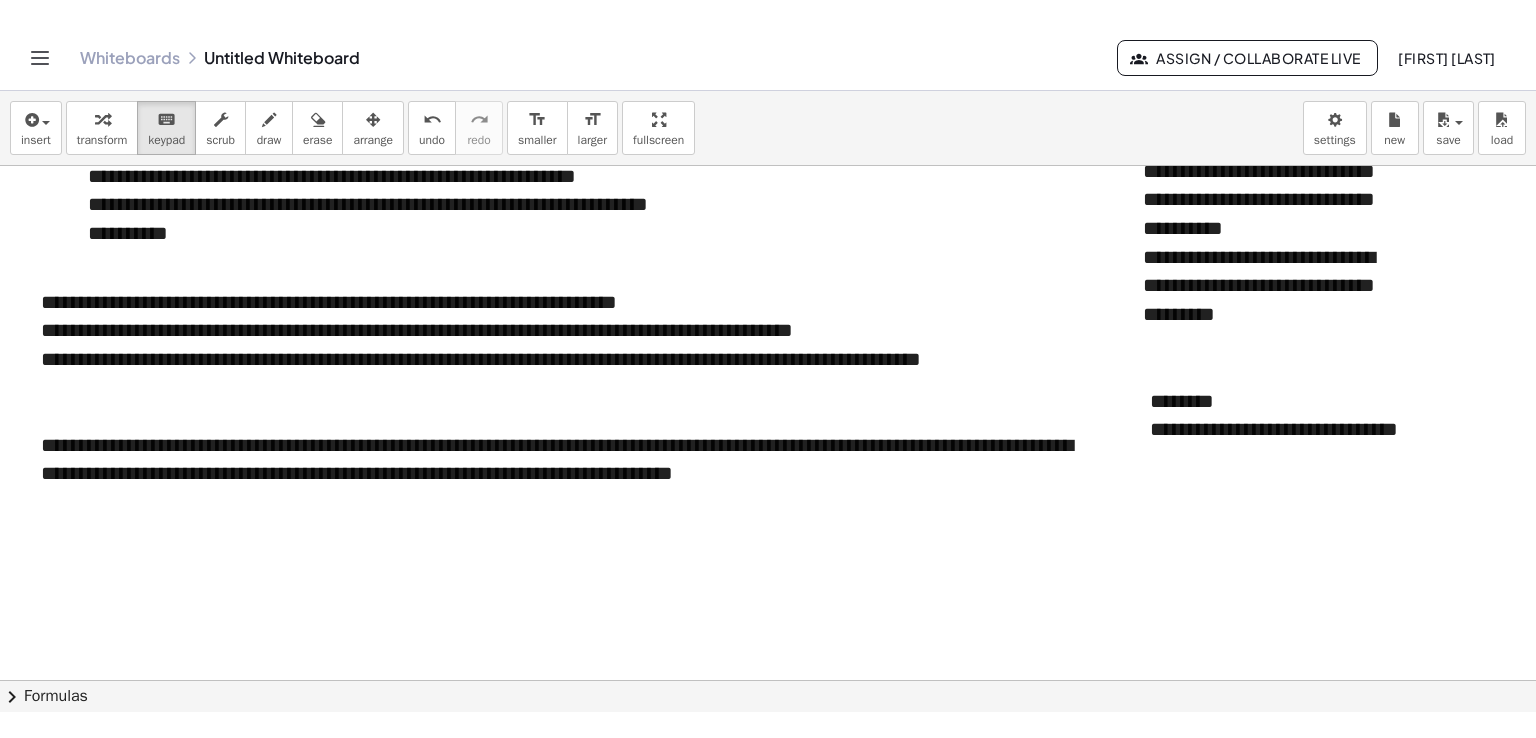 scroll, scrollTop: 0, scrollLeft: 0, axis: both 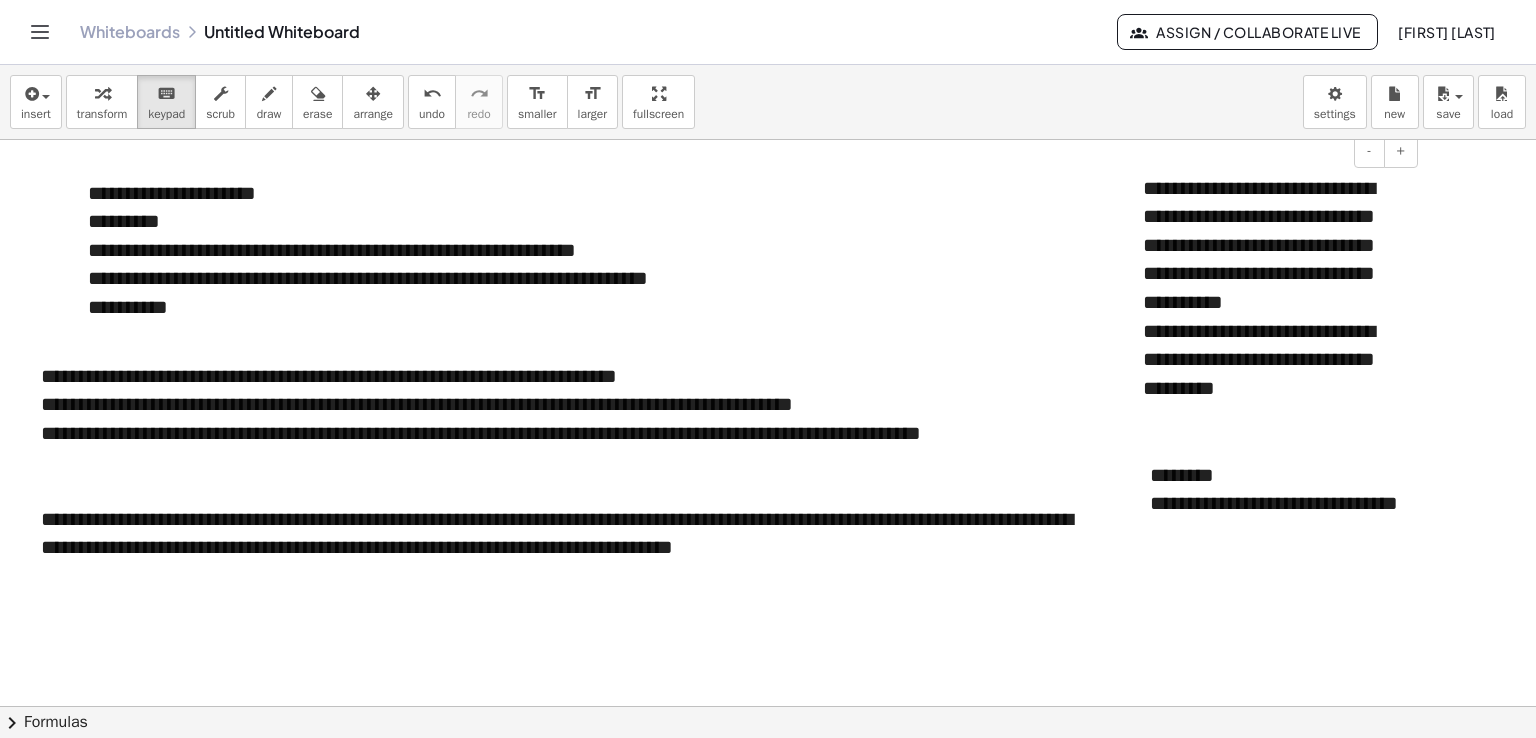 click on "**********" at bounding box center [1273, 288] 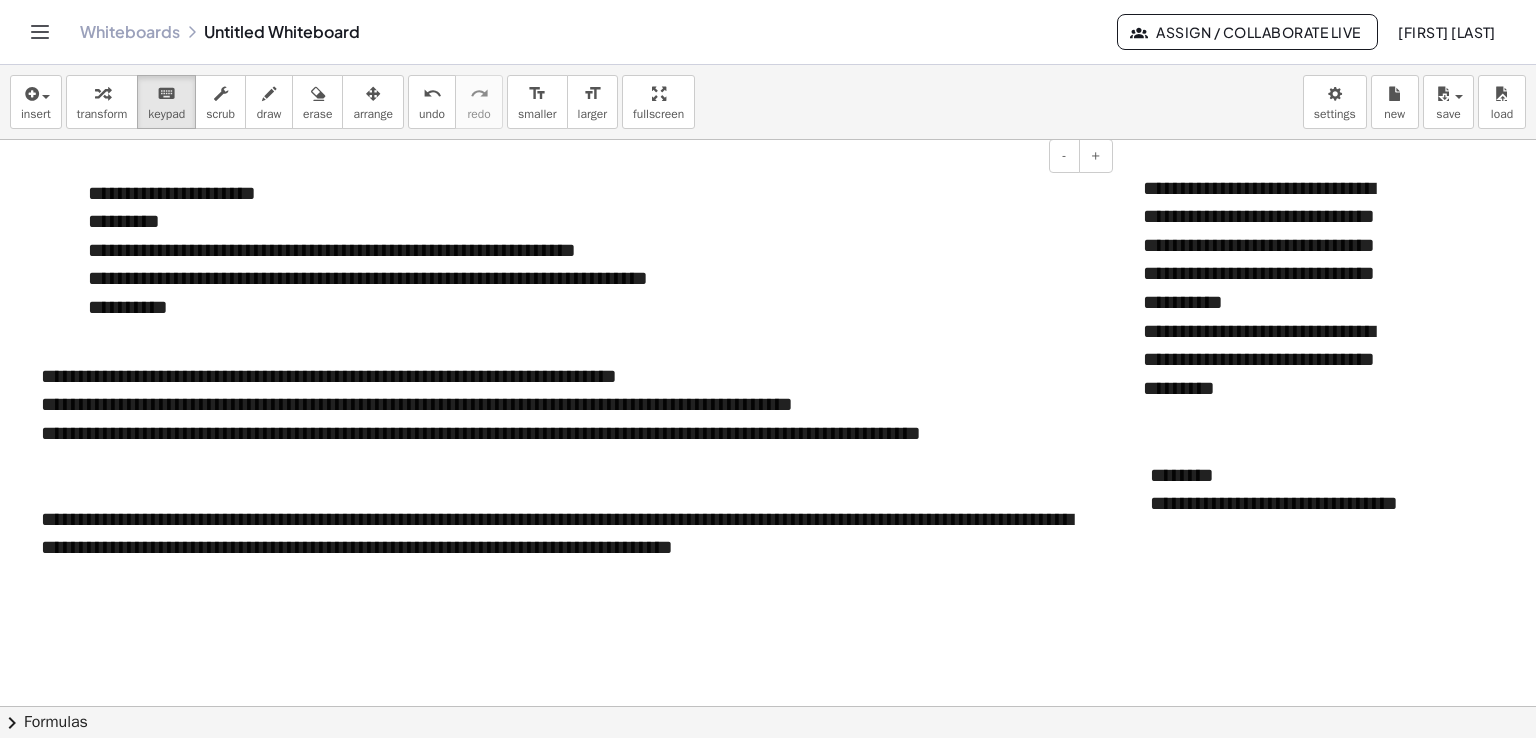 click on "**********" at bounding box center (593, 193) 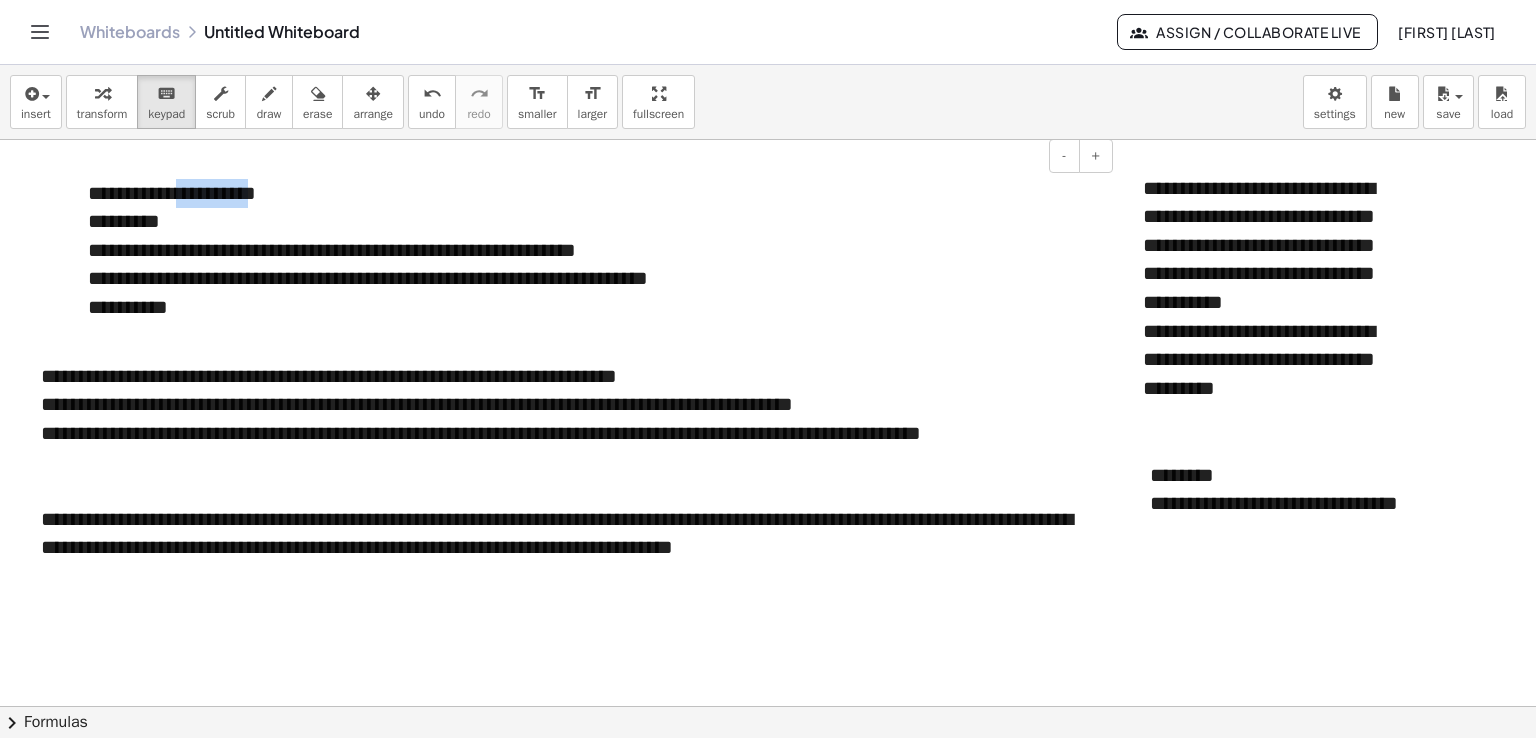 click on "**********" at bounding box center [593, 193] 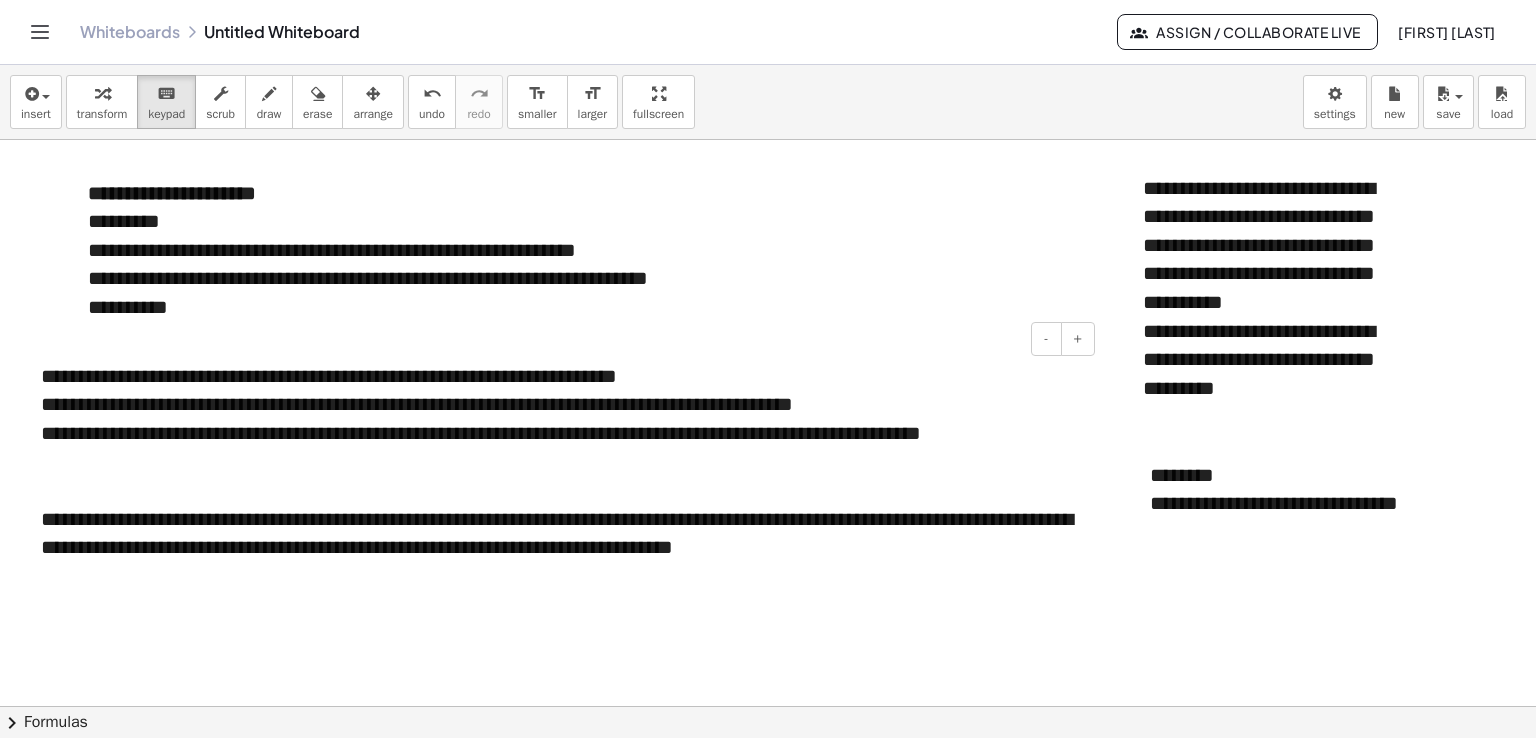 click on "**********" at bounding box center (560, 462) 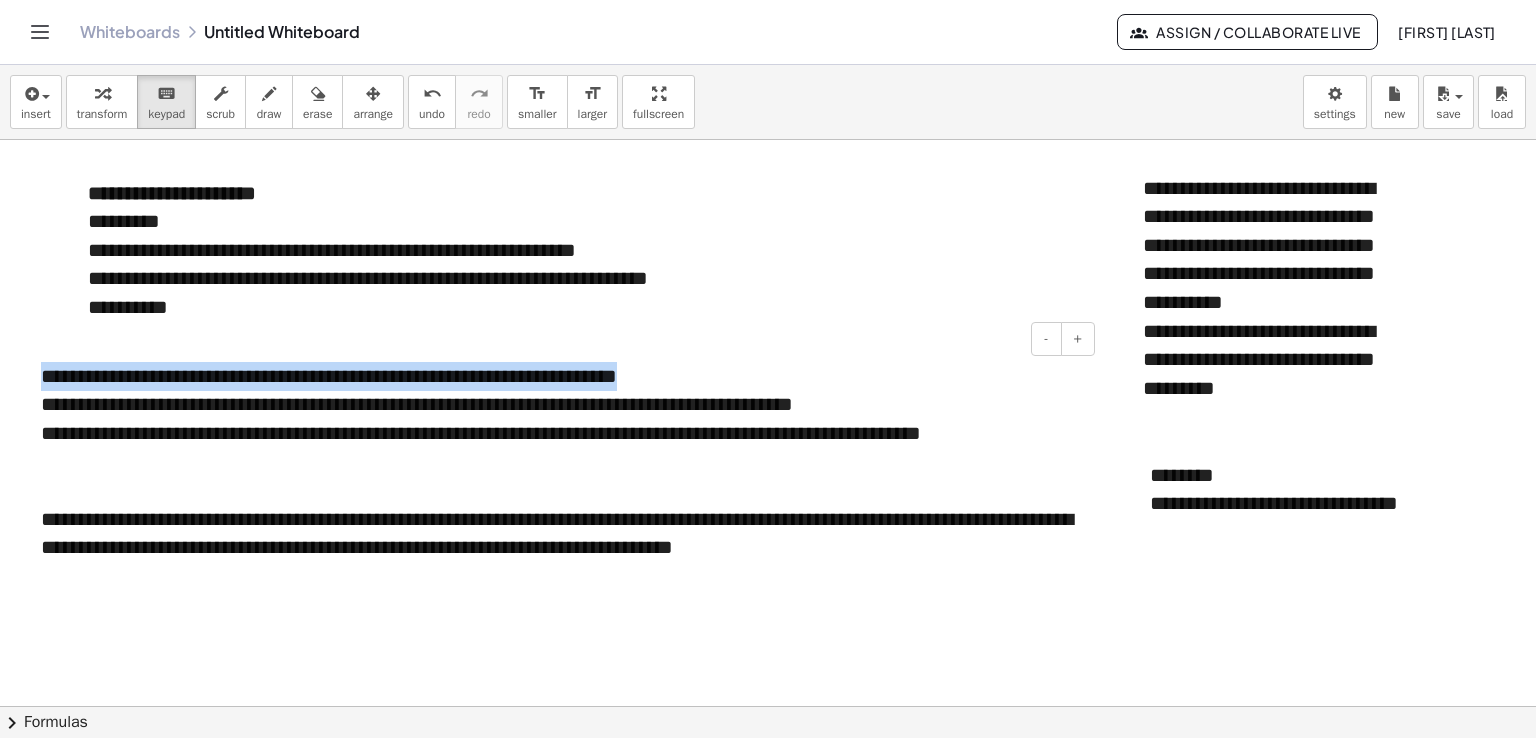 drag, startPoint x: 452, startPoint y: 381, endPoint x: 36, endPoint y: 384, distance: 416.0108 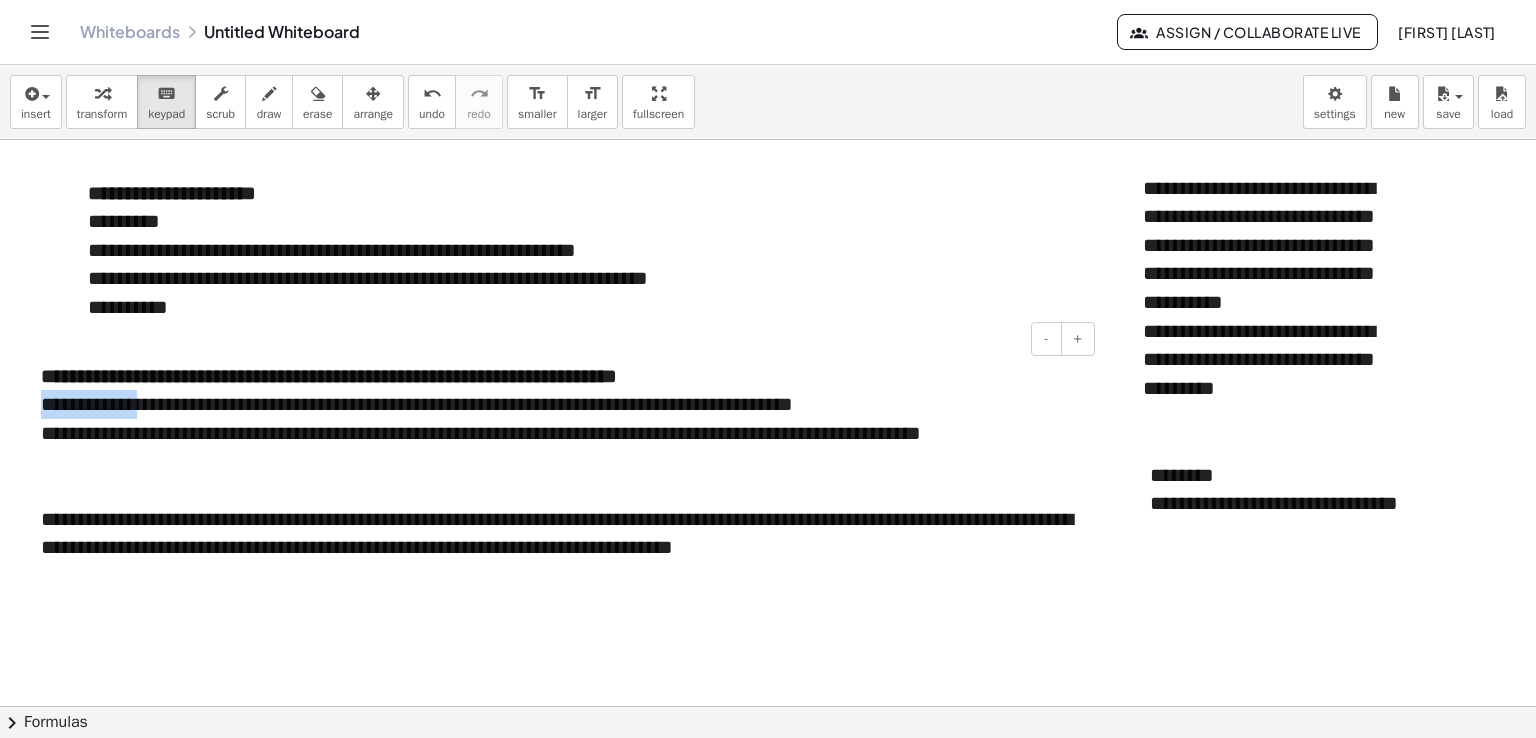 drag, startPoint x: 150, startPoint y: 405, endPoint x: 39, endPoint y: 406, distance: 111.0045 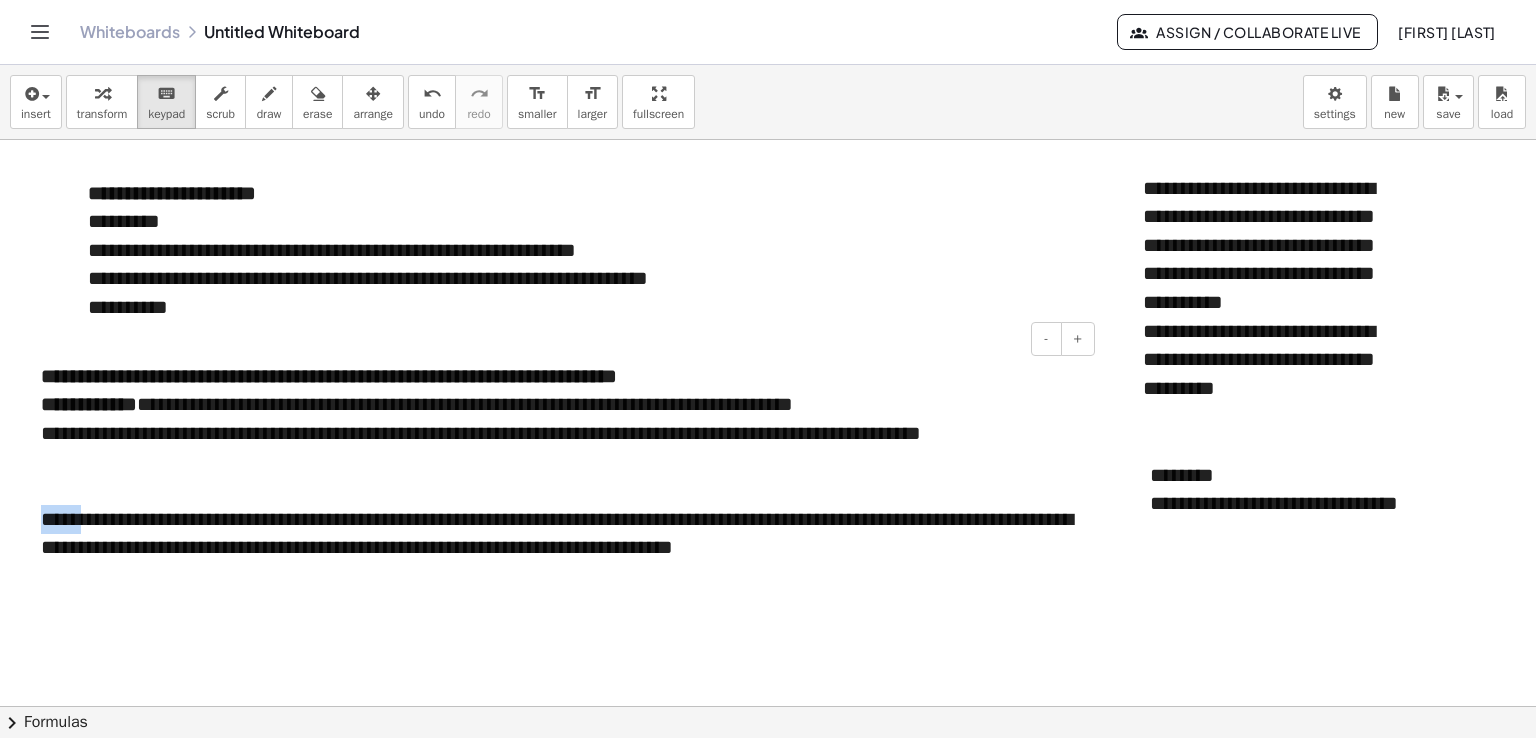 drag, startPoint x: 85, startPoint y: 521, endPoint x: 40, endPoint y: 521, distance: 45 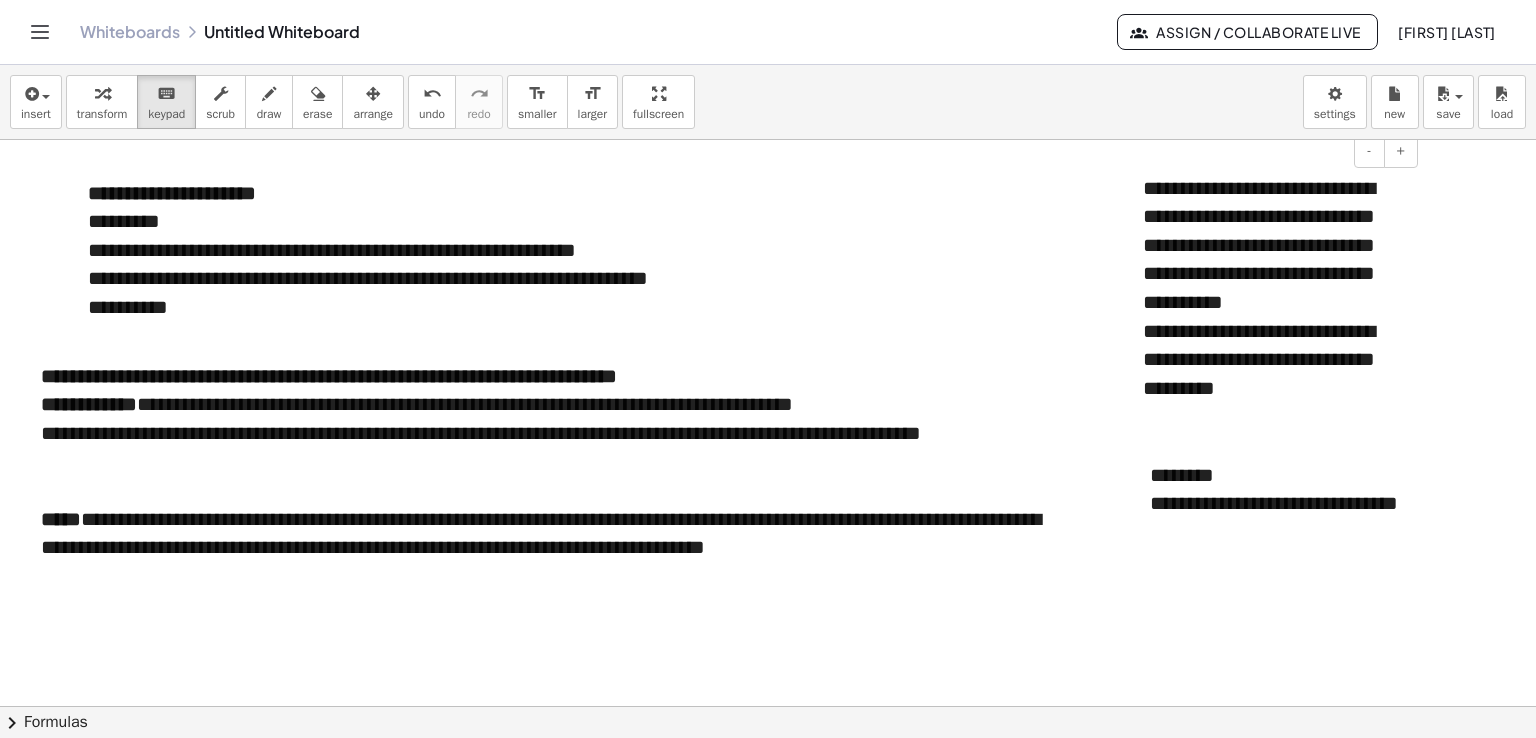 click on "**********" at bounding box center [1273, 288] 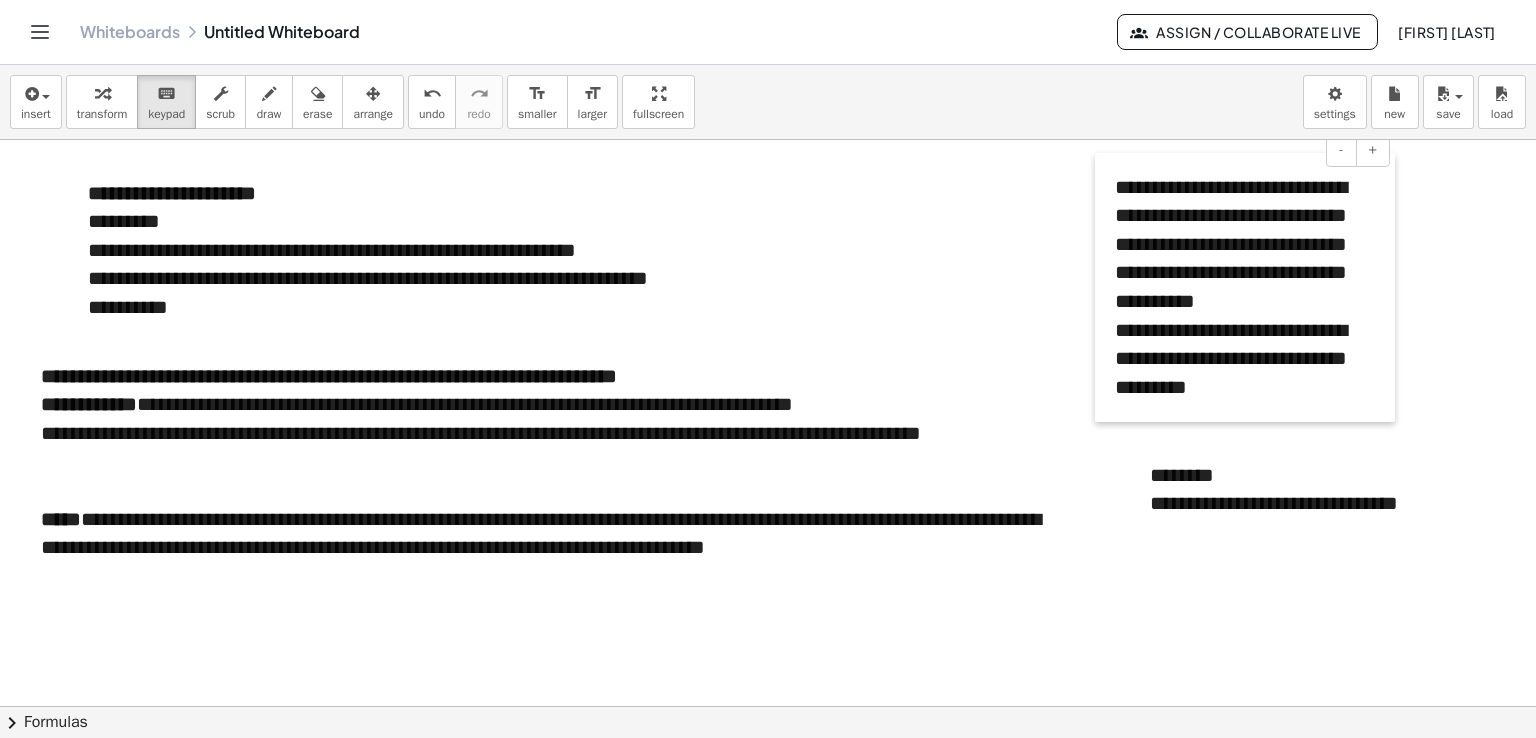 drag, startPoint x: 1141, startPoint y: 190, endPoint x: 1113, endPoint y: 189, distance: 28.01785 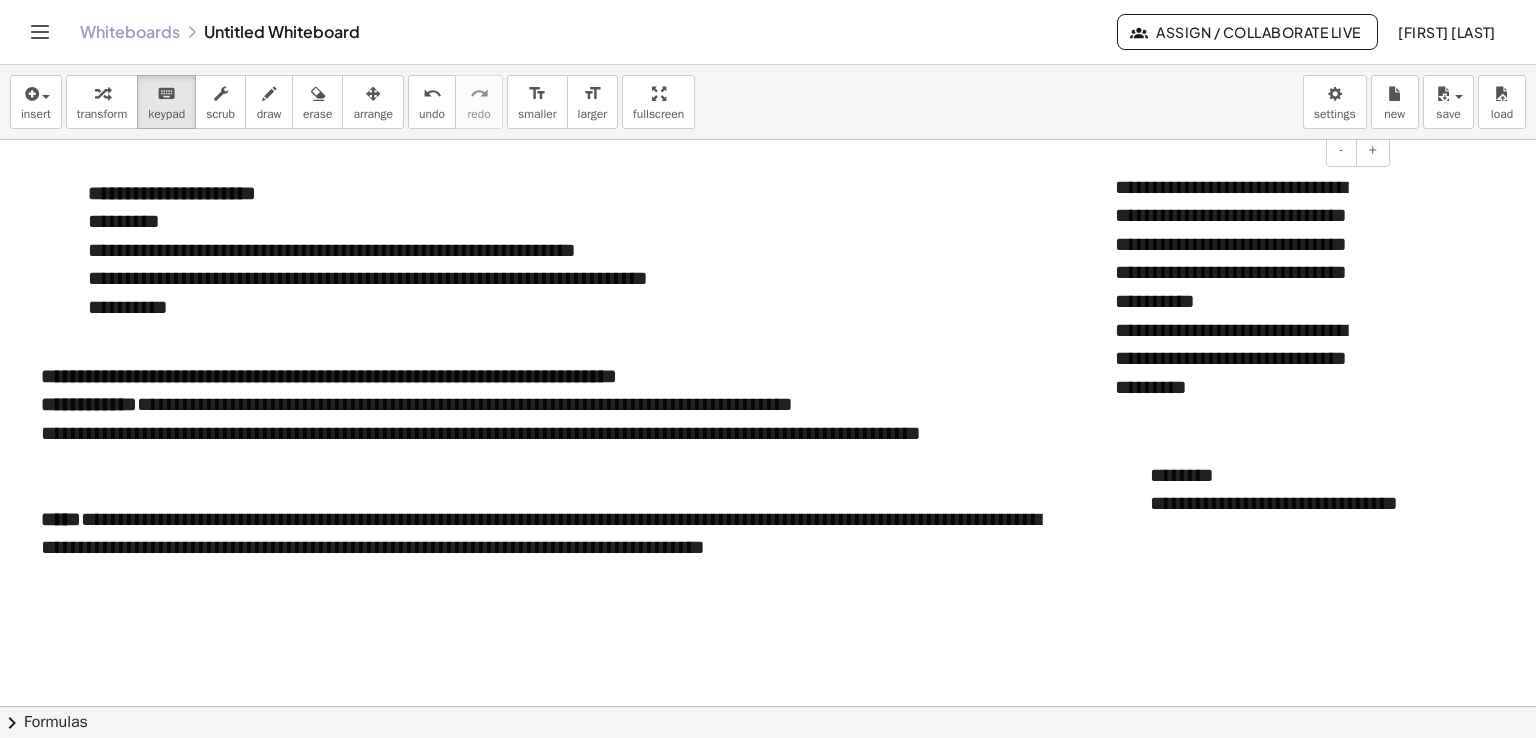 click on "**********" at bounding box center [1245, 287] 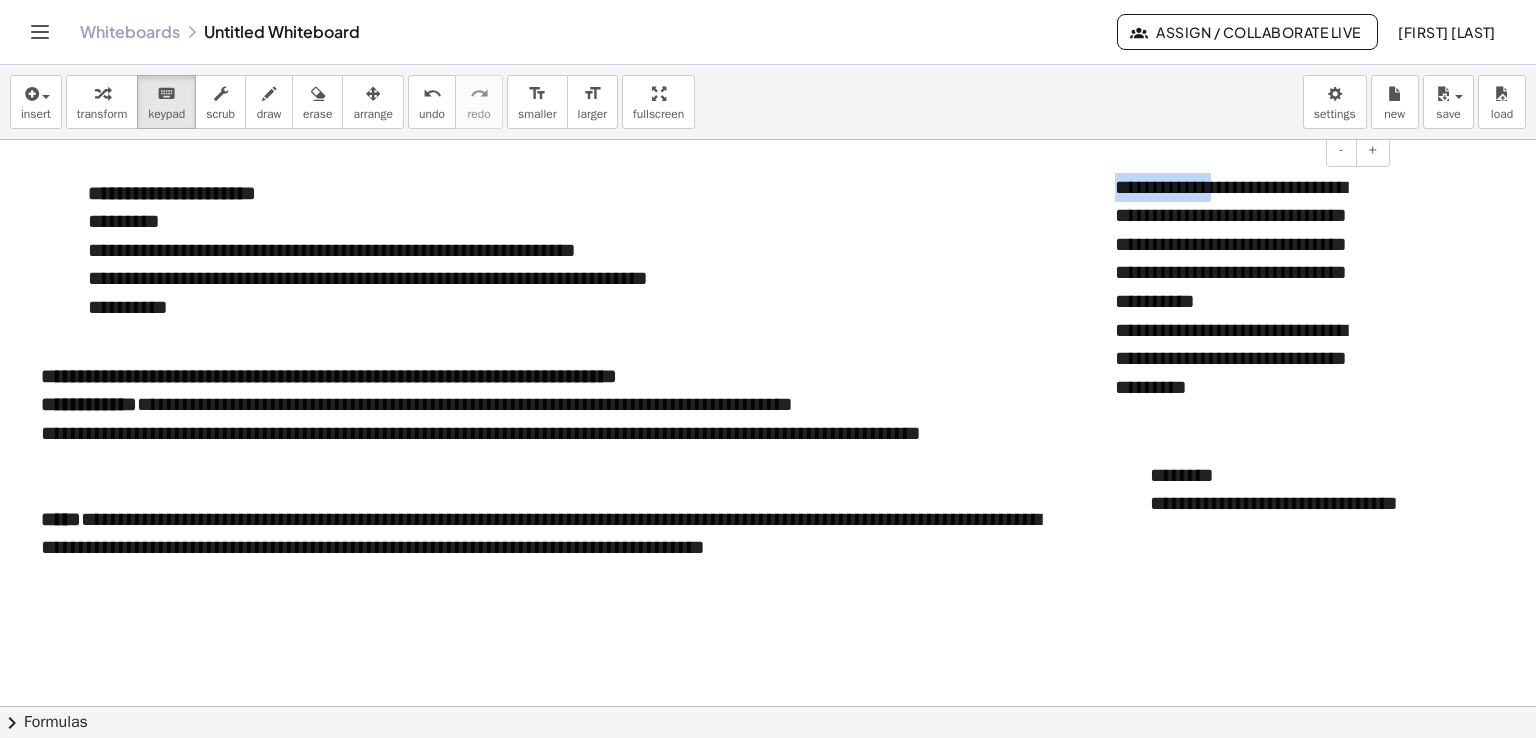 click on "**********" at bounding box center (1245, 287) 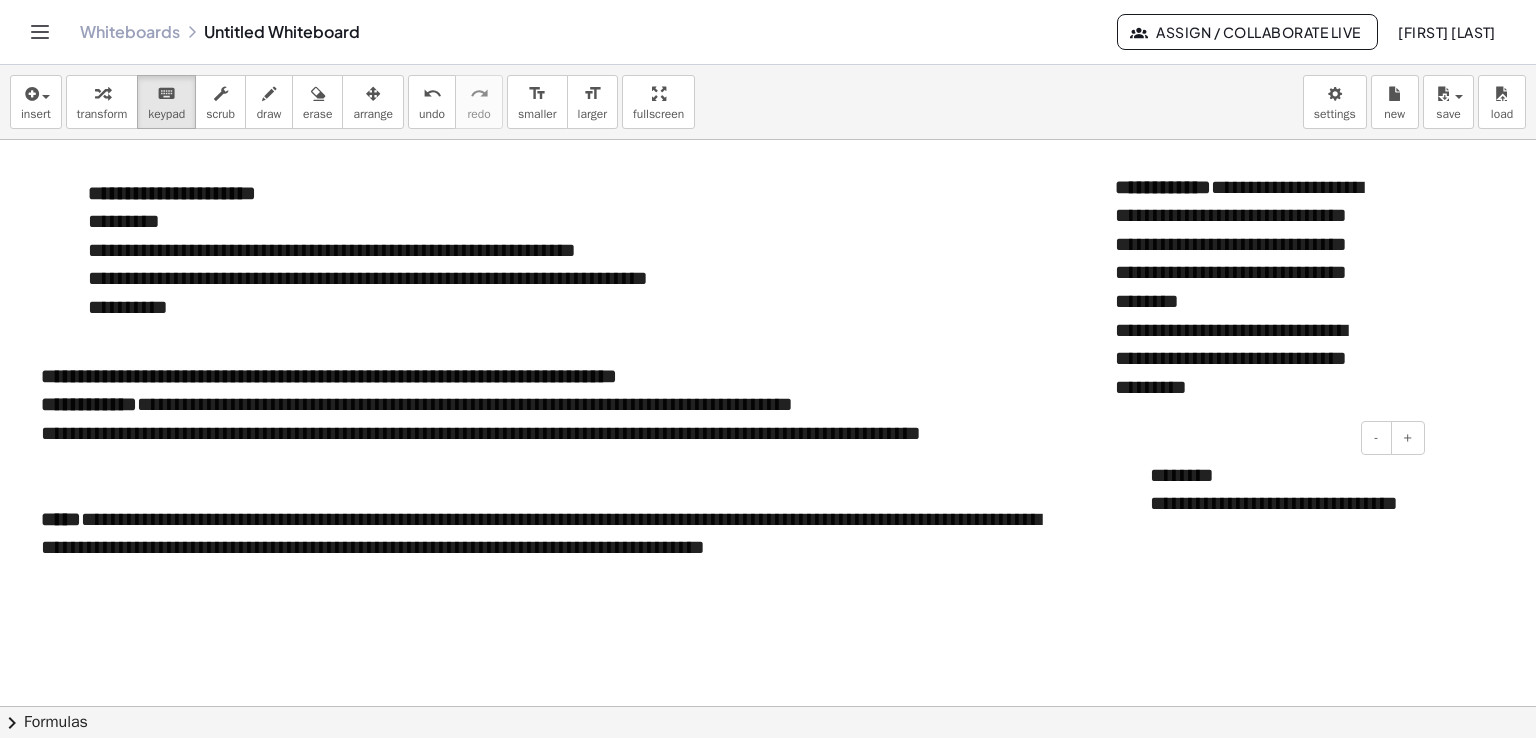 click on "**********" at bounding box center [1280, 489] 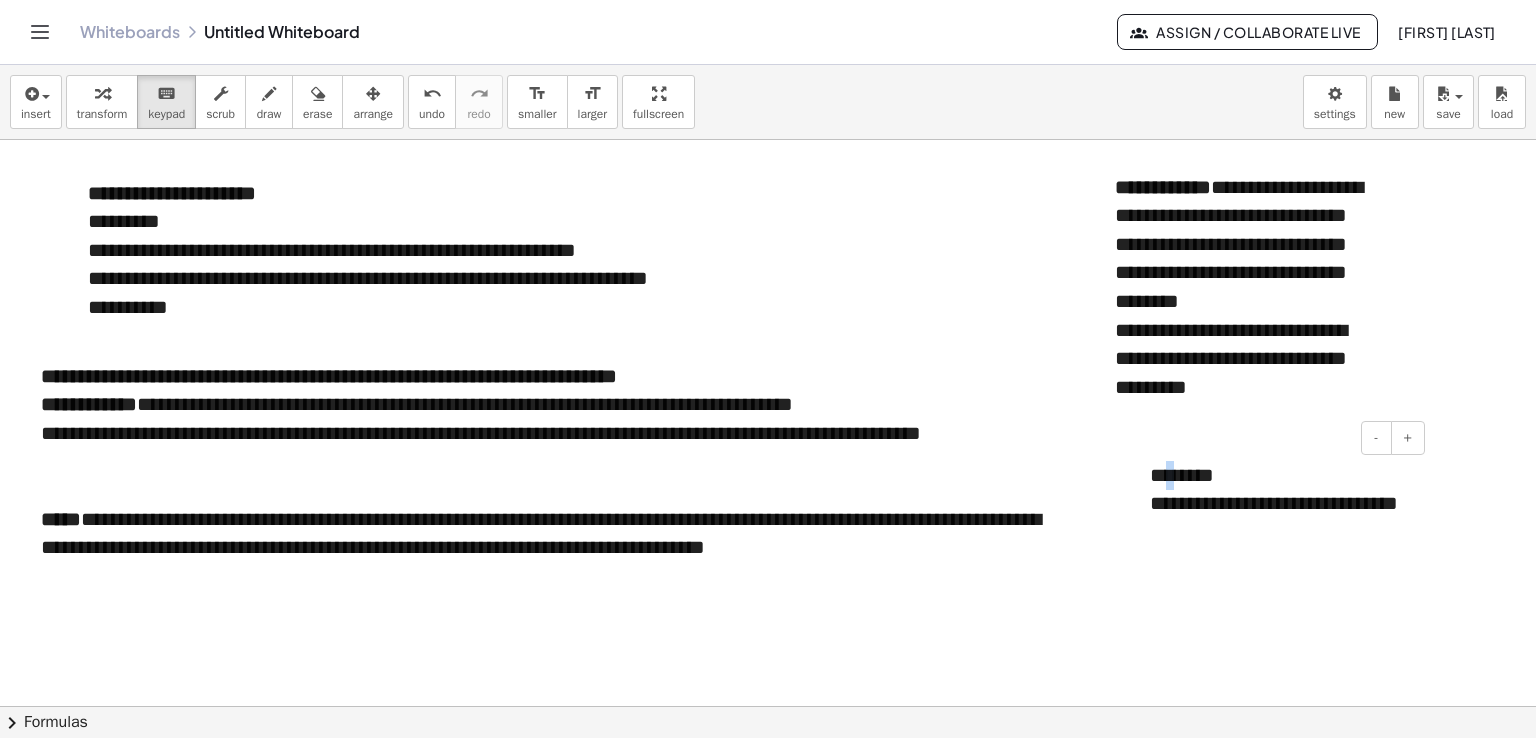 click on "**********" at bounding box center (1280, 489) 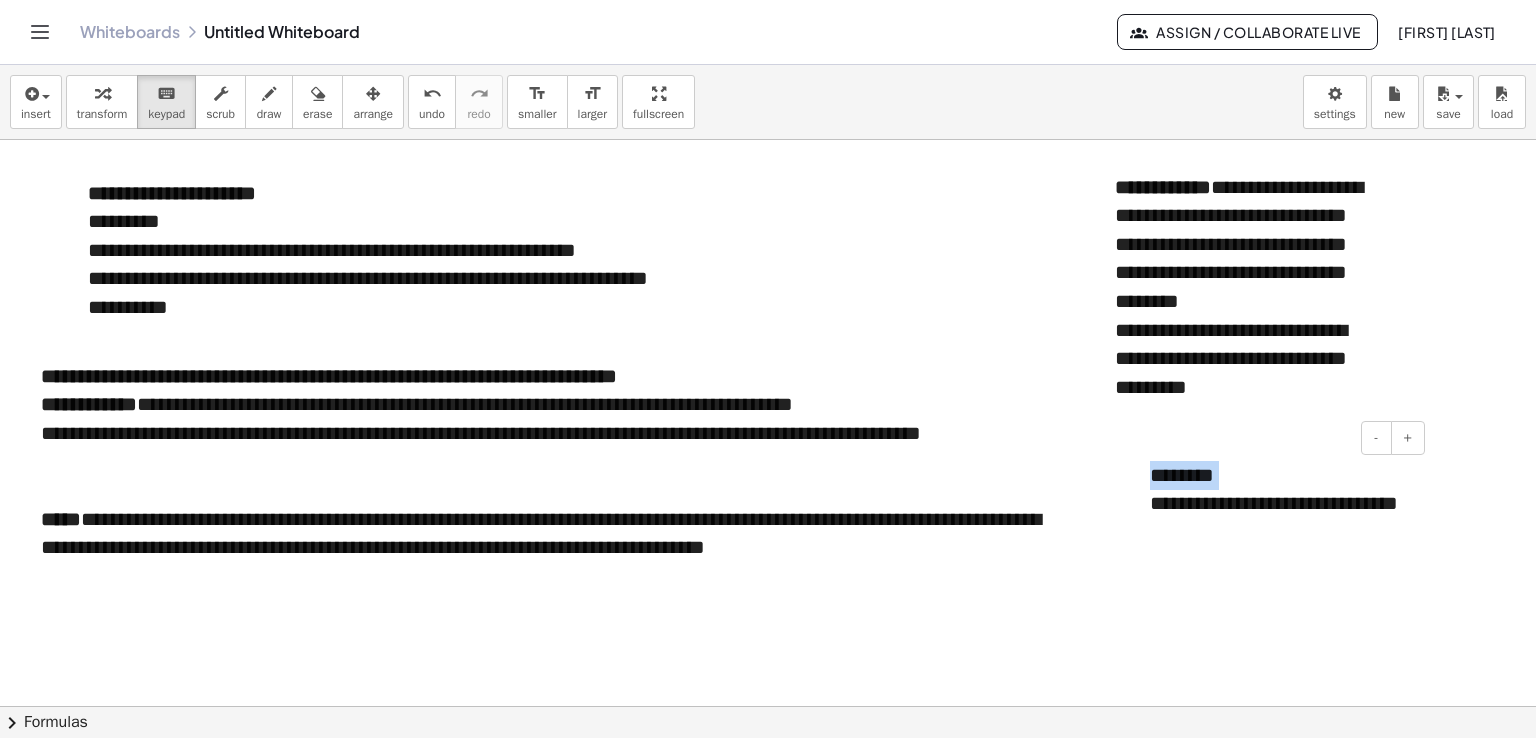 click on "**********" at bounding box center [1280, 489] 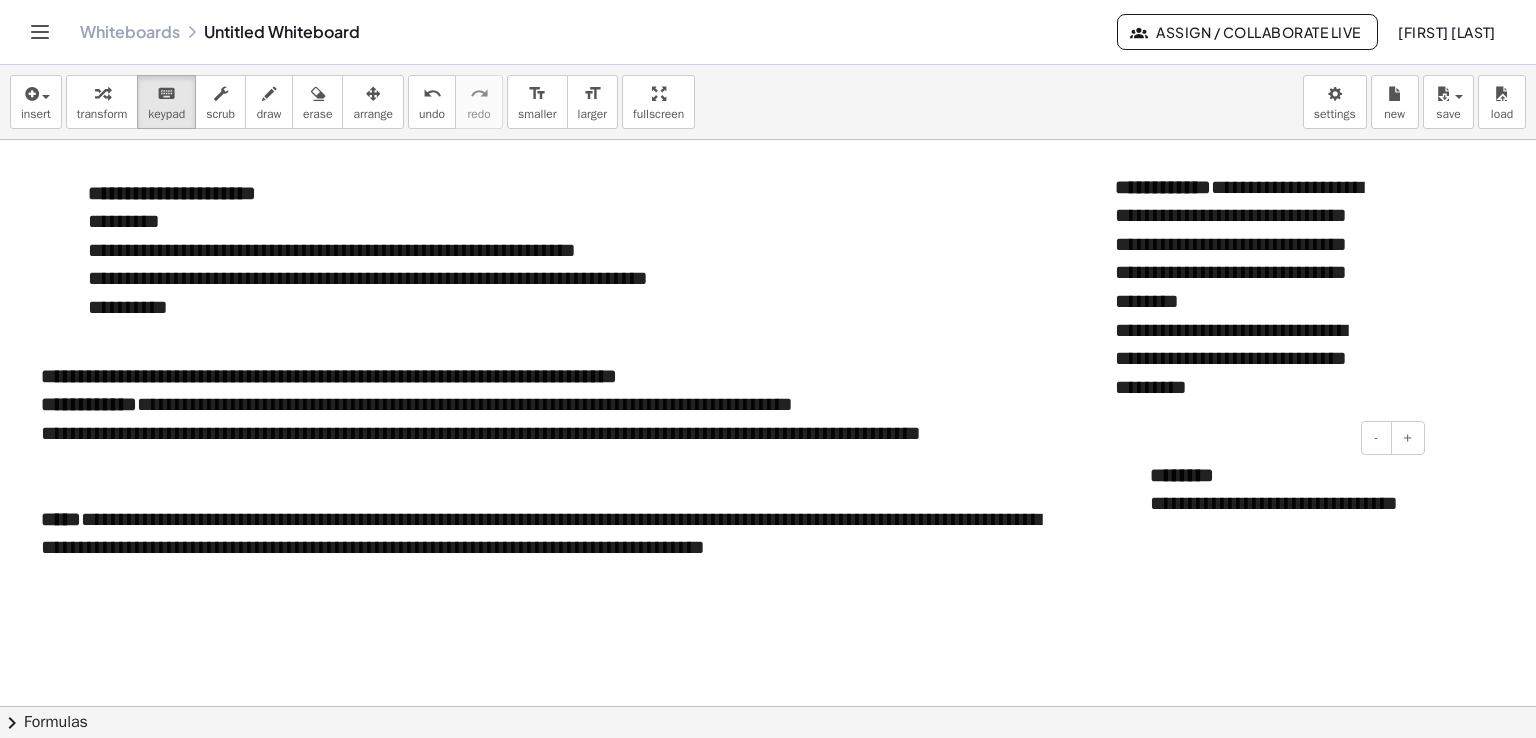 click on "**********" at bounding box center [1280, 489] 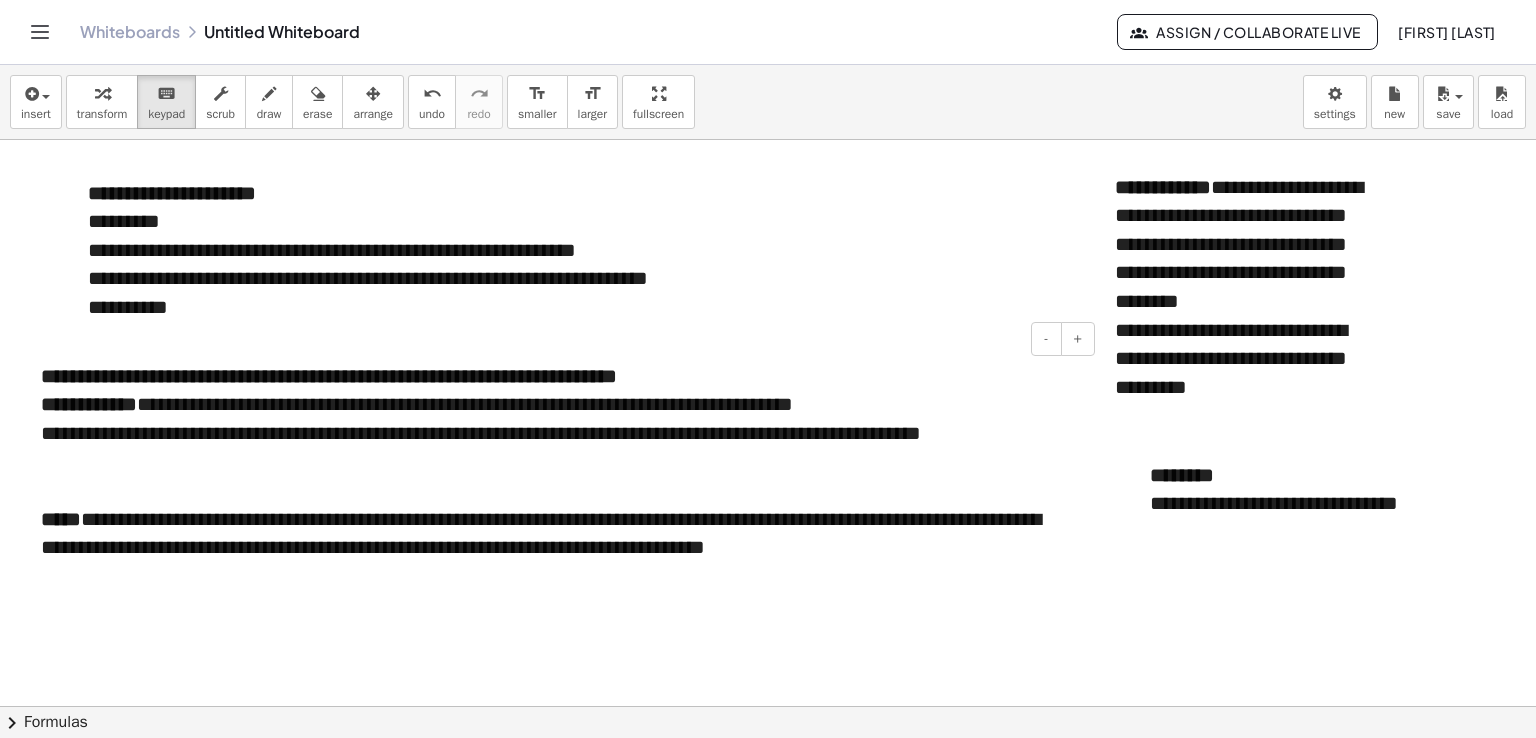 click at bounding box center (768, 771) 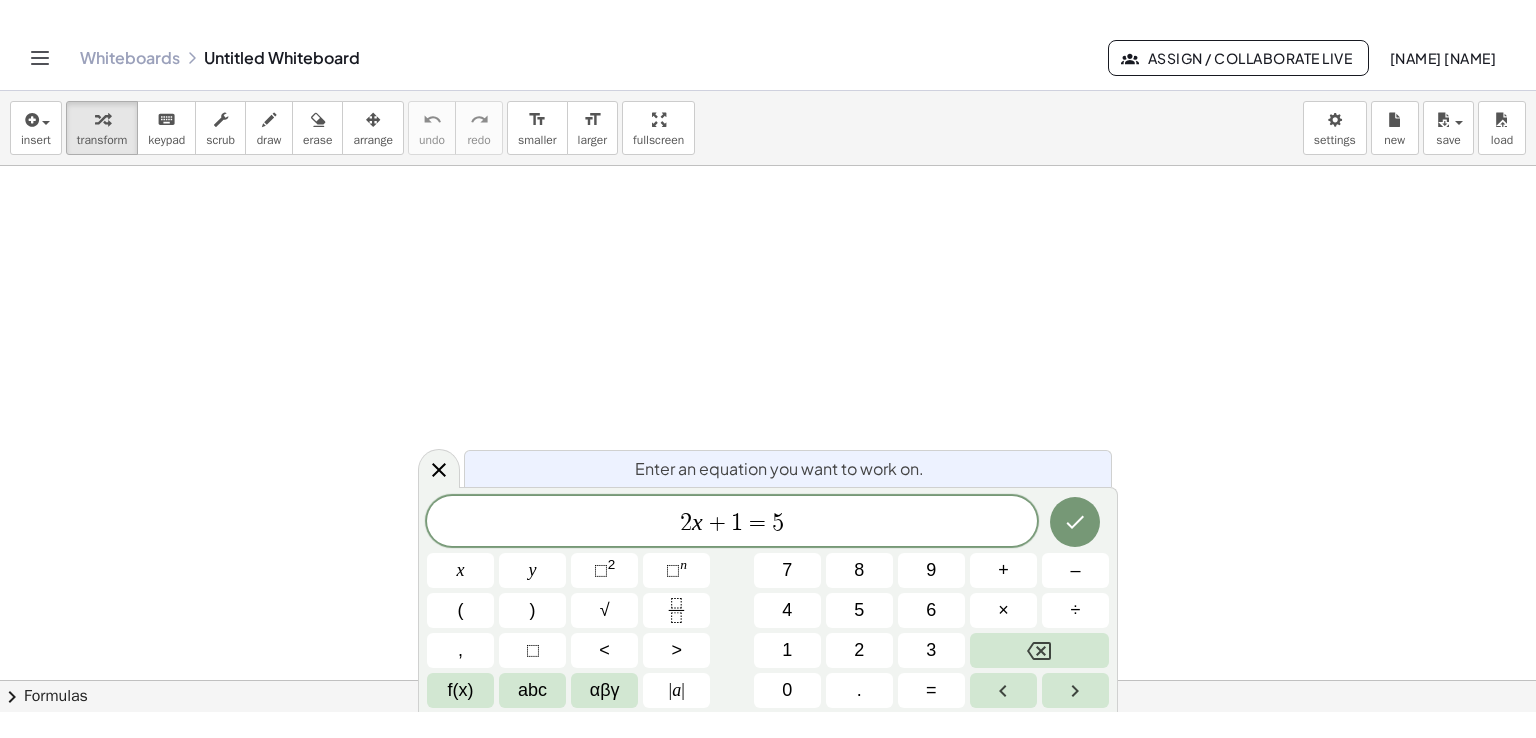 scroll, scrollTop: 0, scrollLeft: 0, axis: both 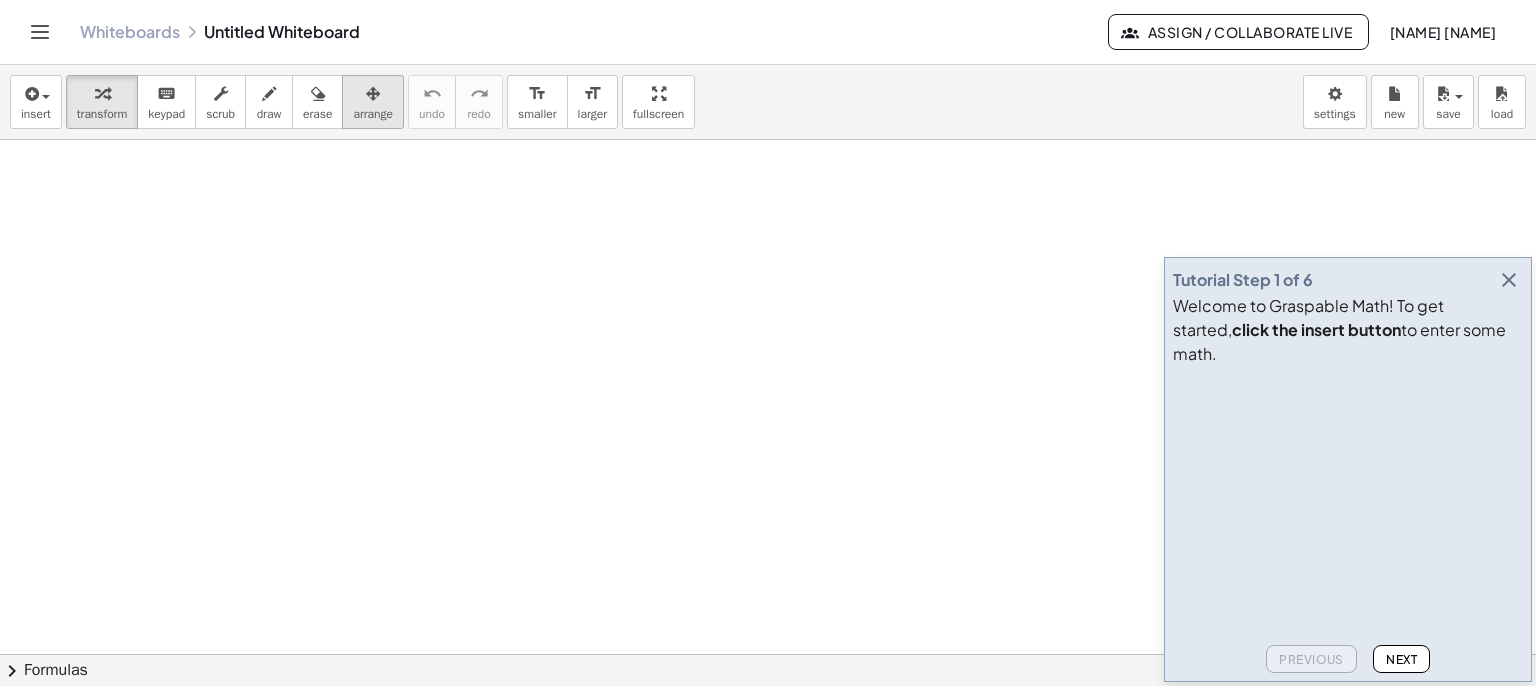 click on "arrange" at bounding box center (373, 102) 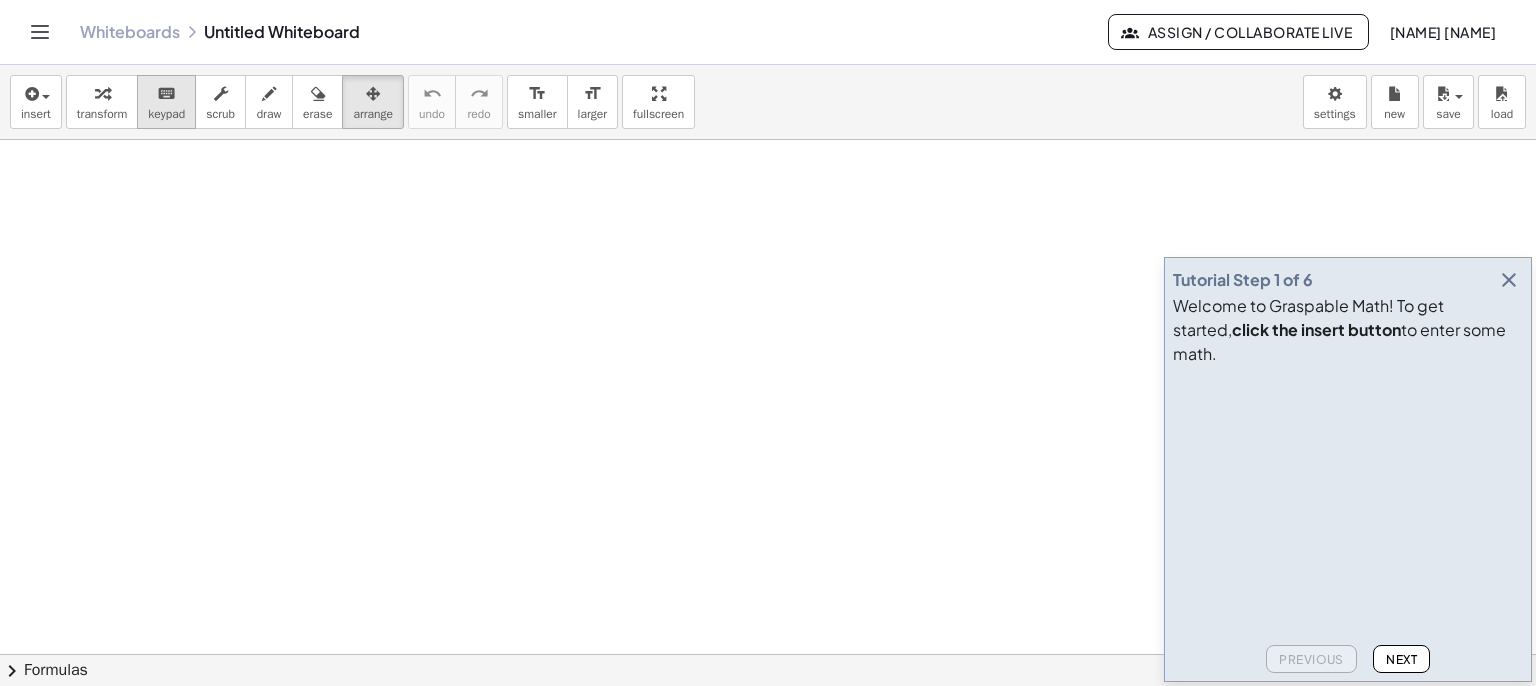 click on "keyboard" at bounding box center [166, 94] 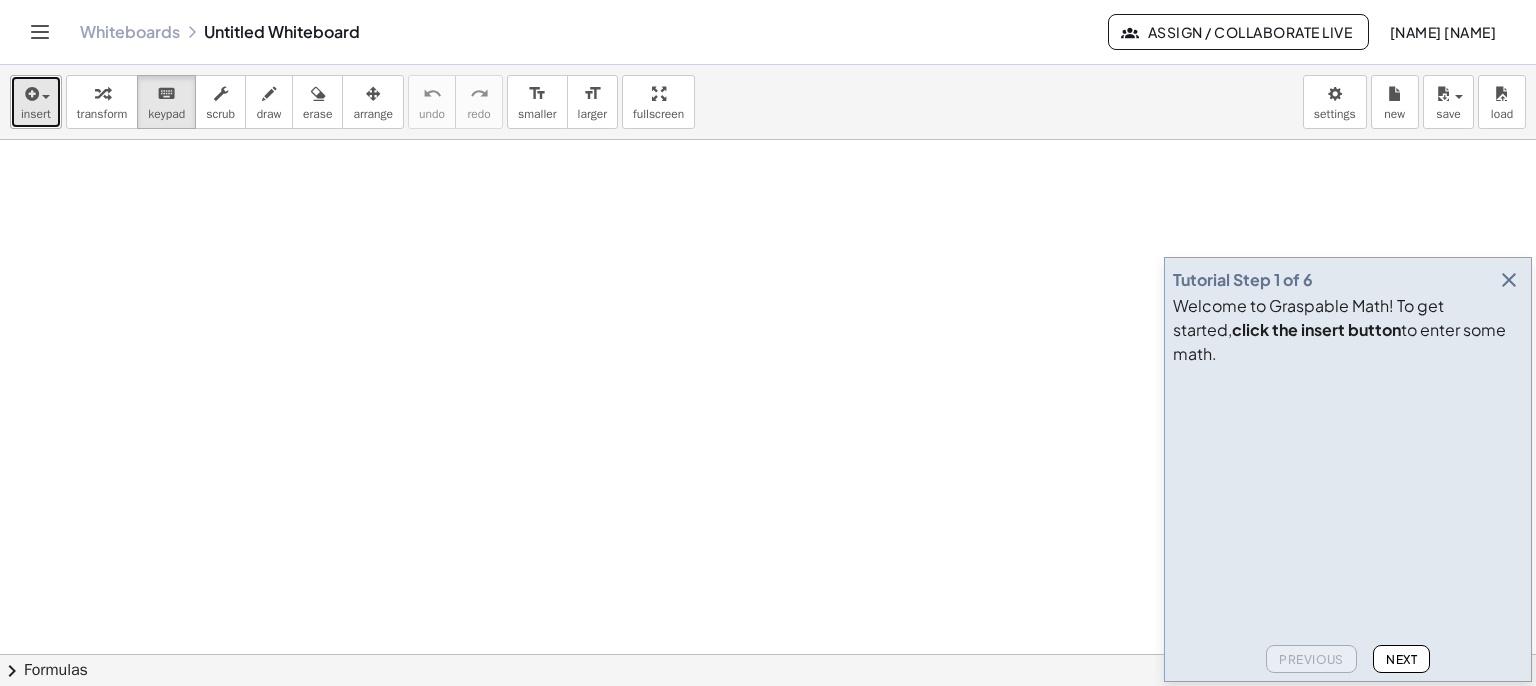 click on "insert" at bounding box center [36, 102] 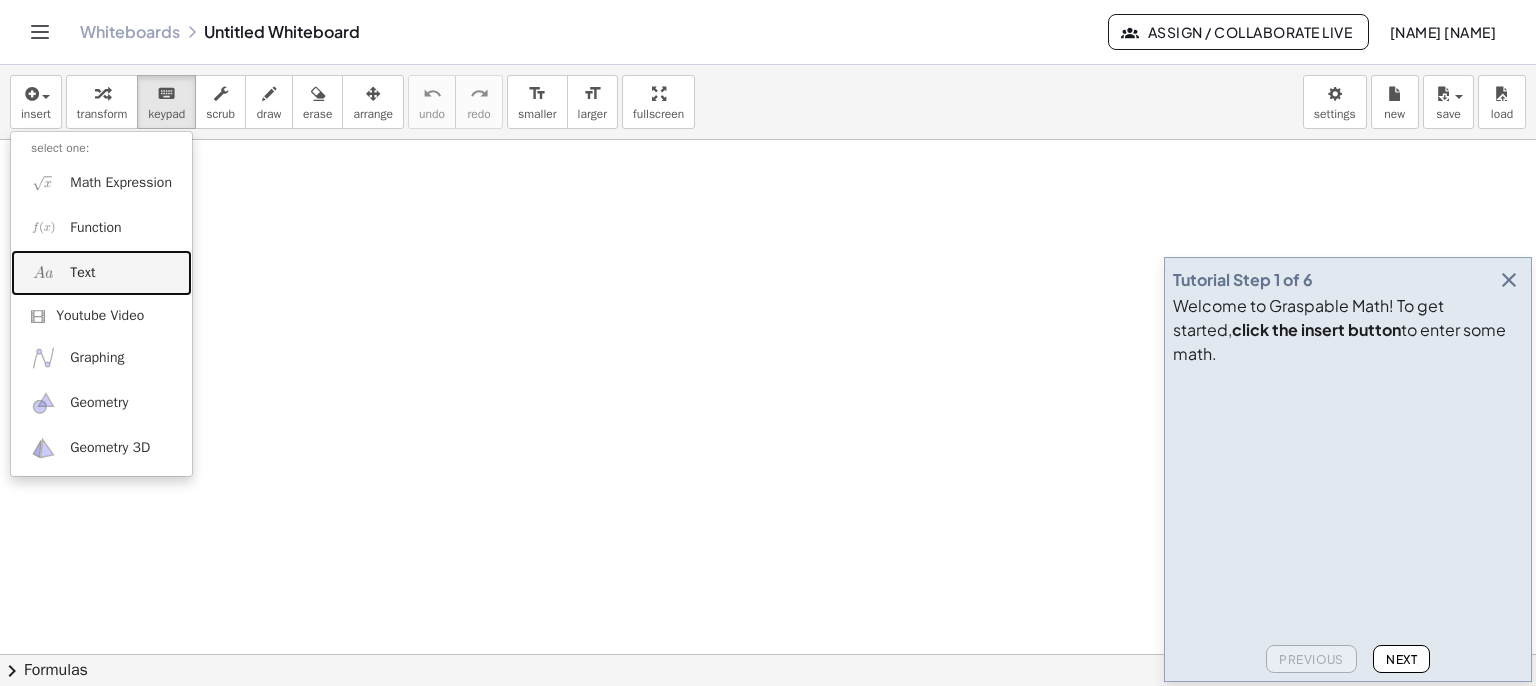 click on "Text" at bounding box center [101, 272] 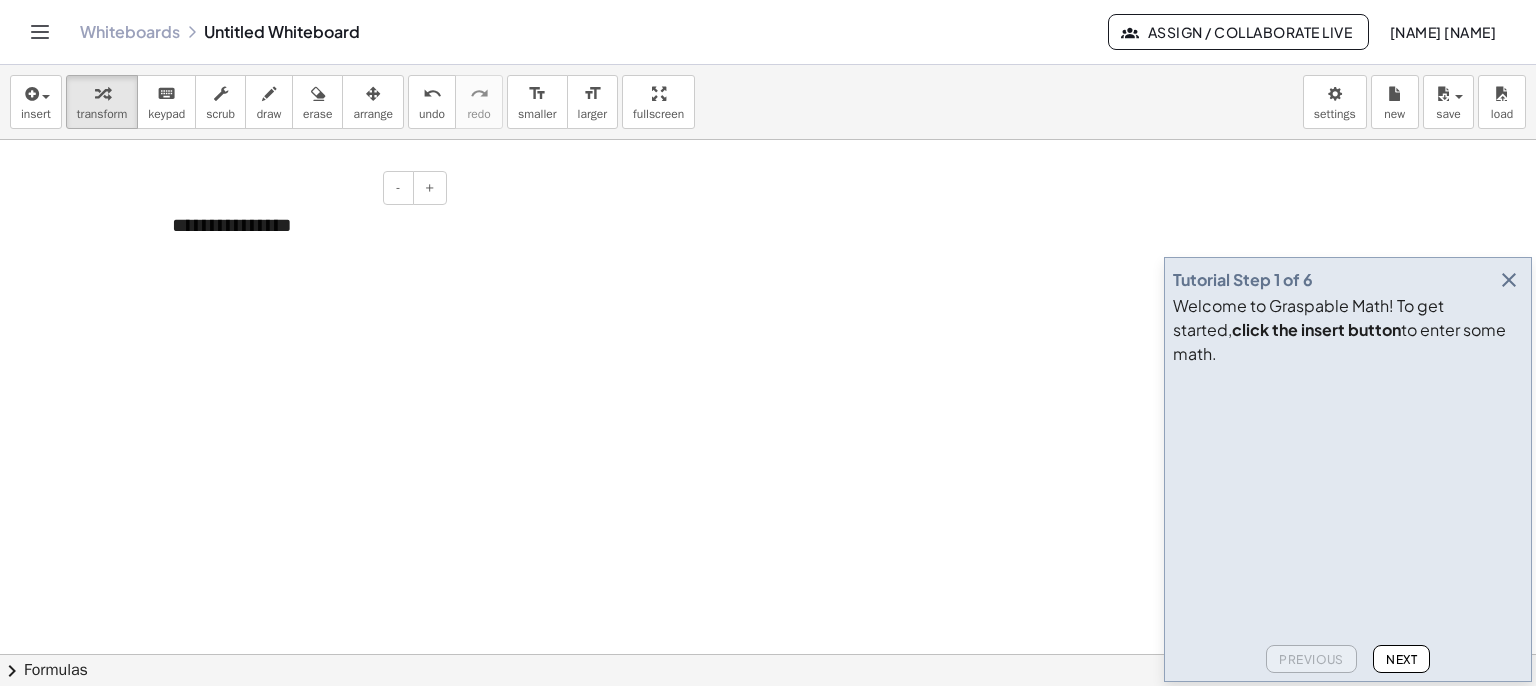 type 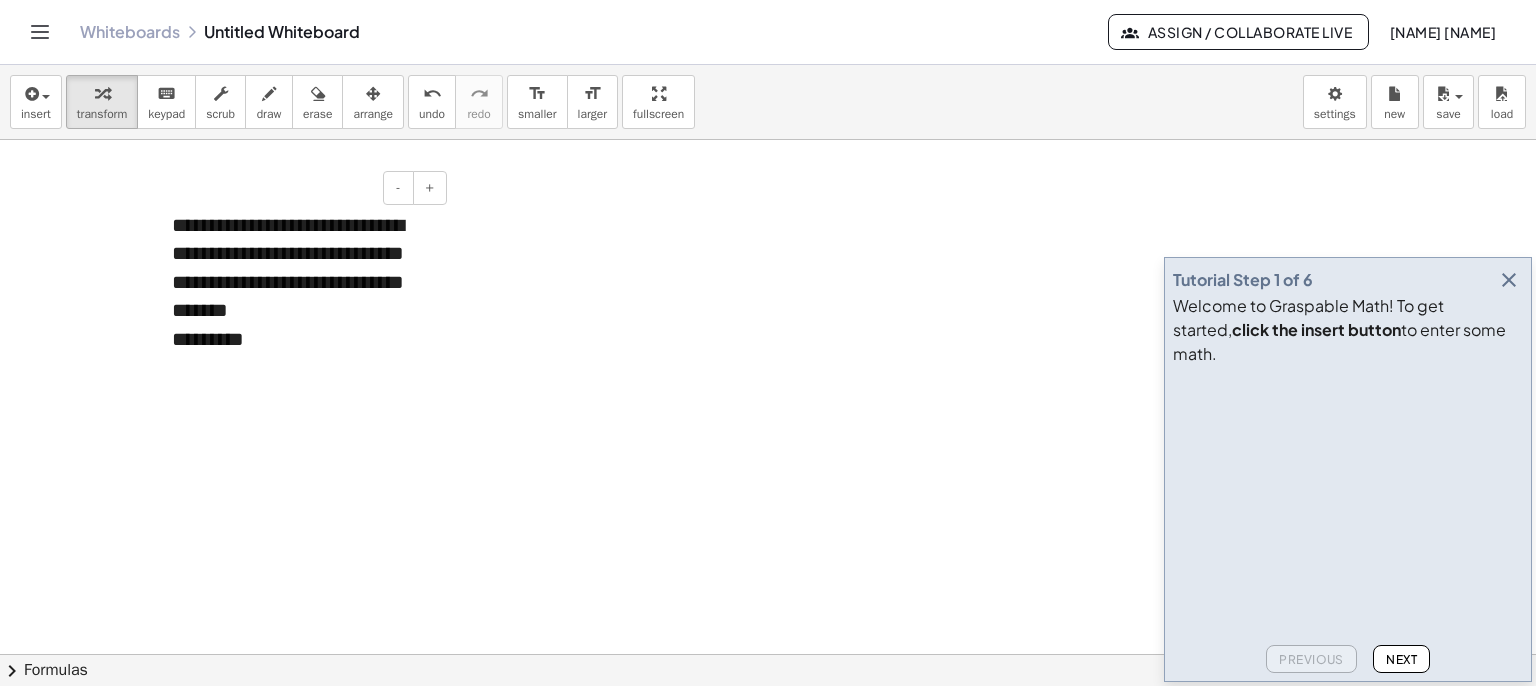 click on "**********" at bounding box center [302, 282] 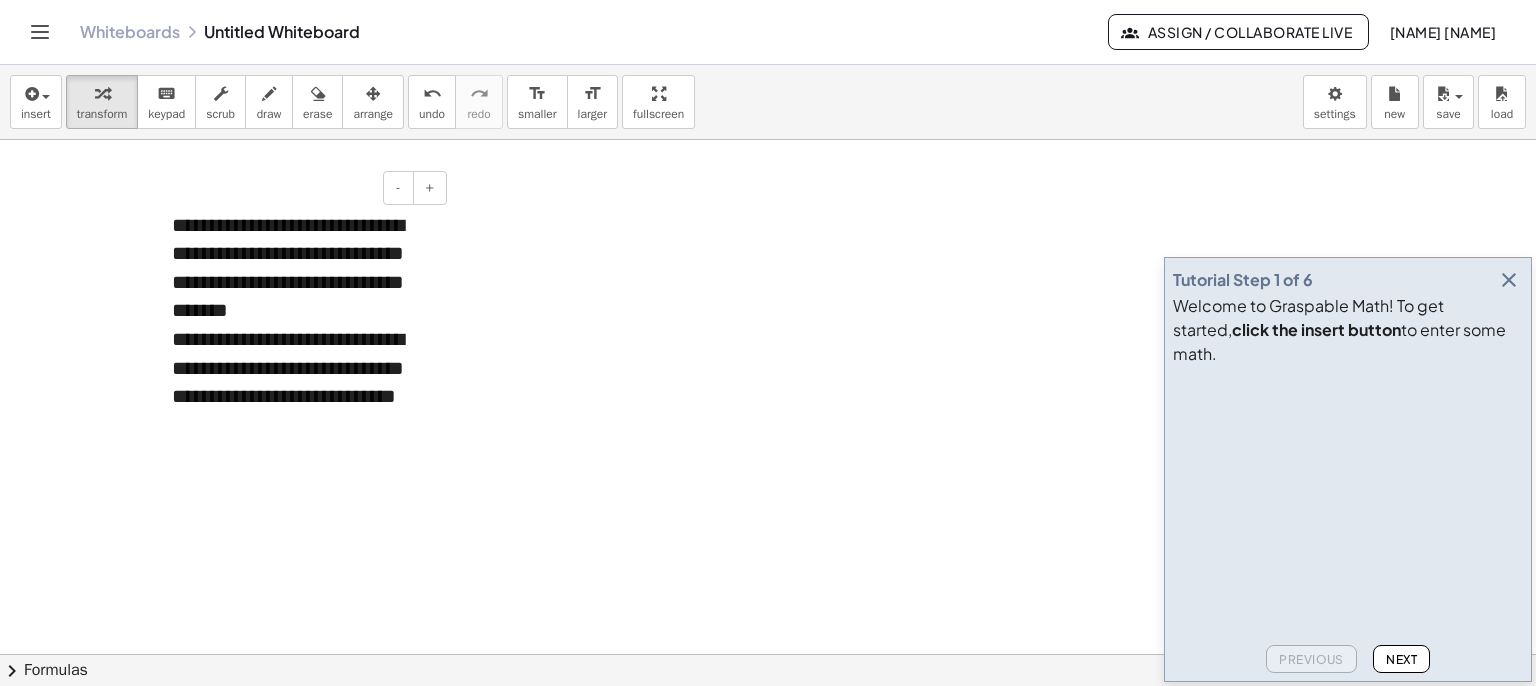 click on "**********" at bounding box center [302, 325] 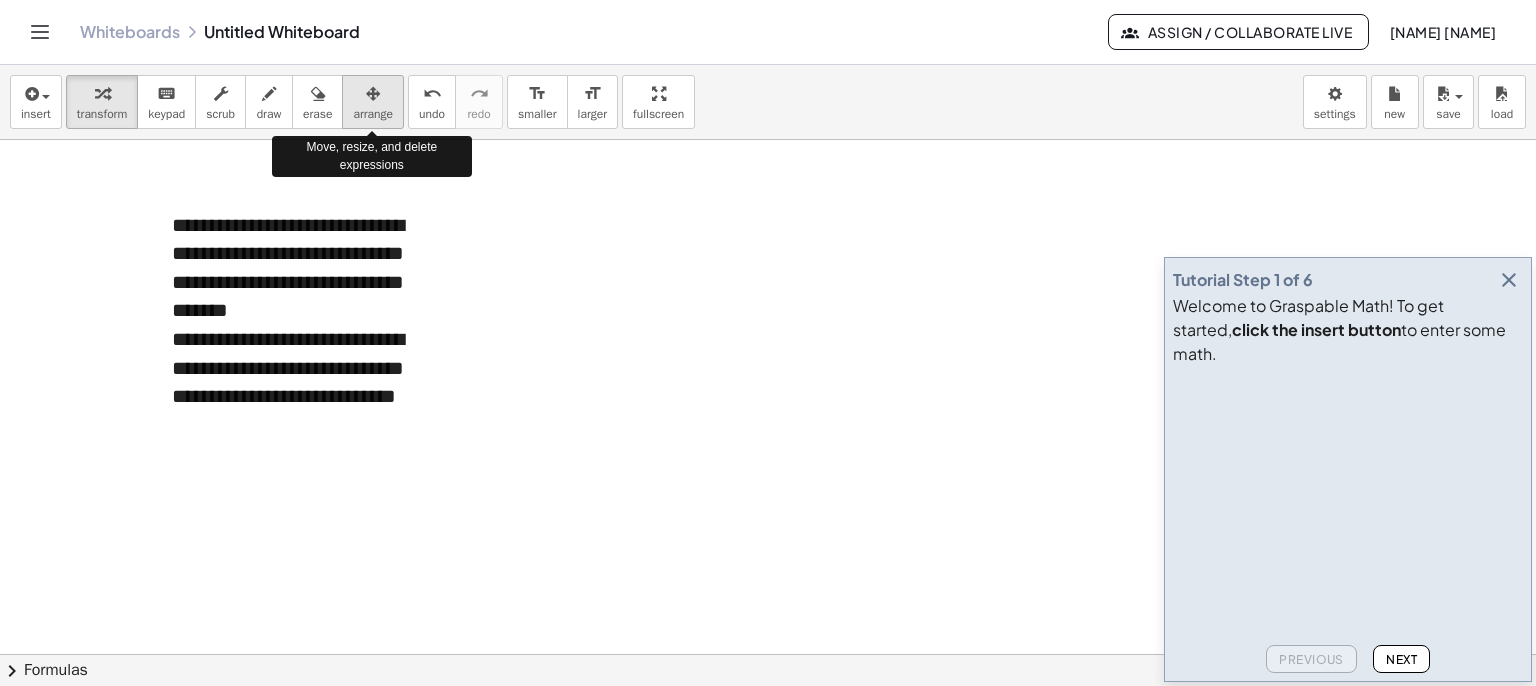click at bounding box center [373, 93] 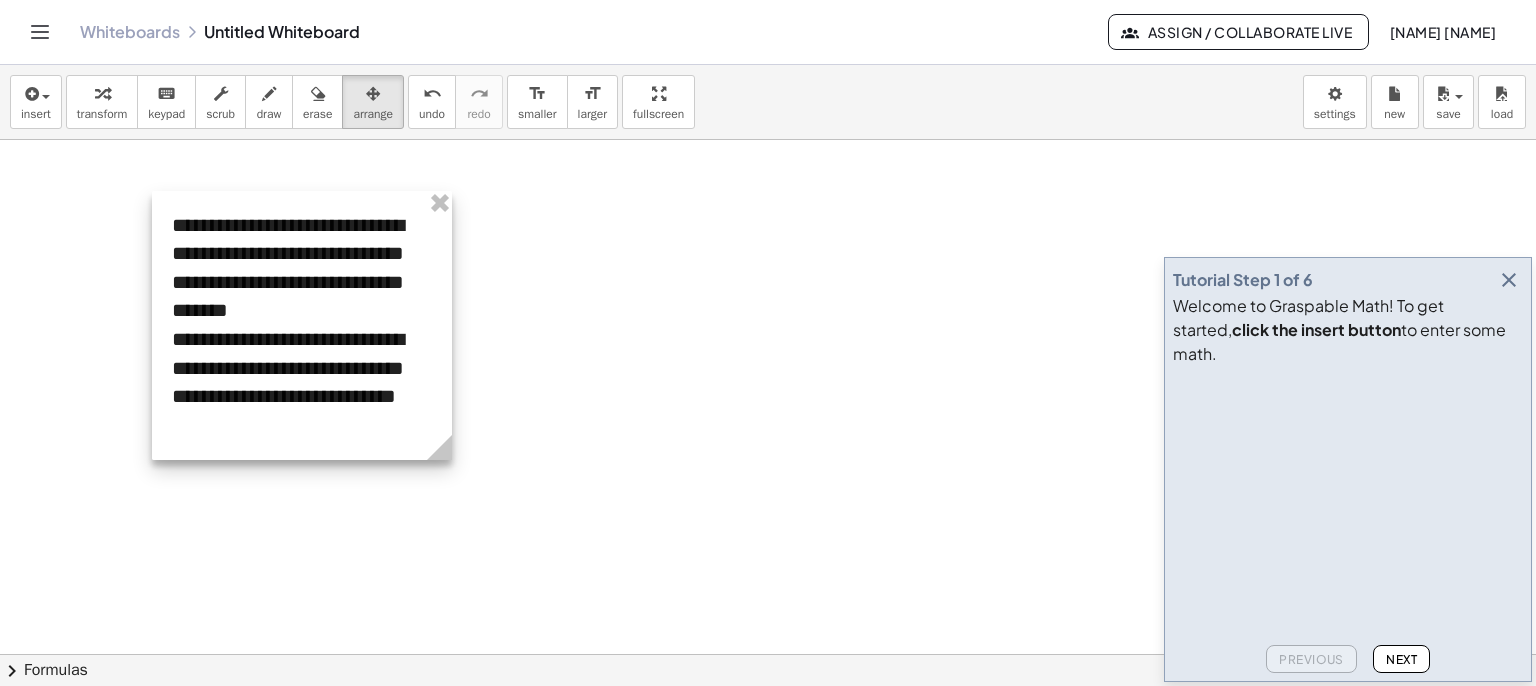 click at bounding box center [302, 325] 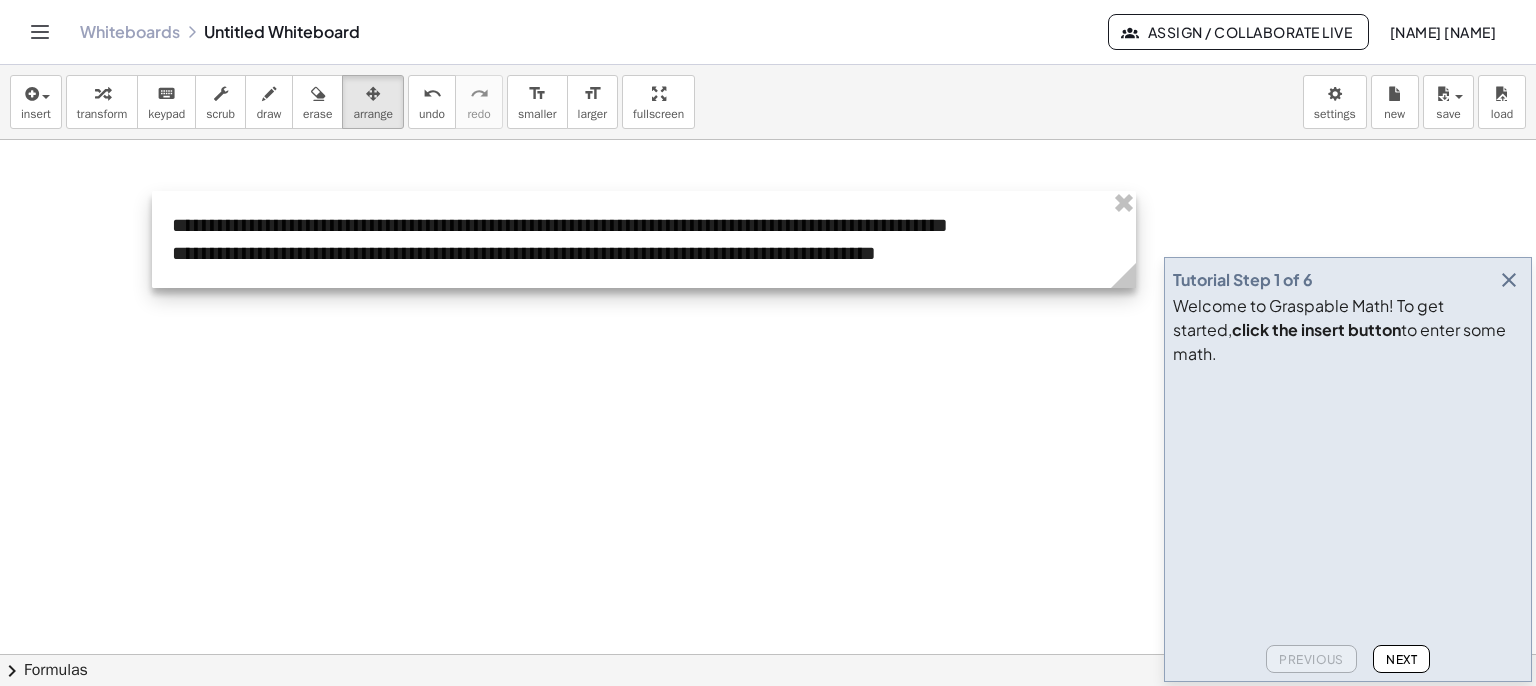 drag, startPoint x: 452, startPoint y: 442, endPoint x: 1164, endPoint y: 402, distance: 713.1227 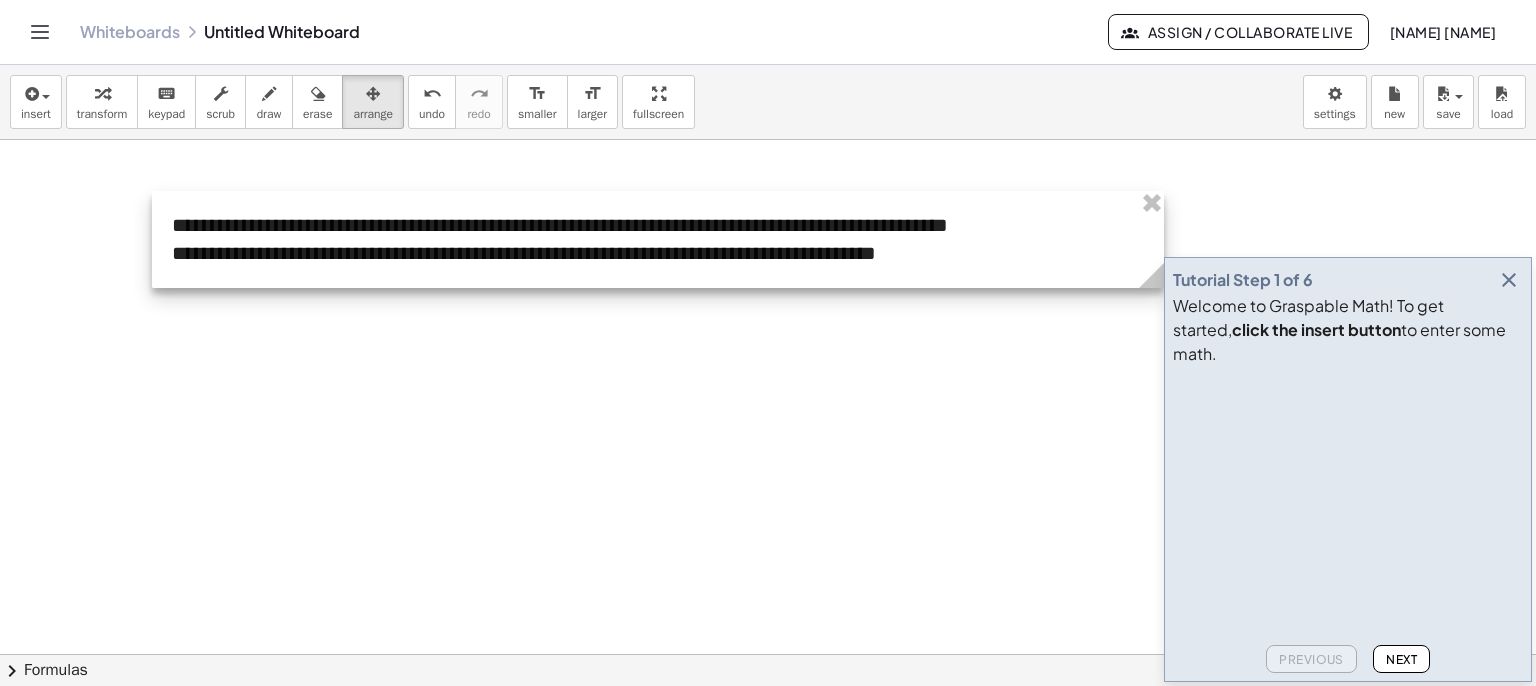click at bounding box center (1509, 280) 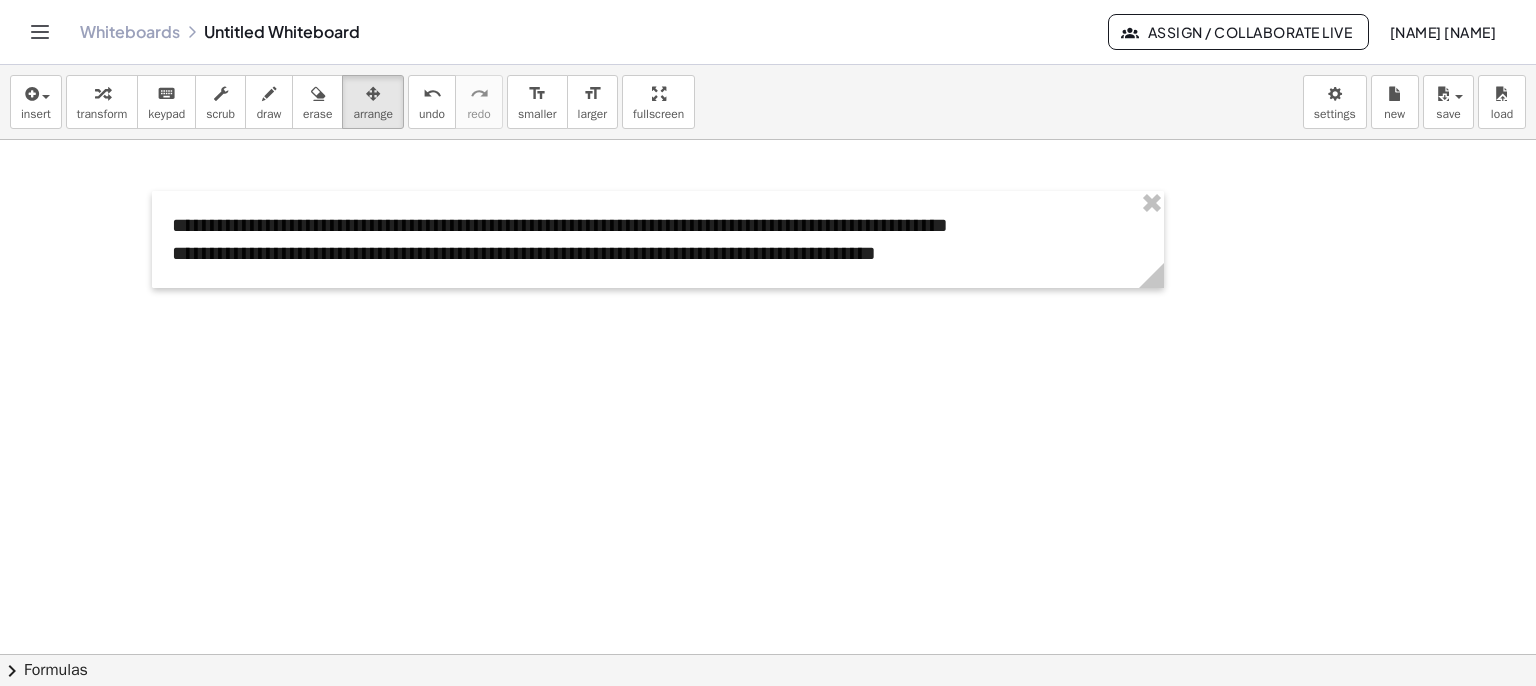click at bounding box center (768, 719) 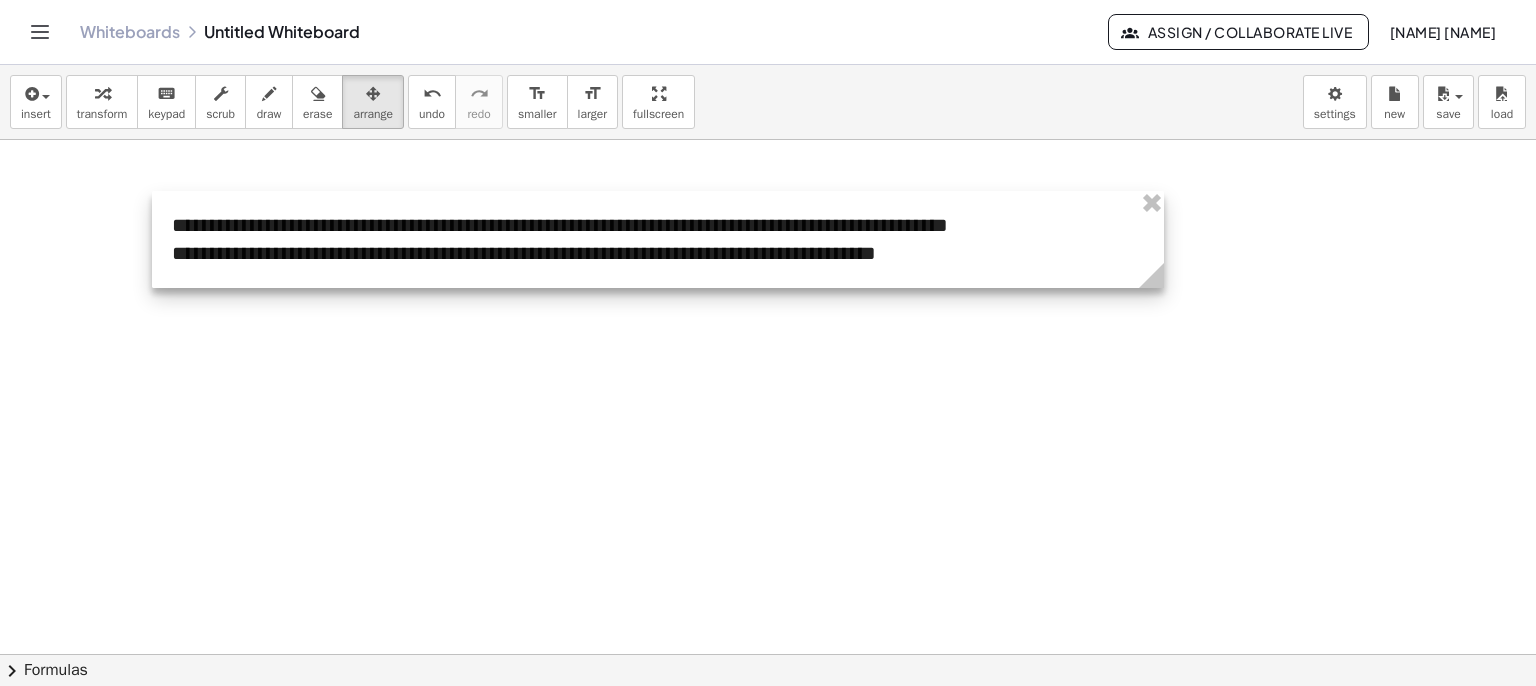 click at bounding box center (658, 239) 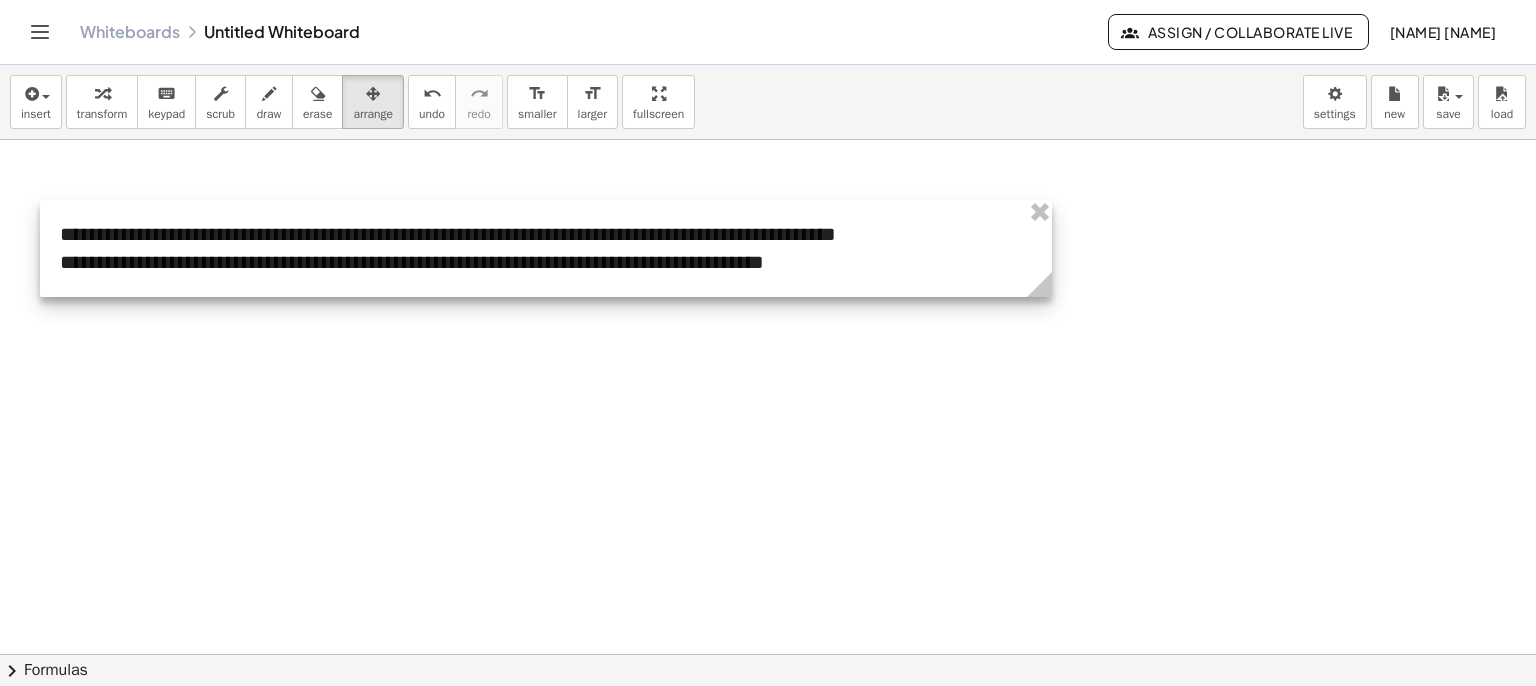 drag, startPoint x: 346, startPoint y: 217, endPoint x: 218, endPoint y: 226, distance: 128.31601 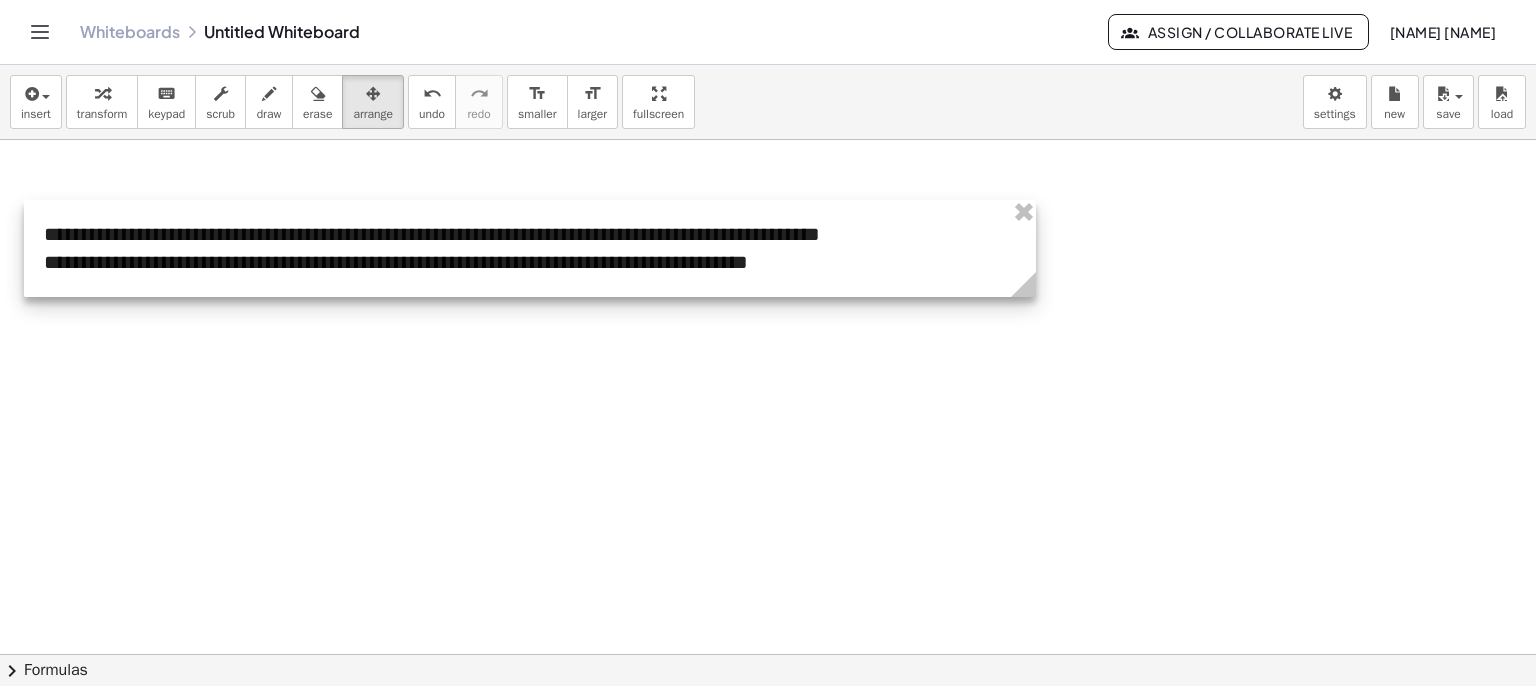 click at bounding box center [530, 248] 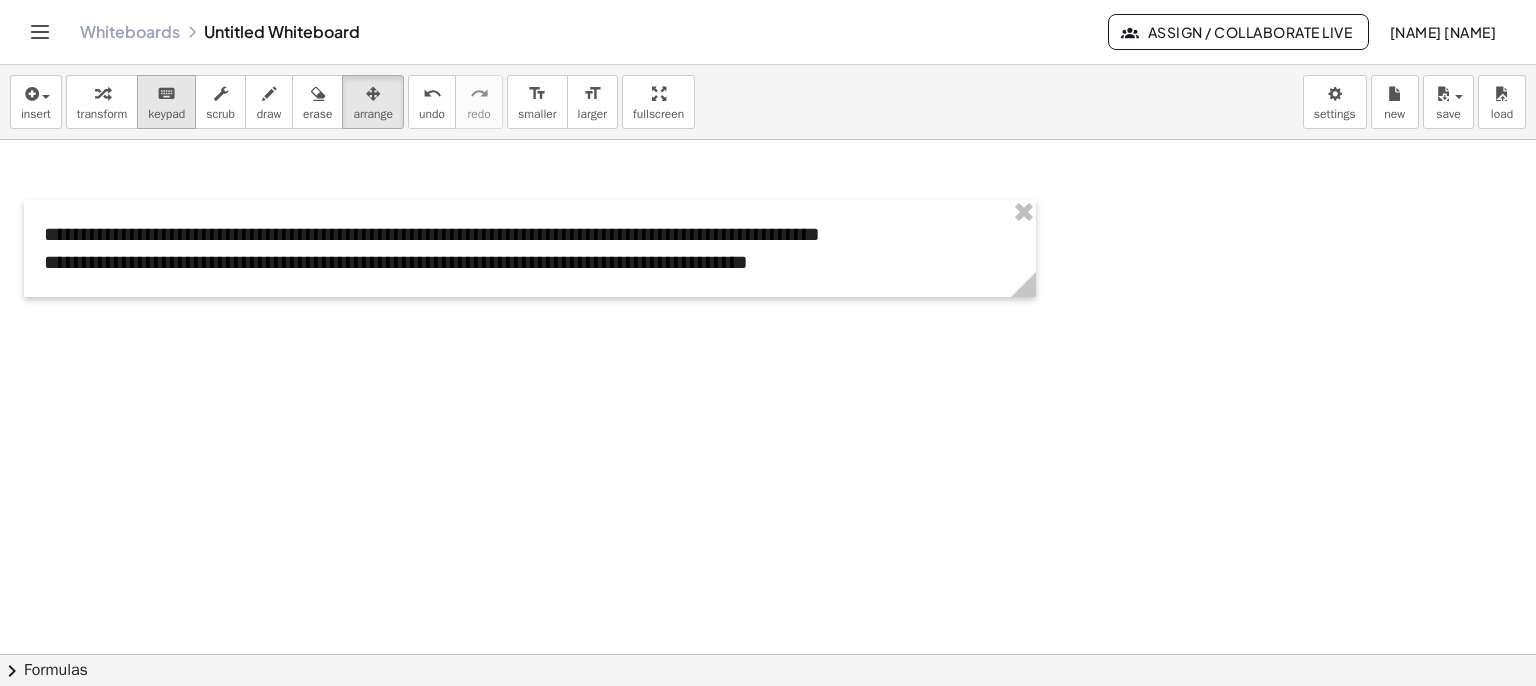 click on "keyboard" at bounding box center (166, 94) 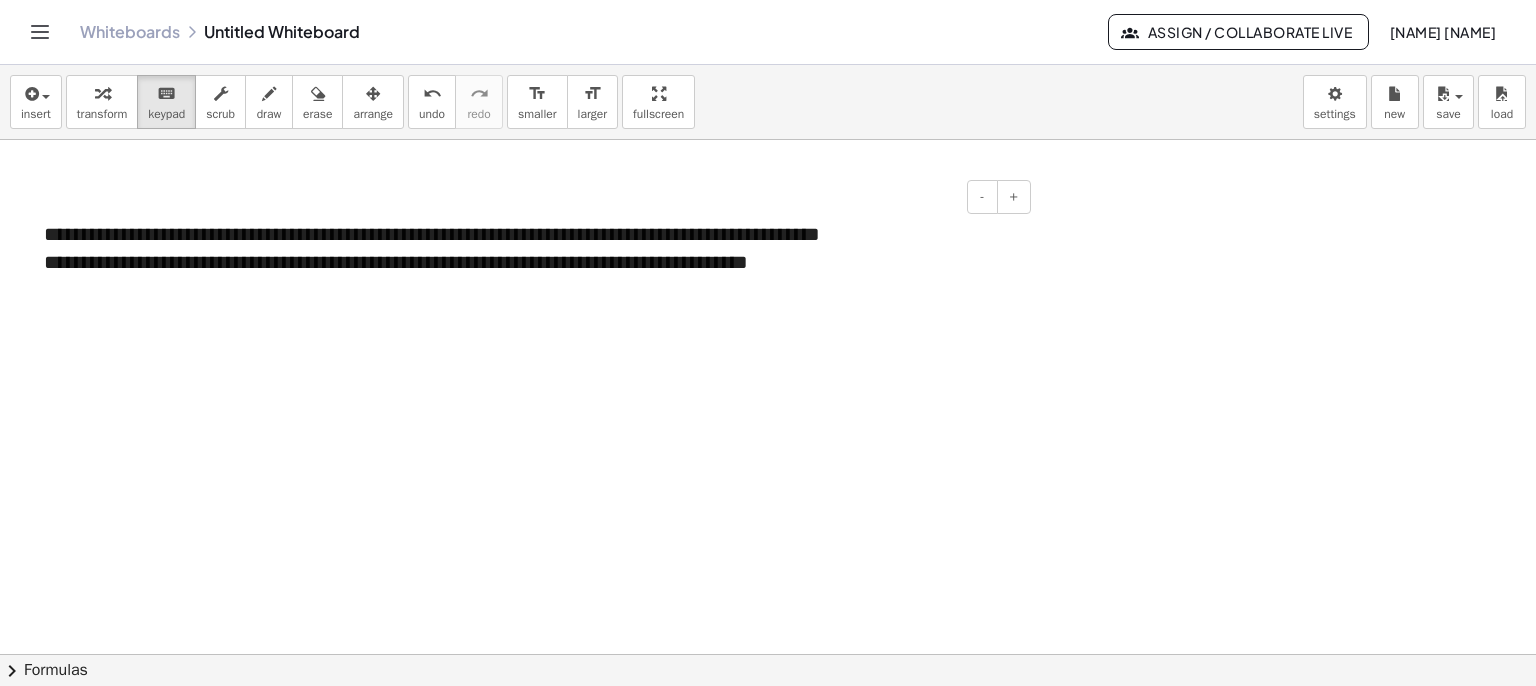 click on "**********" at bounding box center (530, 248) 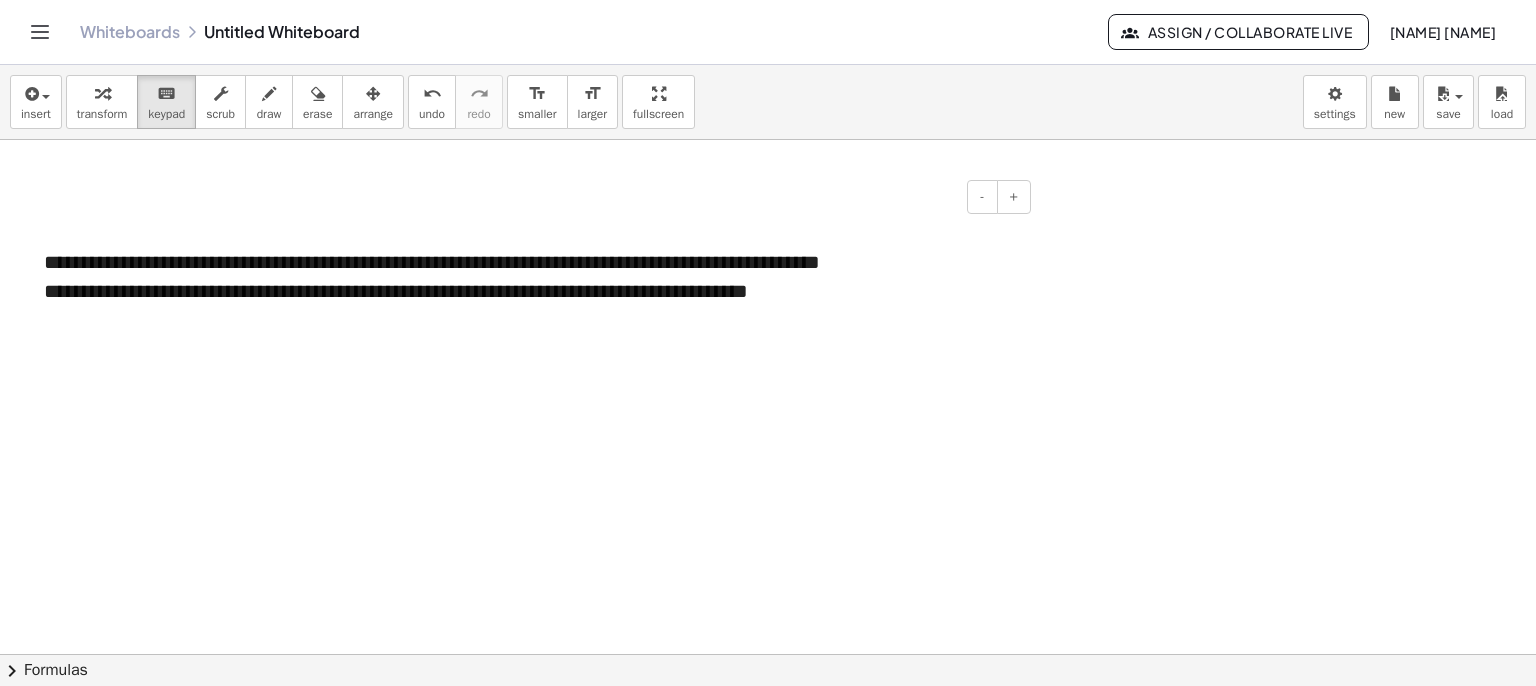 click at bounding box center (530, 234) 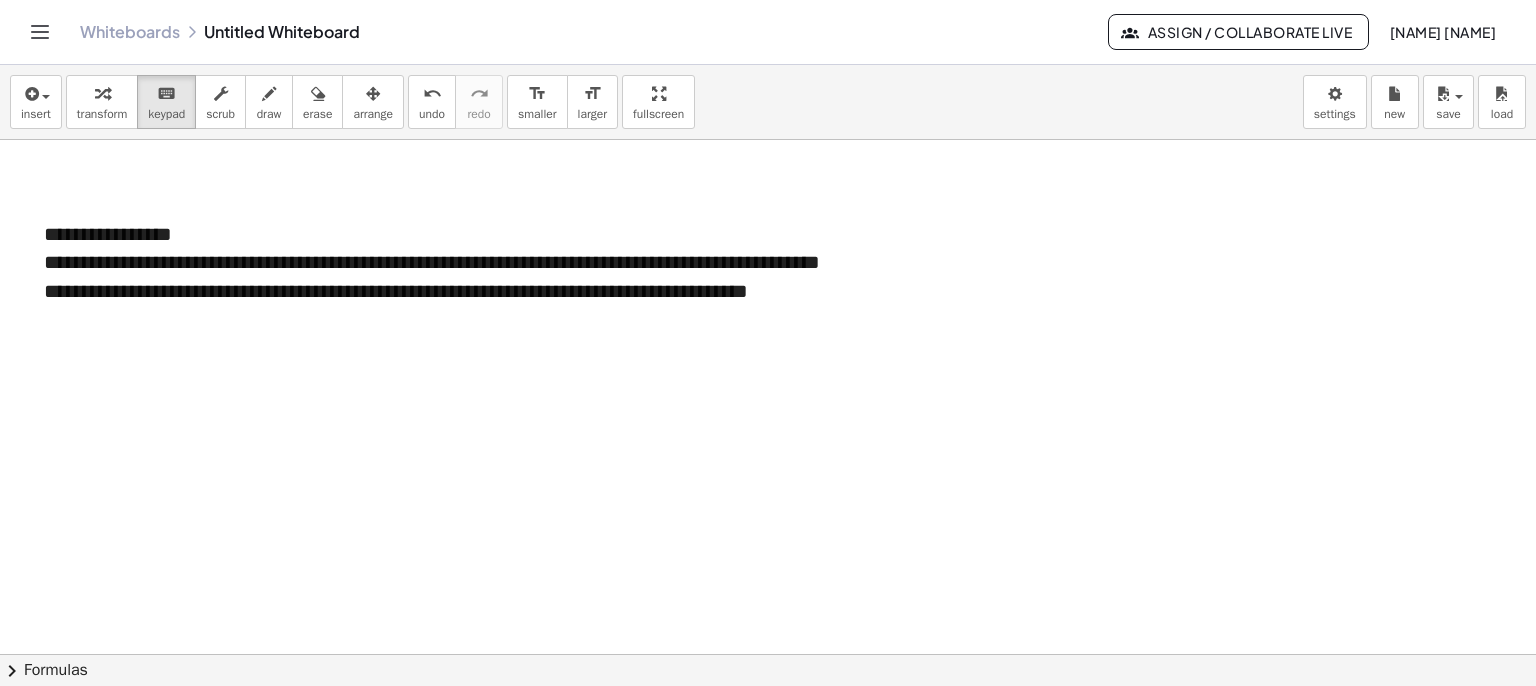 click at bounding box center [768, 719] 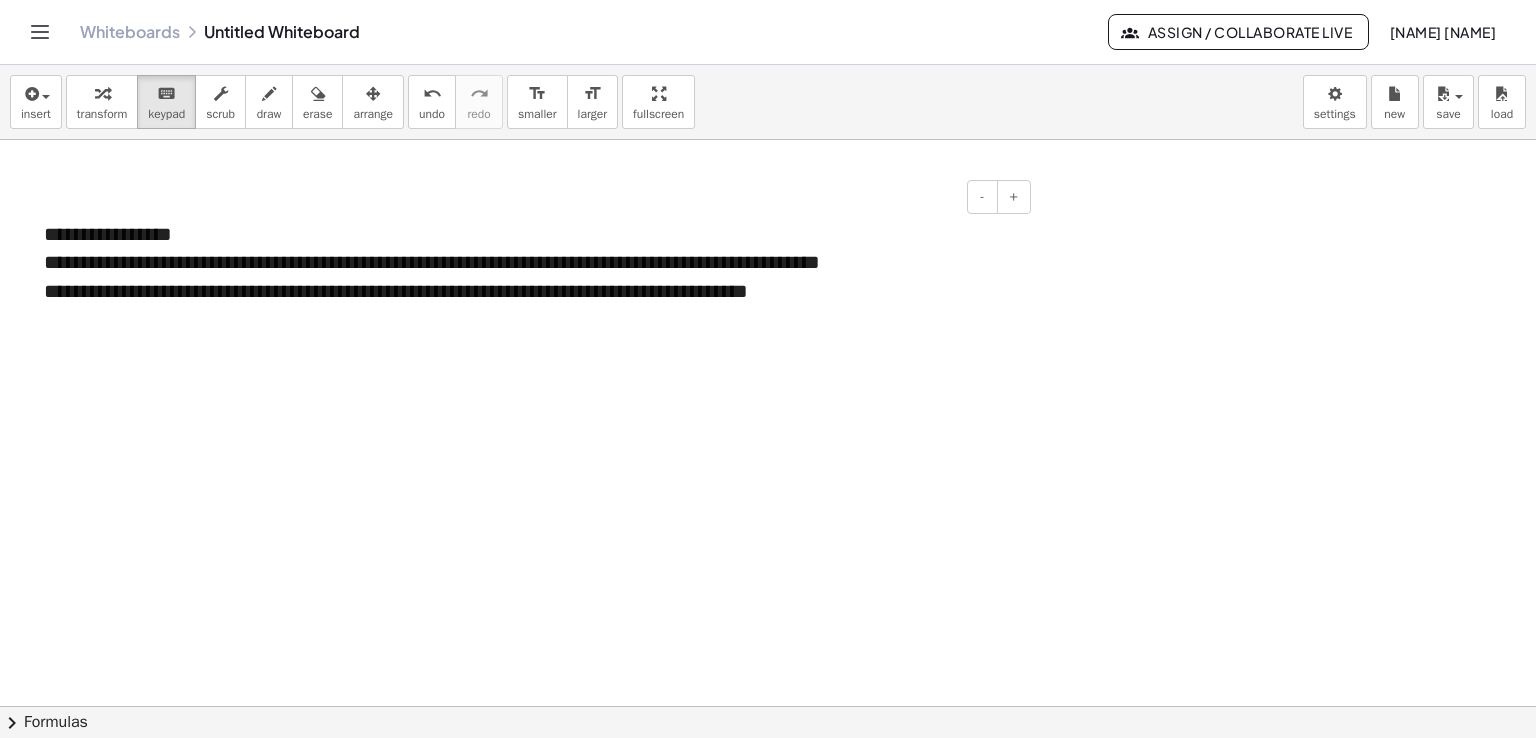 click on "**********" at bounding box center [530, 234] 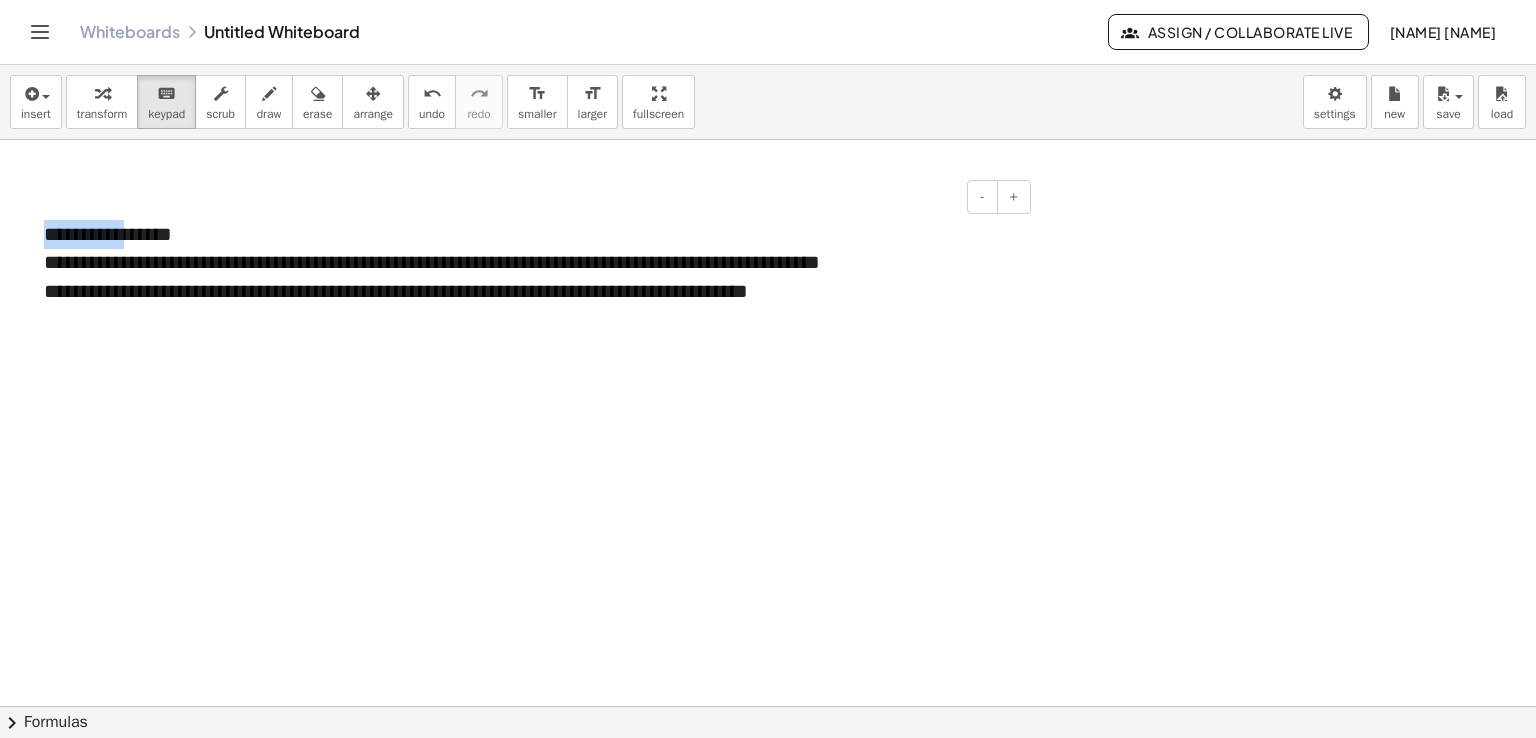click on "**********" at bounding box center [530, 234] 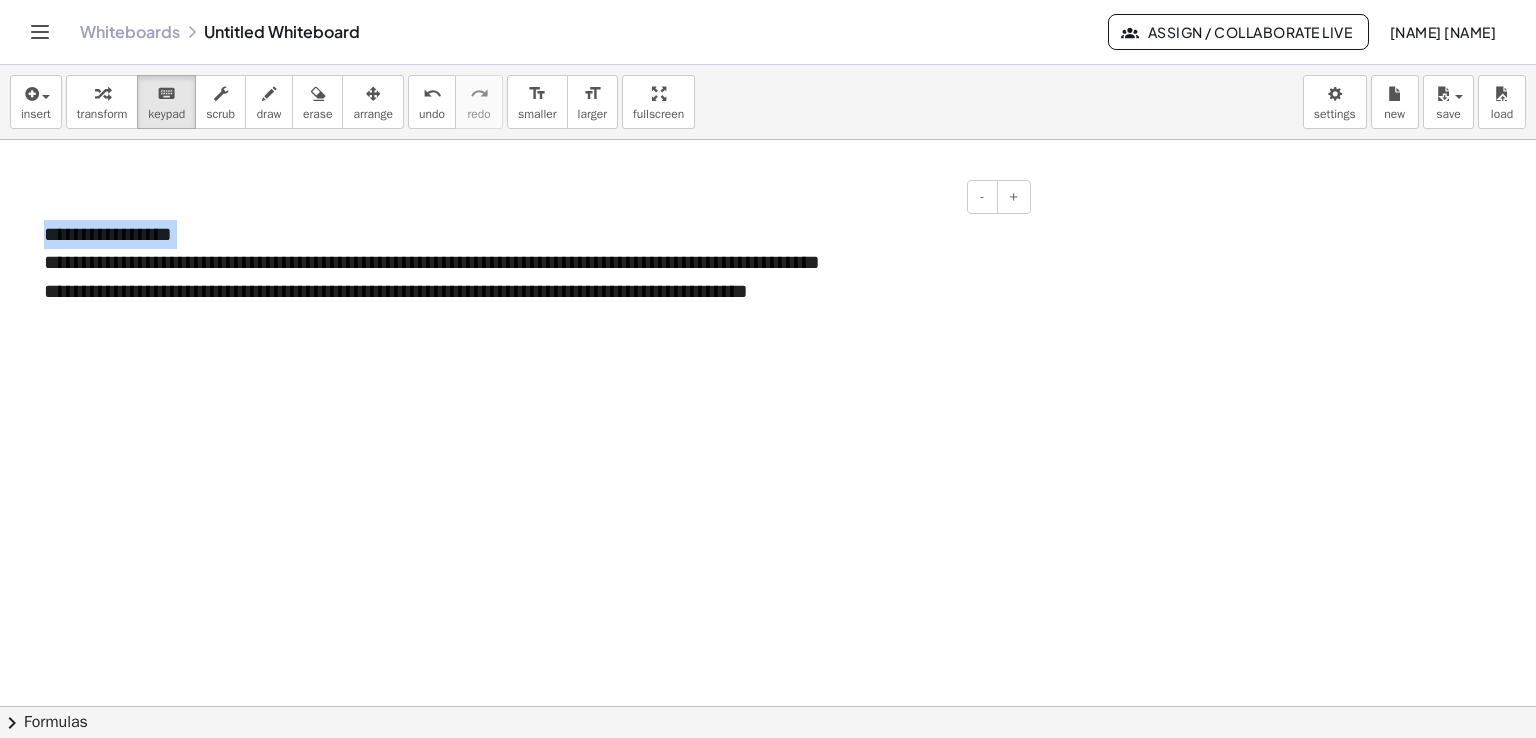click on "**********" at bounding box center [530, 234] 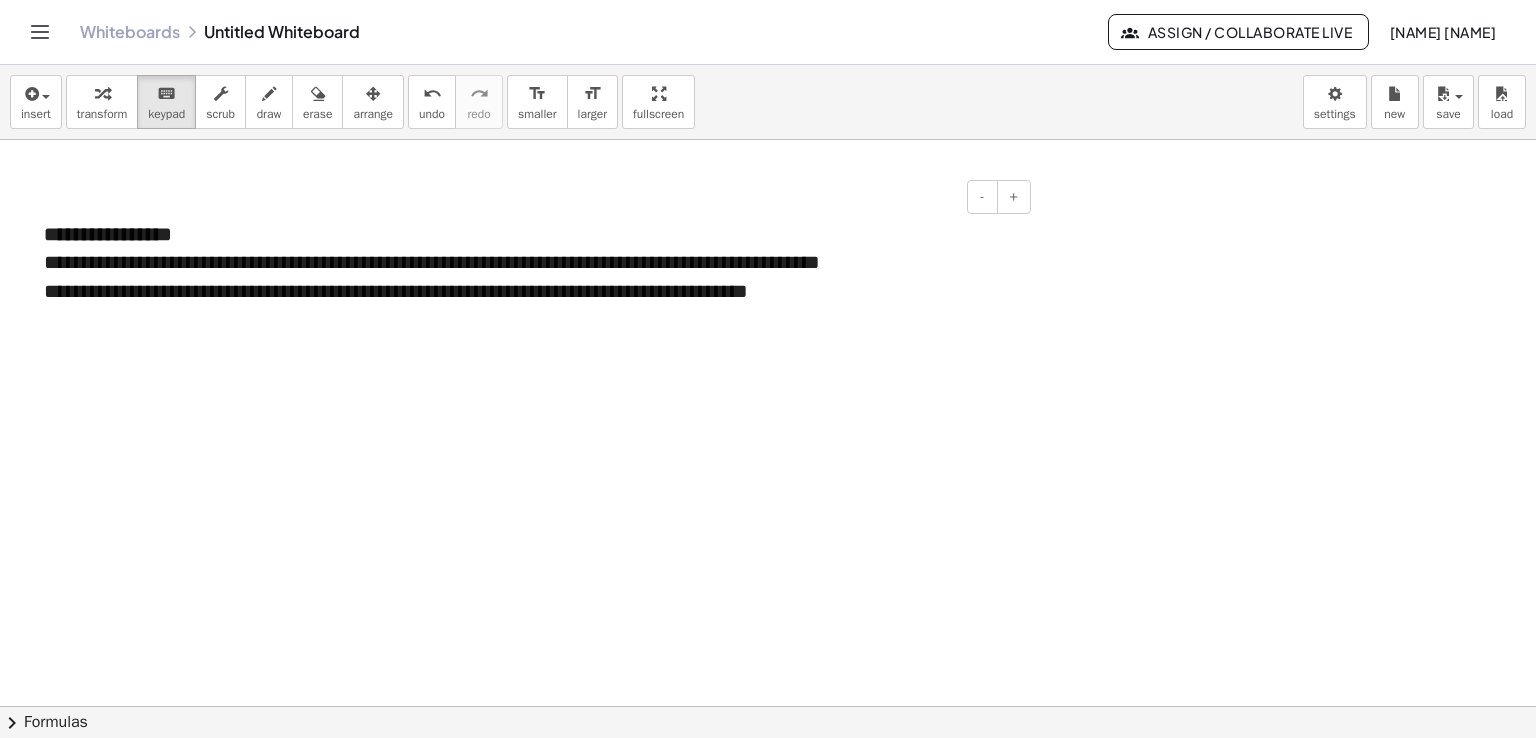 click on "**********" at bounding box center (530, 263) 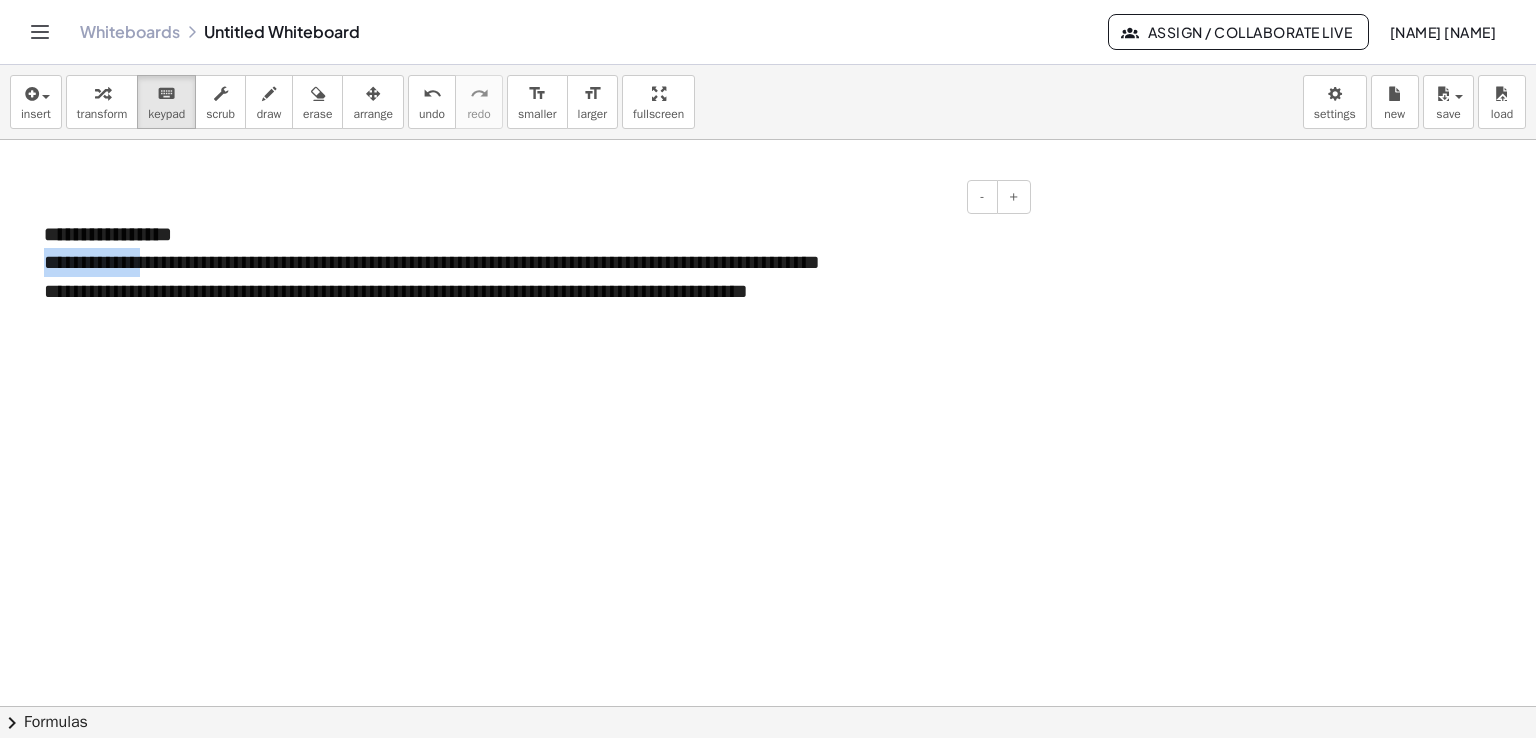 click on "**********" at bounding box center [530, 263] 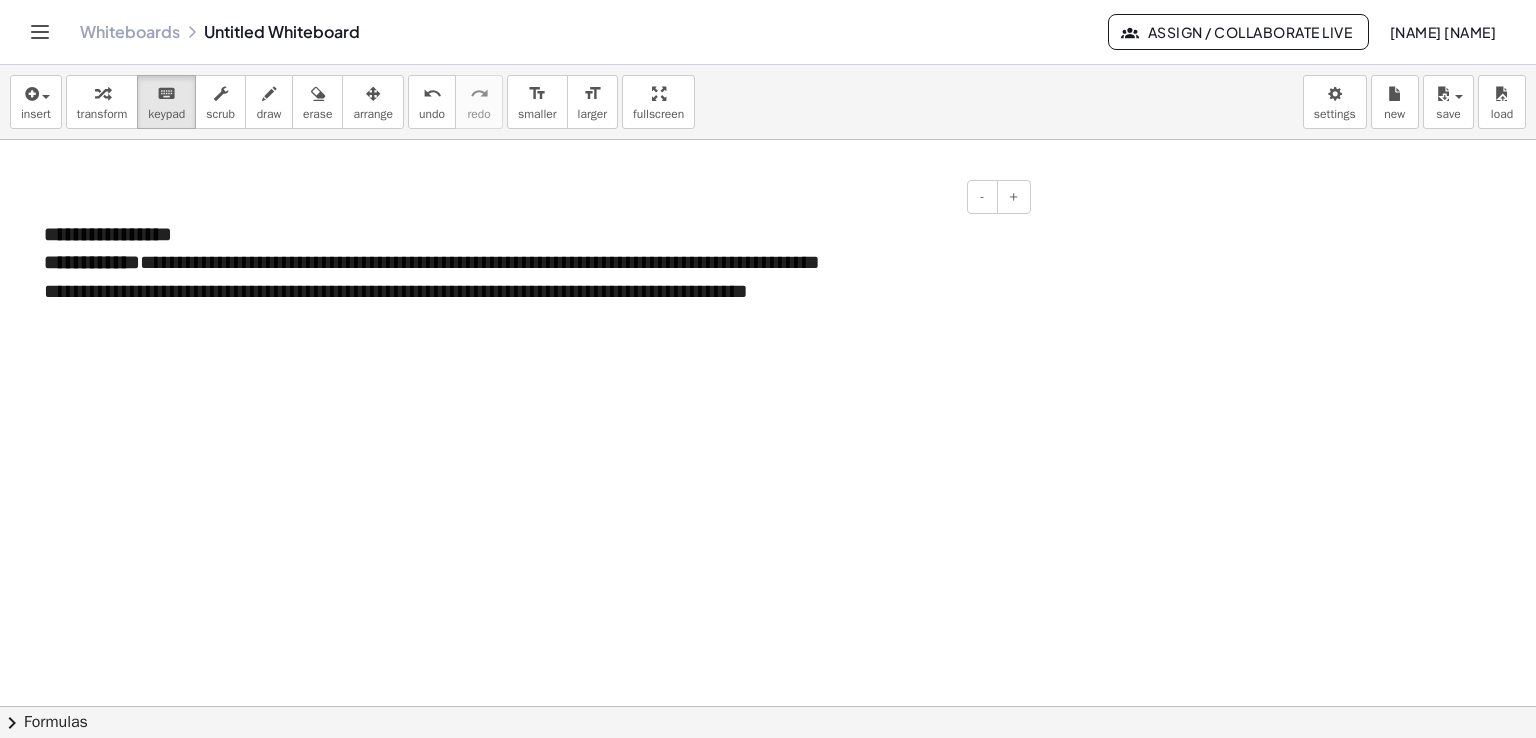 click on "**********" at bounding box center [530, 263] 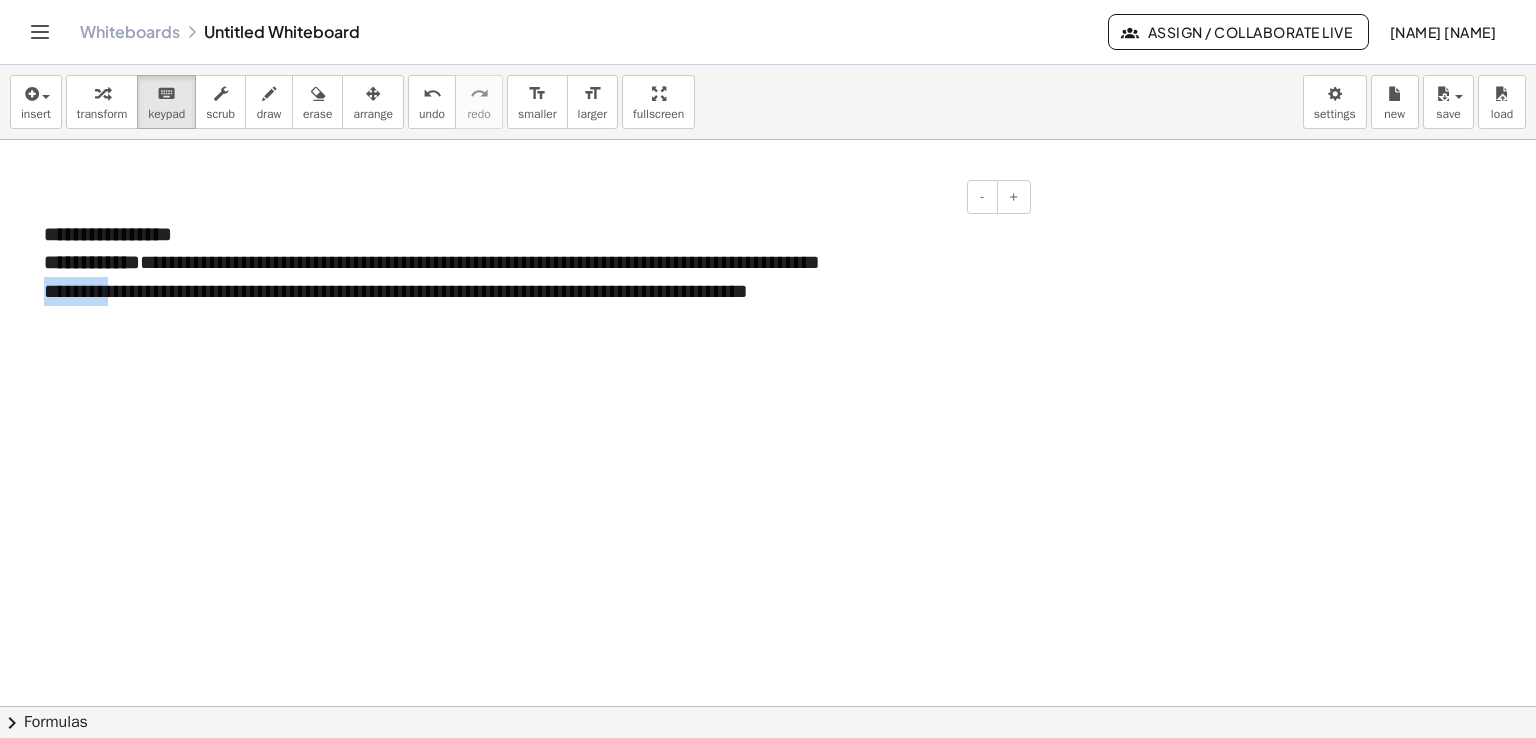click on "**********" at bounding box center [530, 263] 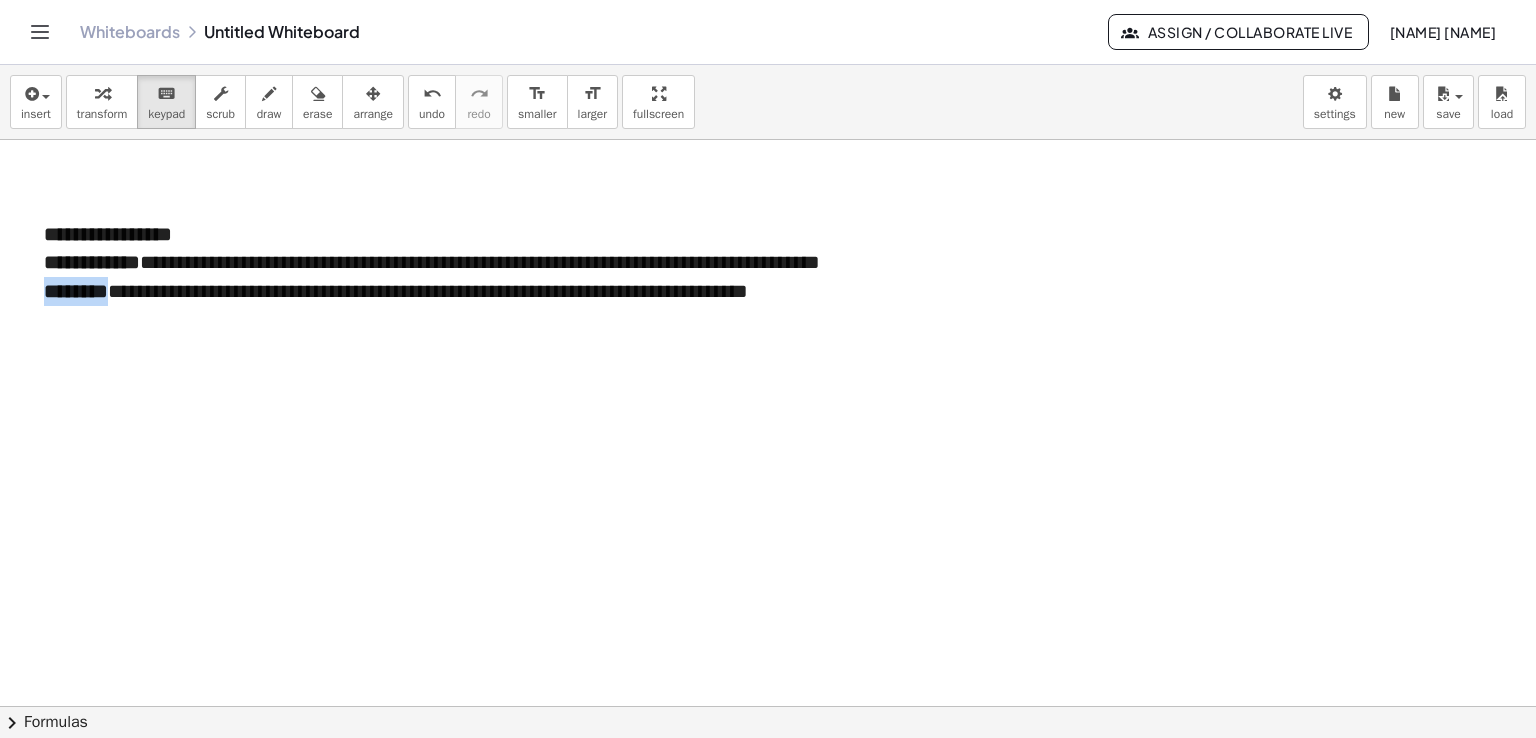 click at bounding box center [768, 719] 